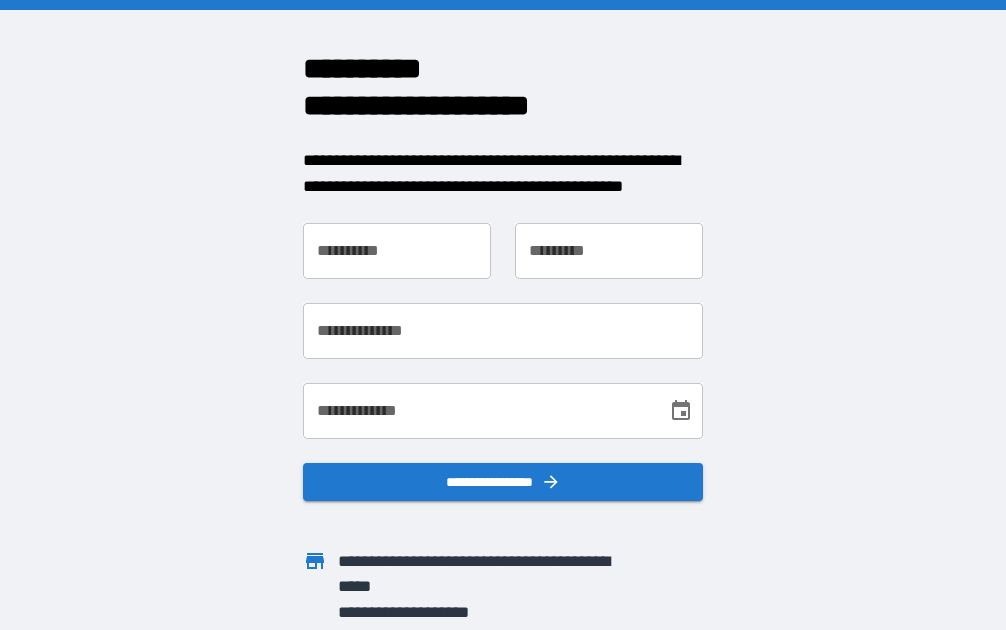 scroll, scrollTop: 0, scrollLeft: 0, axis: both 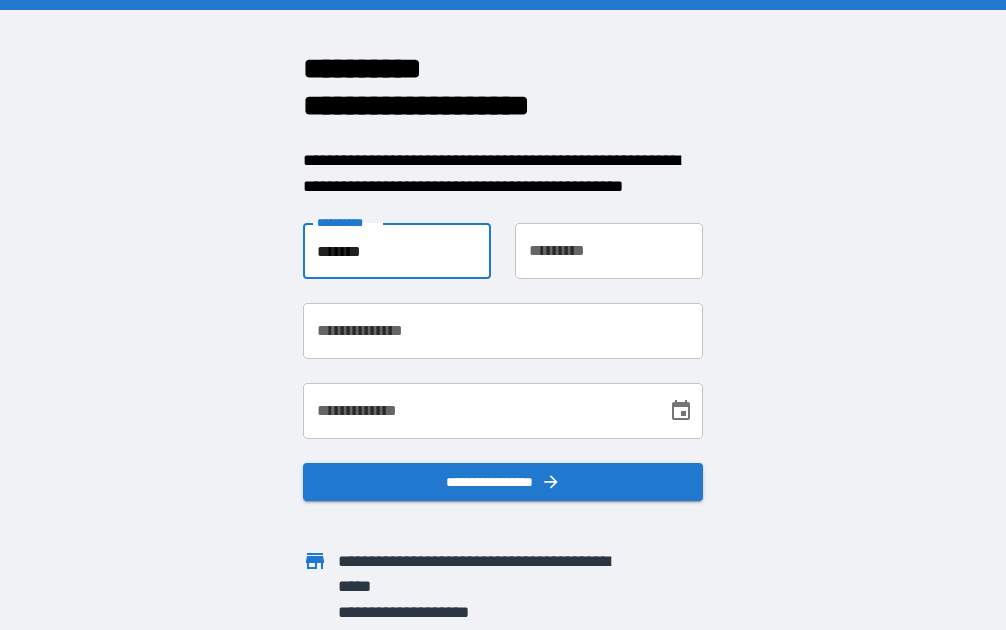 type on "*******" 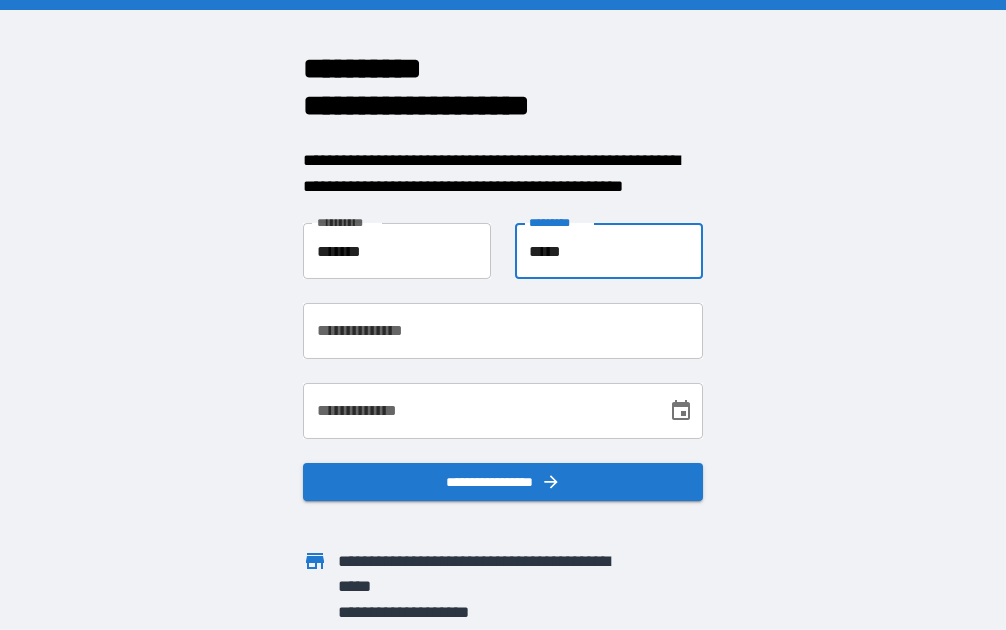 type on "*****" 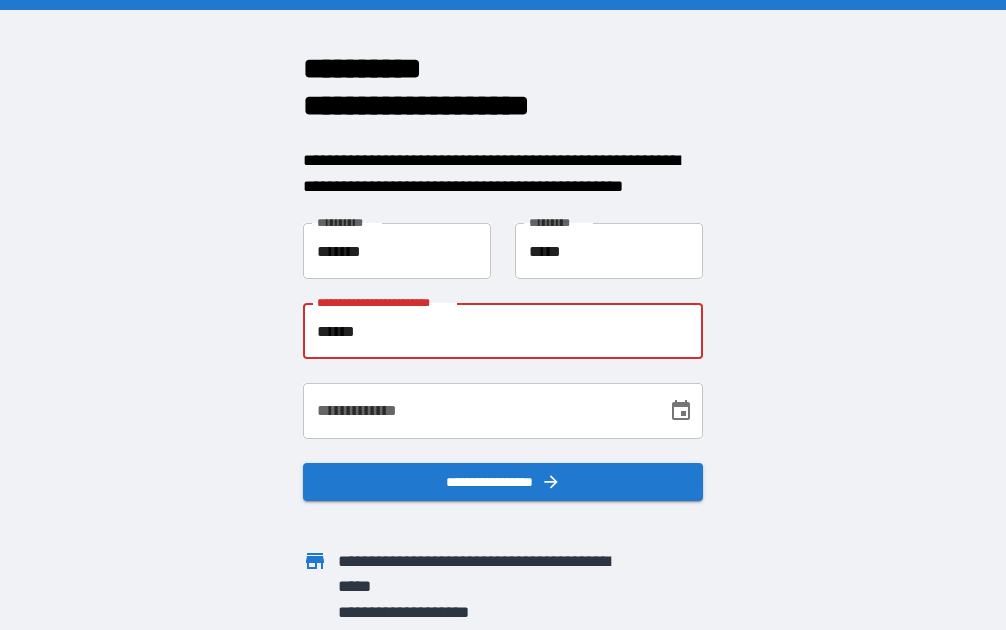 type on "**********" 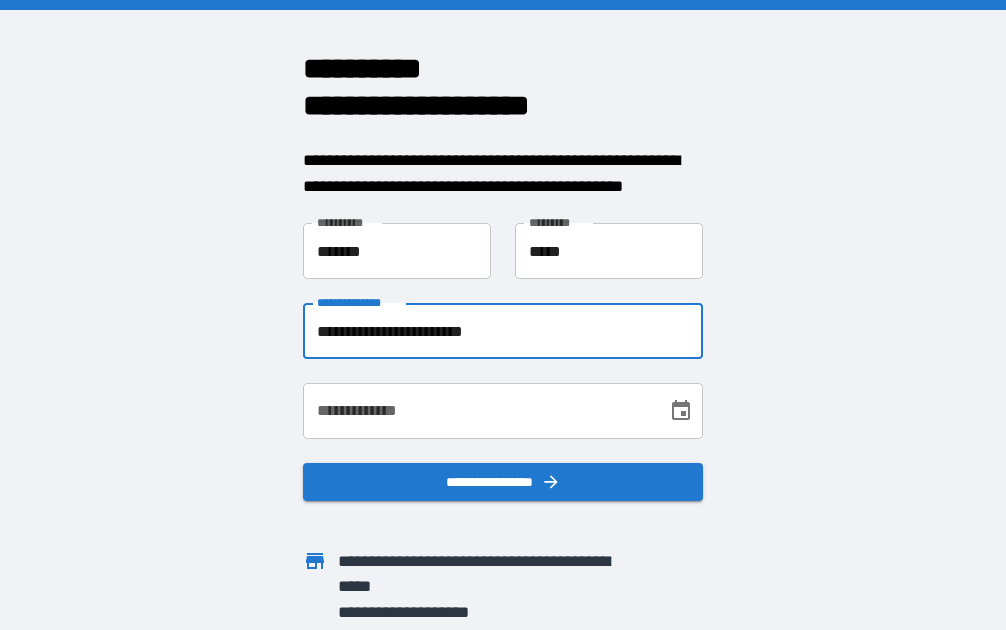 click on "**********" at bounding box center (478, 411) 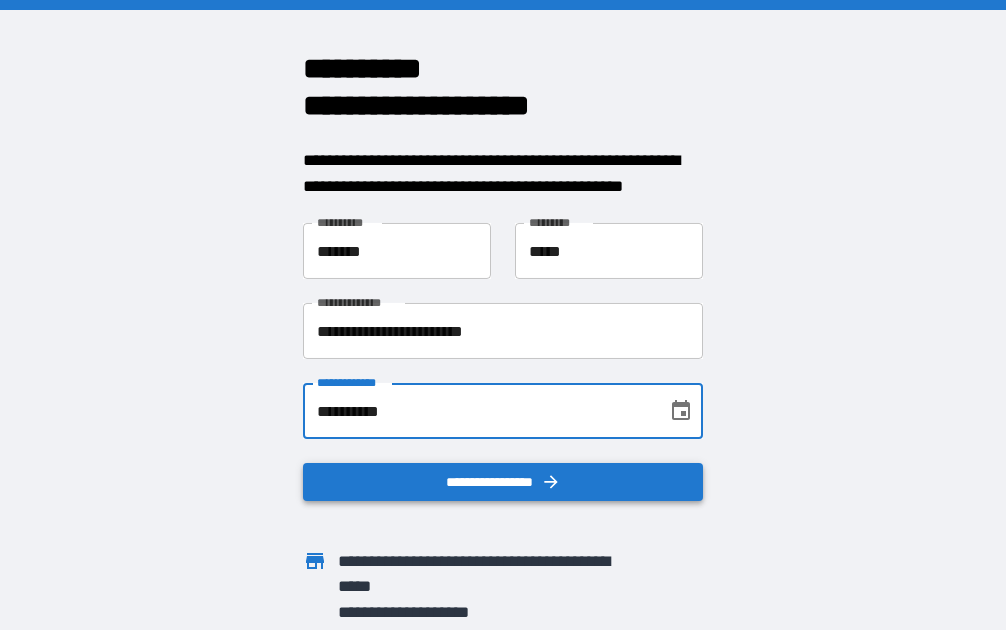 type on "**********" 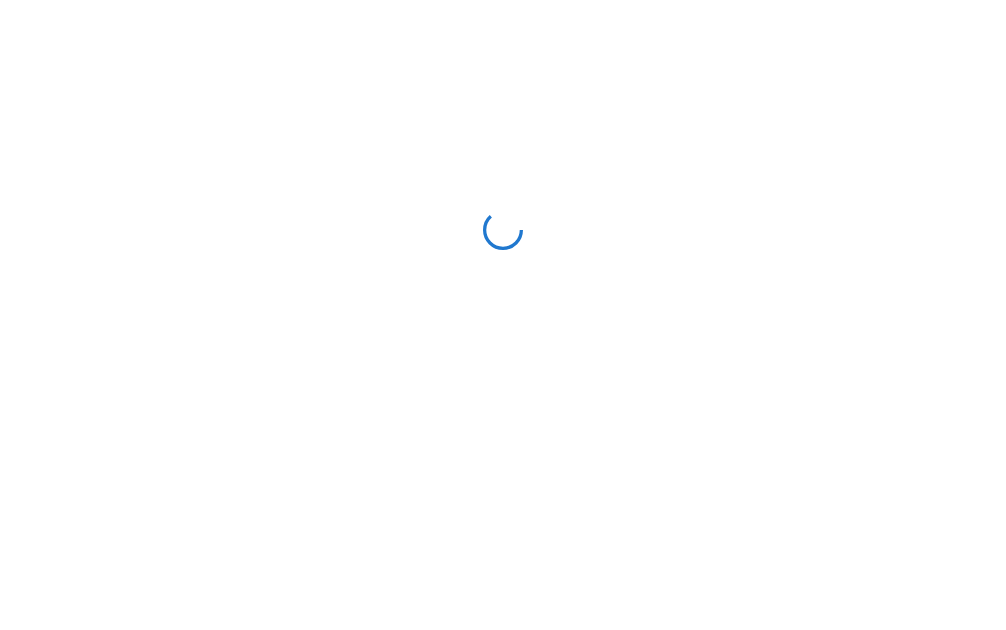 scroll, scrollTop: 0, scrollLeft: 0, axis: both 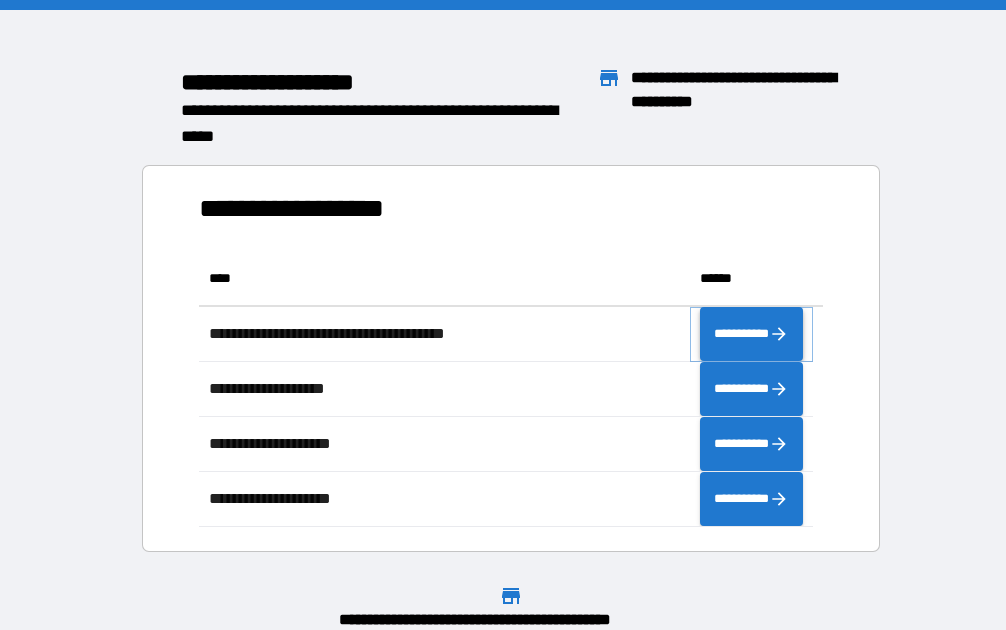click 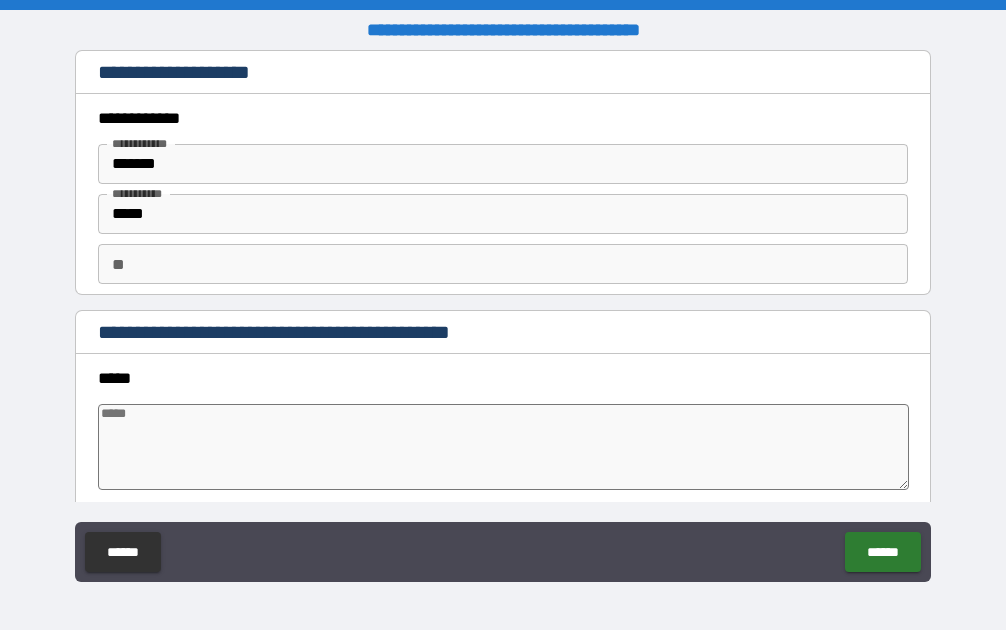 type on "*" 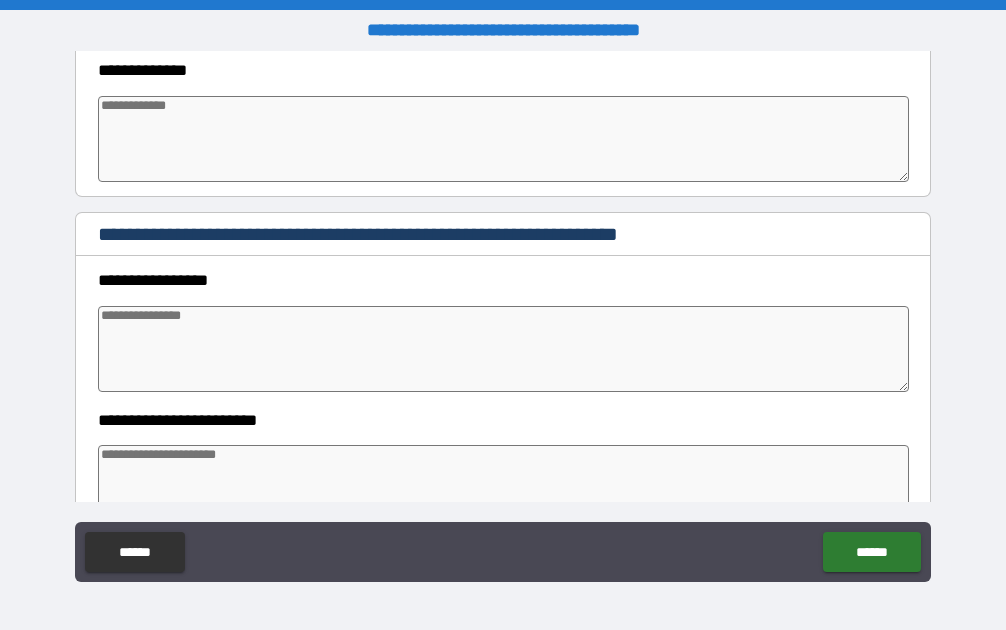 scroll, scrollTop: 900, scrollLeft: 0, axis: vertical 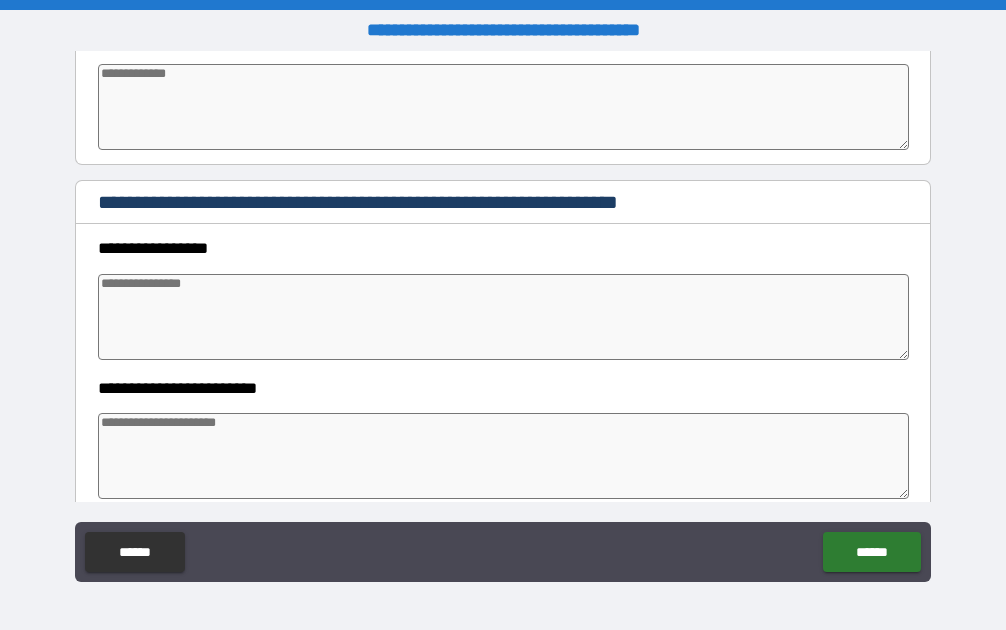 click at bounding box center (503, 317) 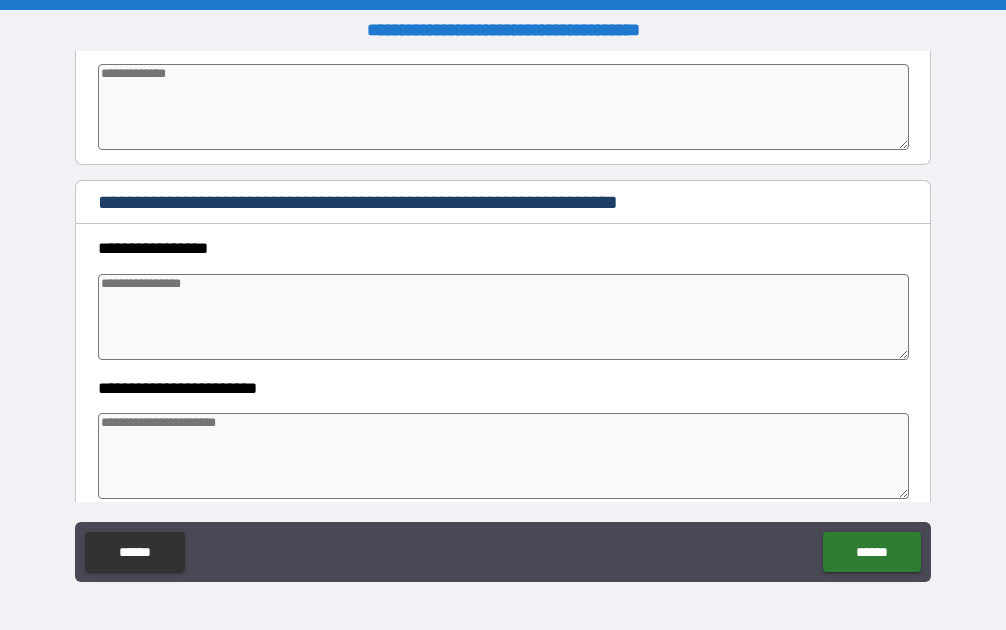 type on "*" 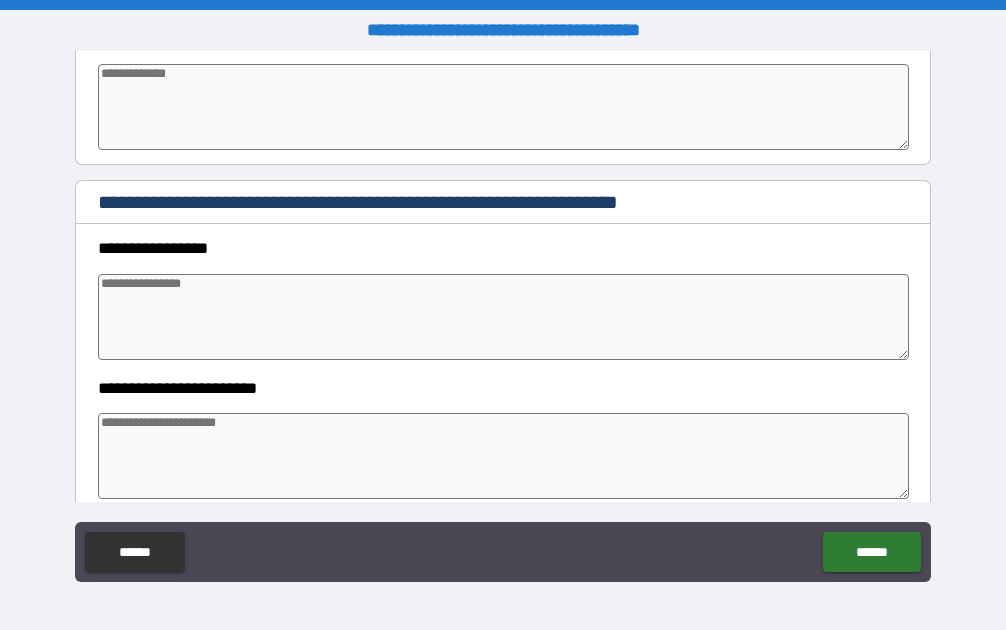 type on "*" 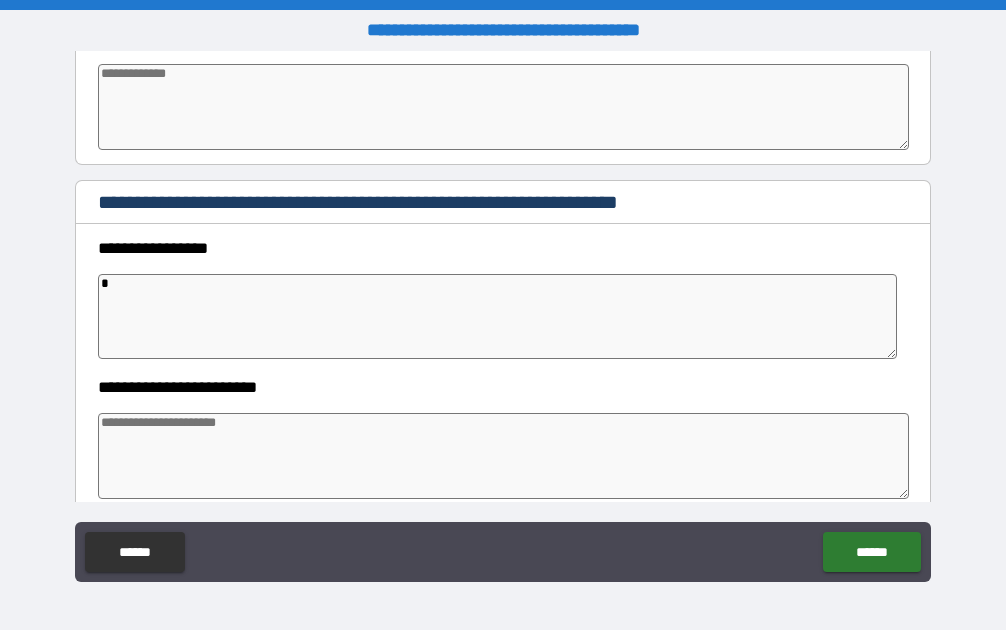 type on "*" 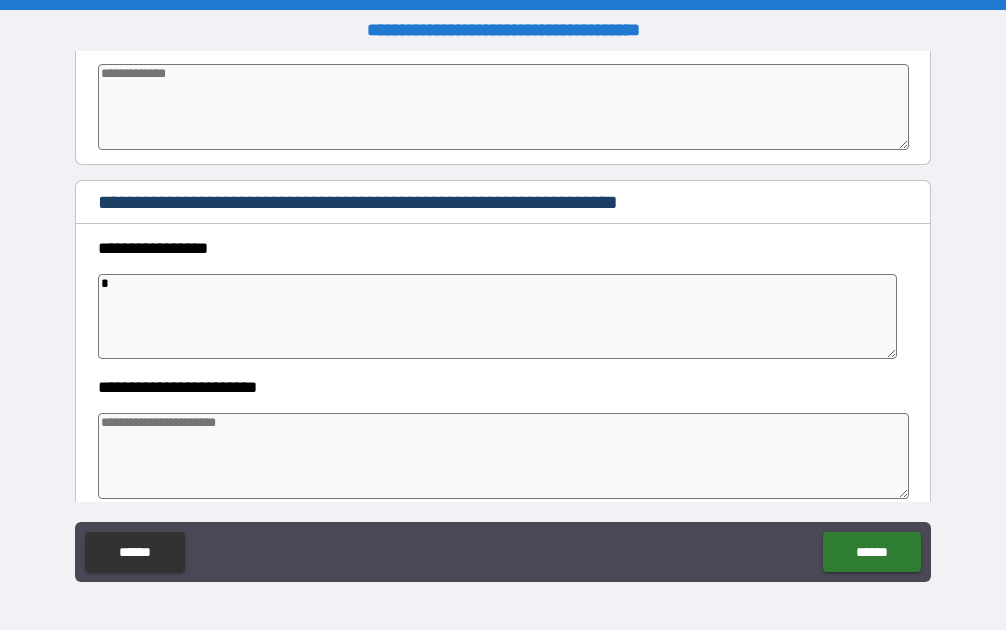 type on "*" 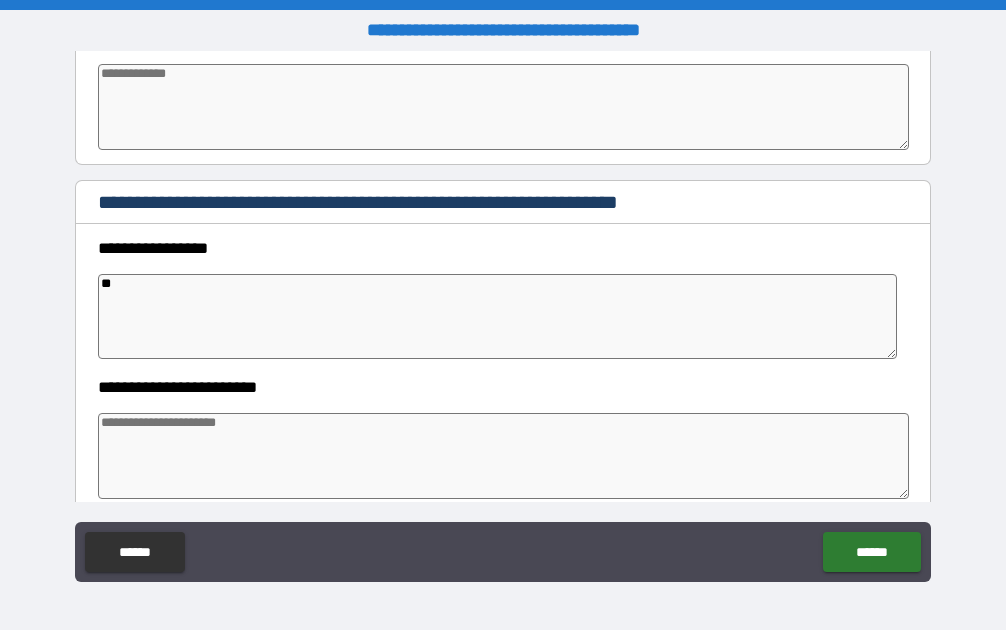 type on "*" 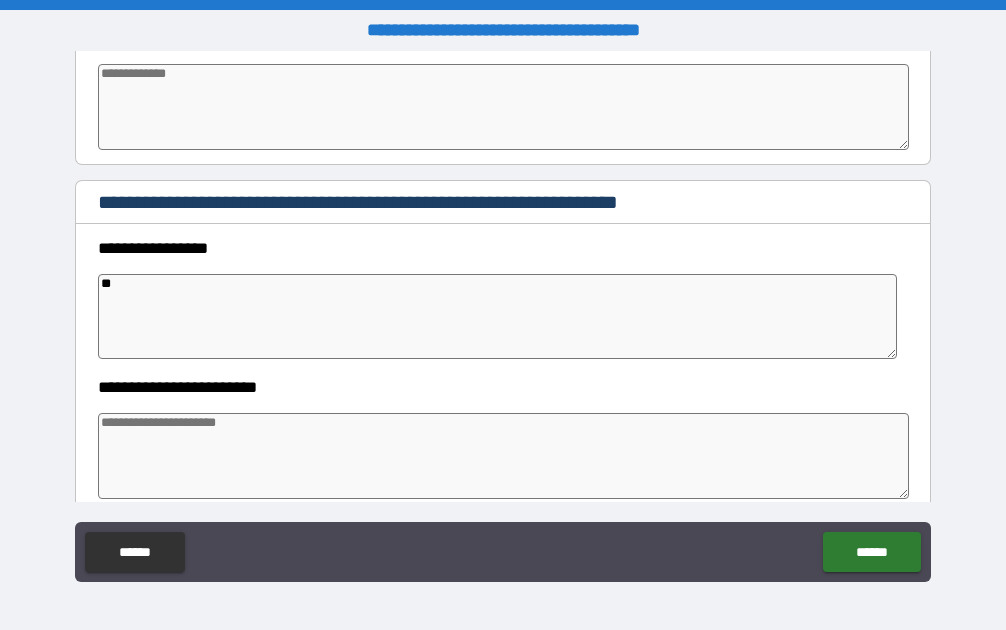 type on "*" 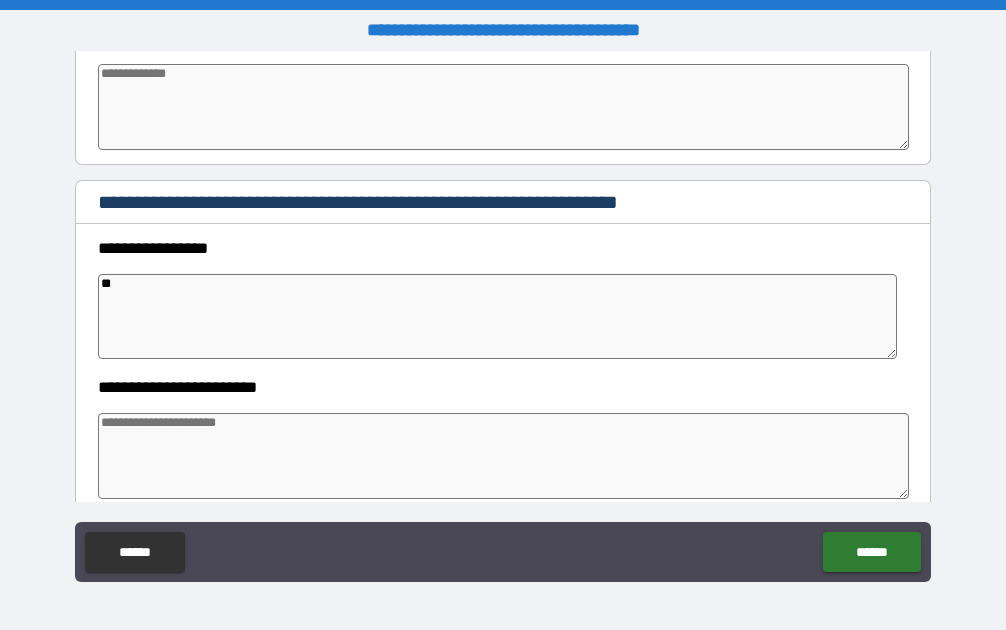 type on "*" 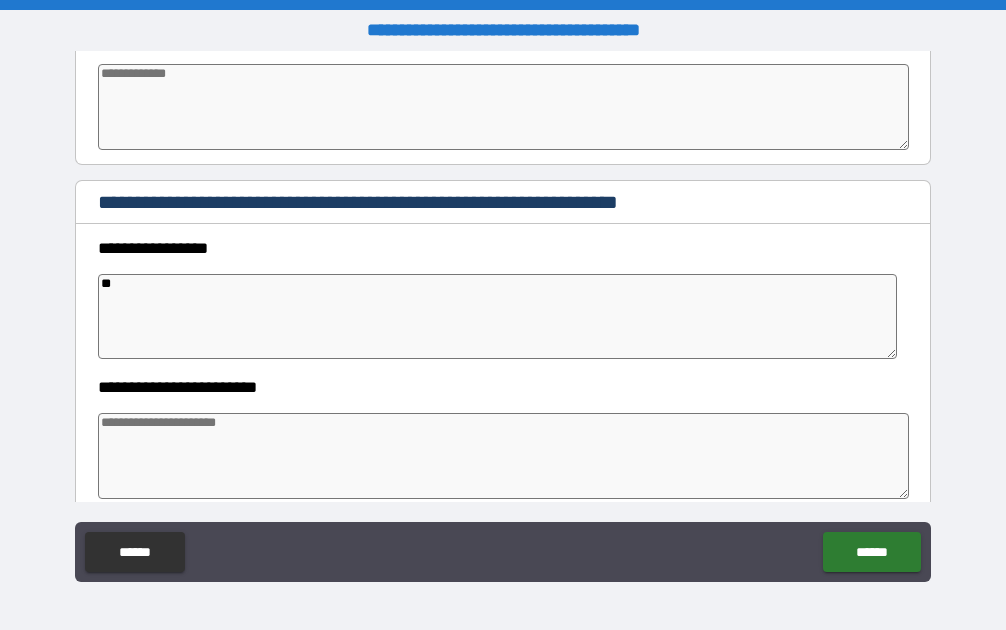 type on "*" 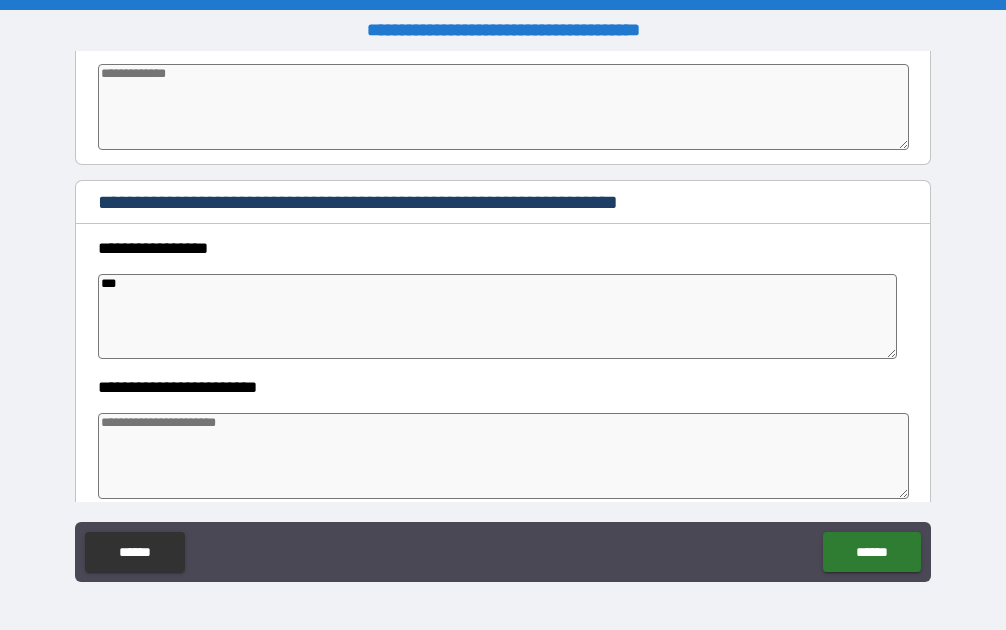 type on "*" 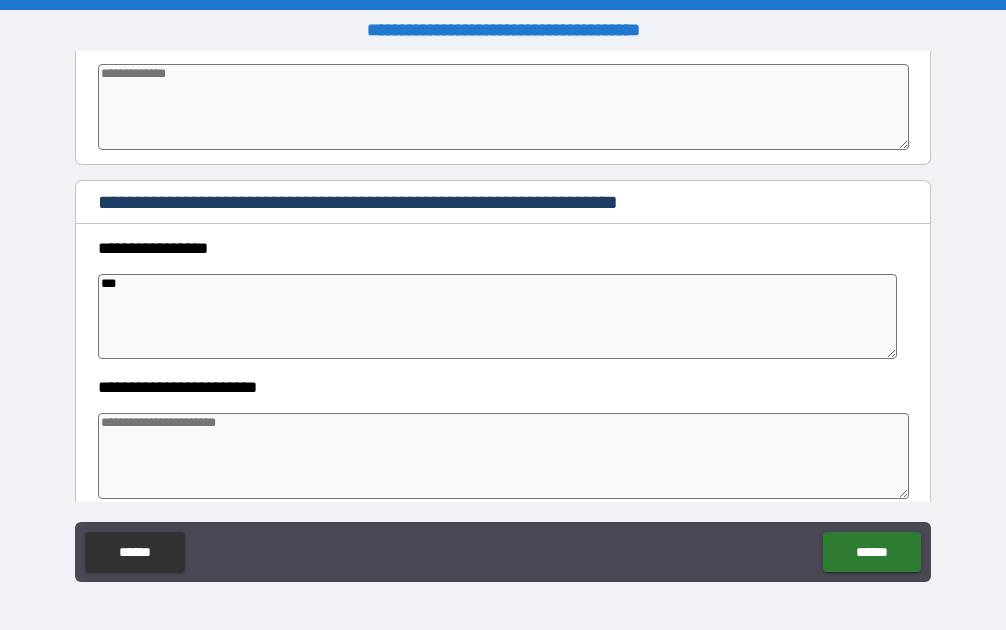 type on "*" 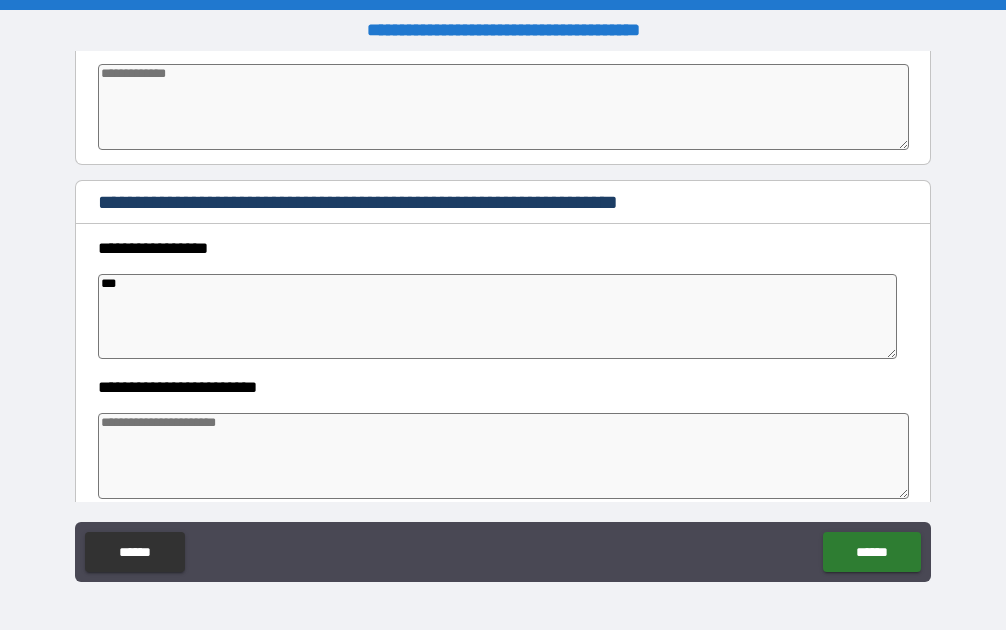 type on "*" 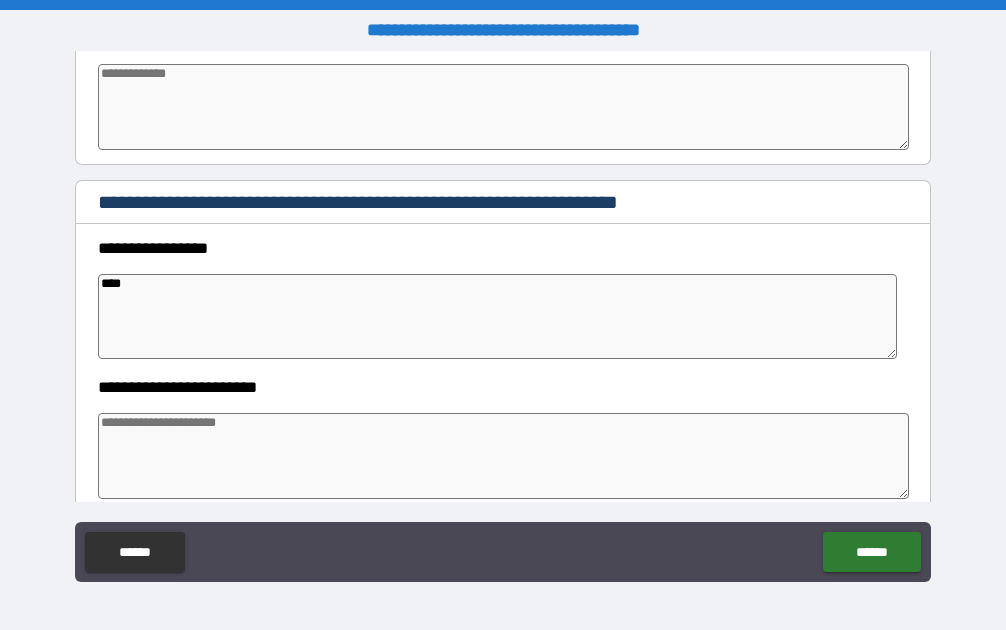 type on "*" 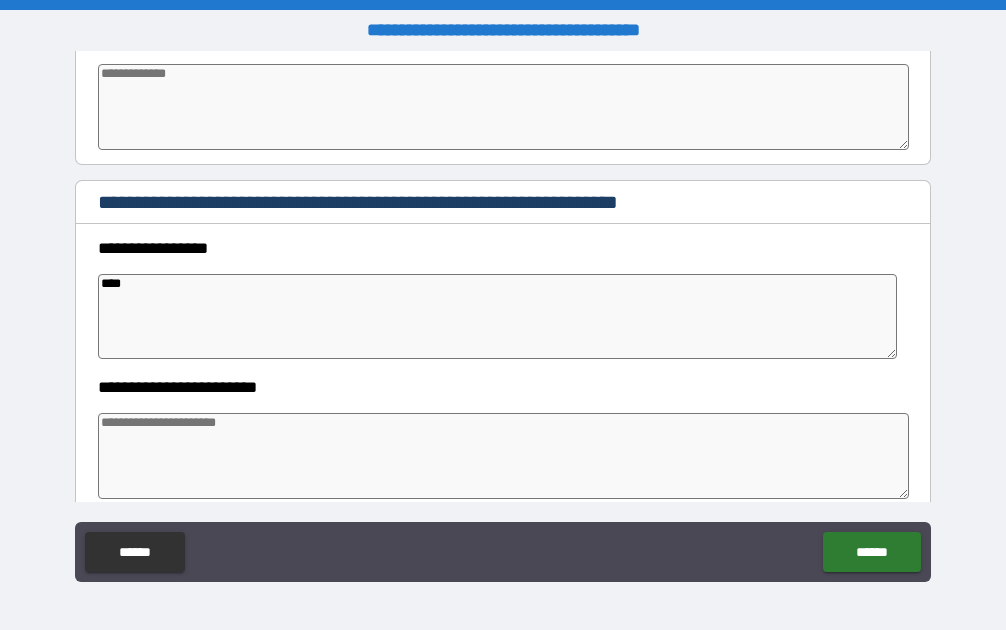 type on "*" 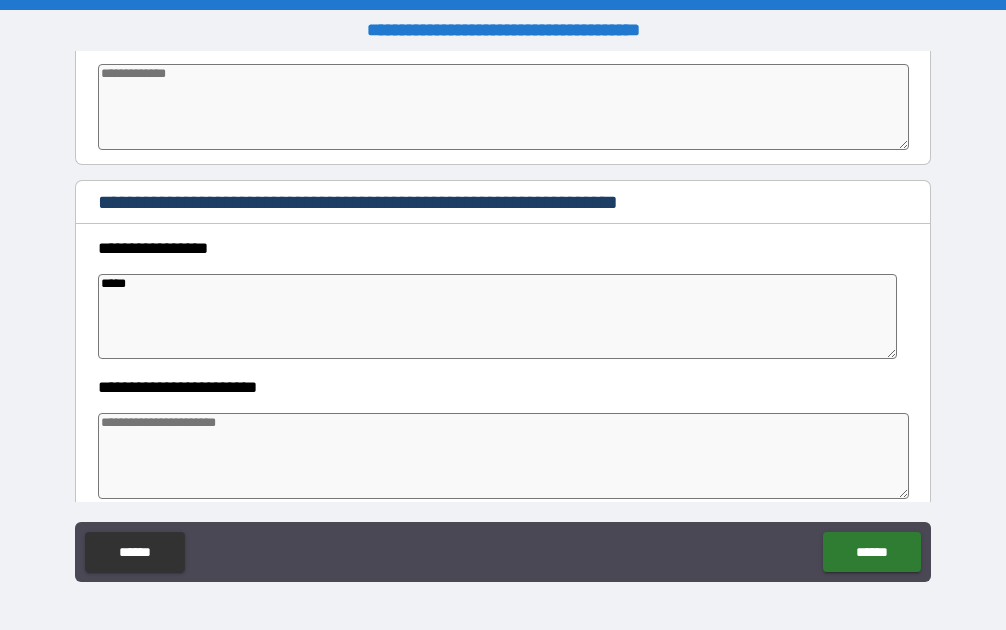 type on "*" 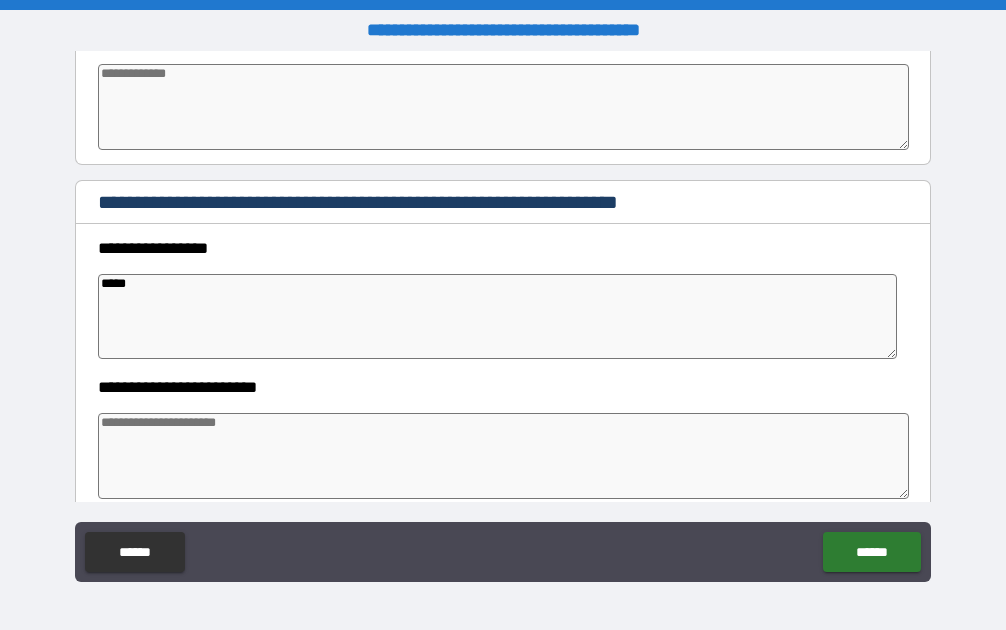 type on "*" 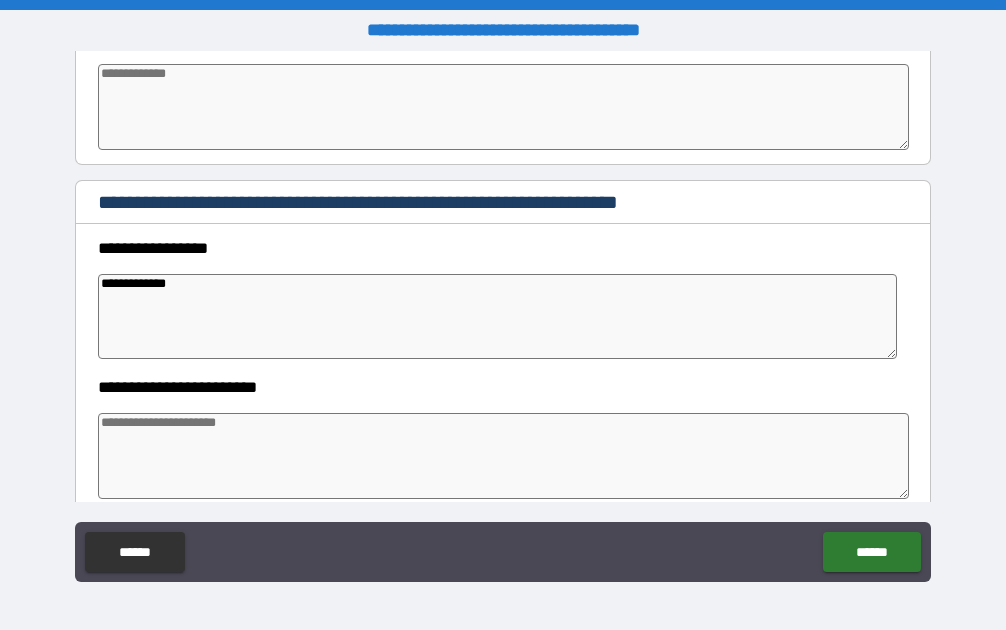 click at bounding box center [503, 456] 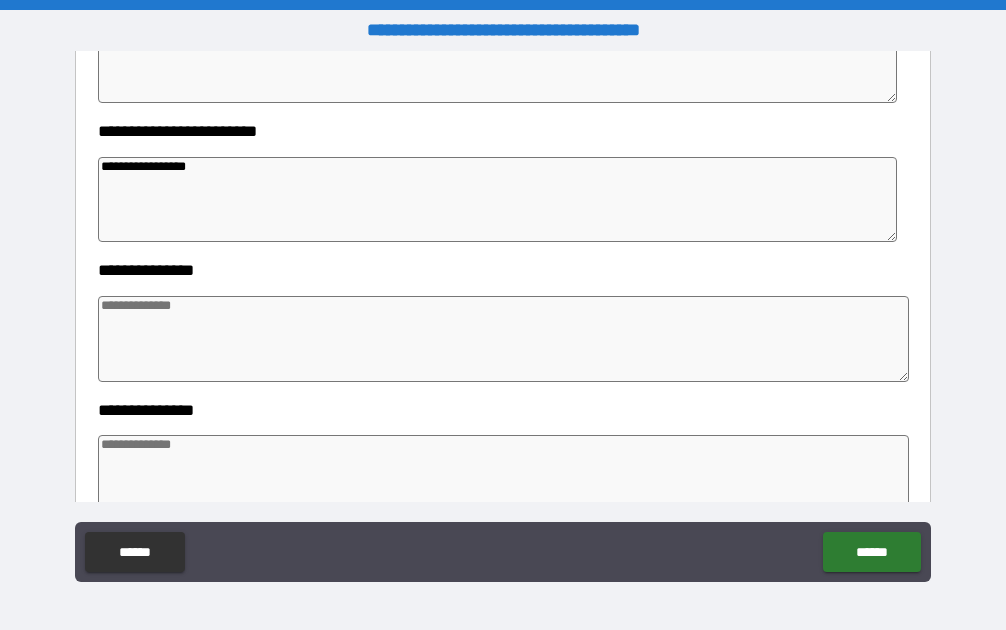 scroll, scrollTop: 1200, scrollLeft: 0, axis: vertical 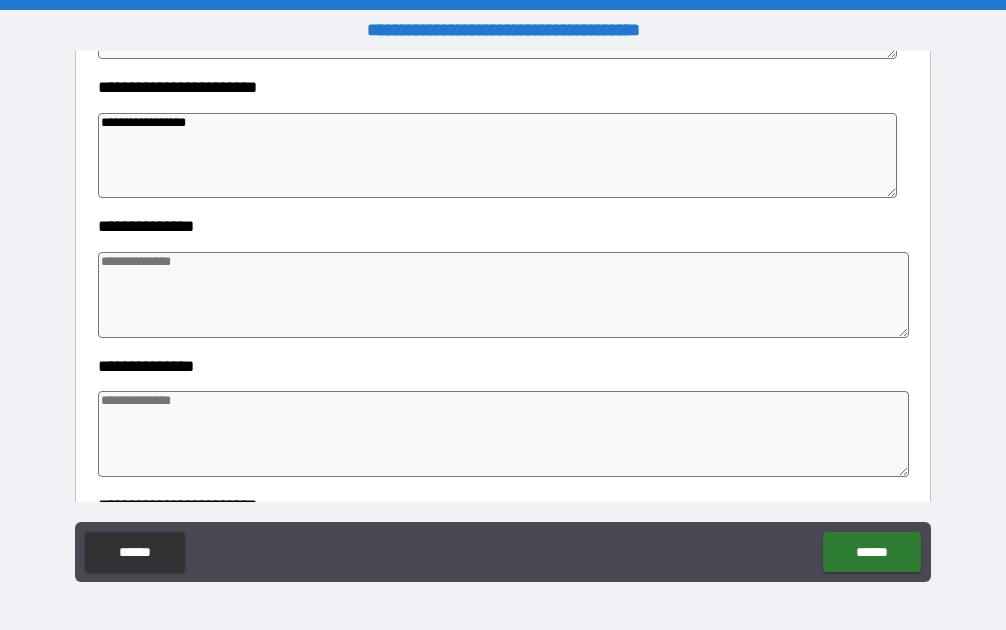 click on "**********" at bounding box center [503, 282] 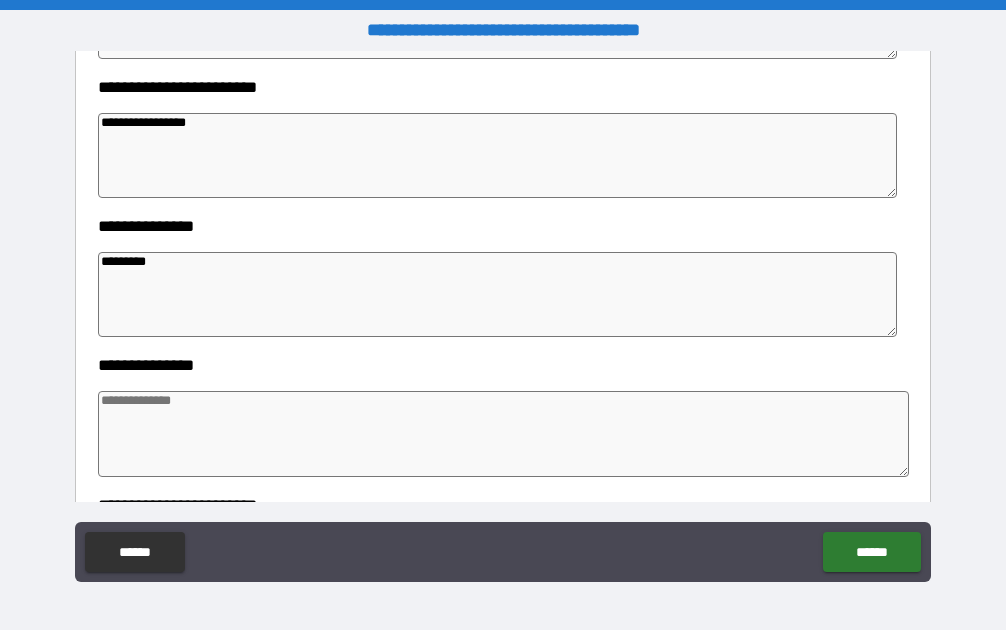 click at bounding box center [503, 434] 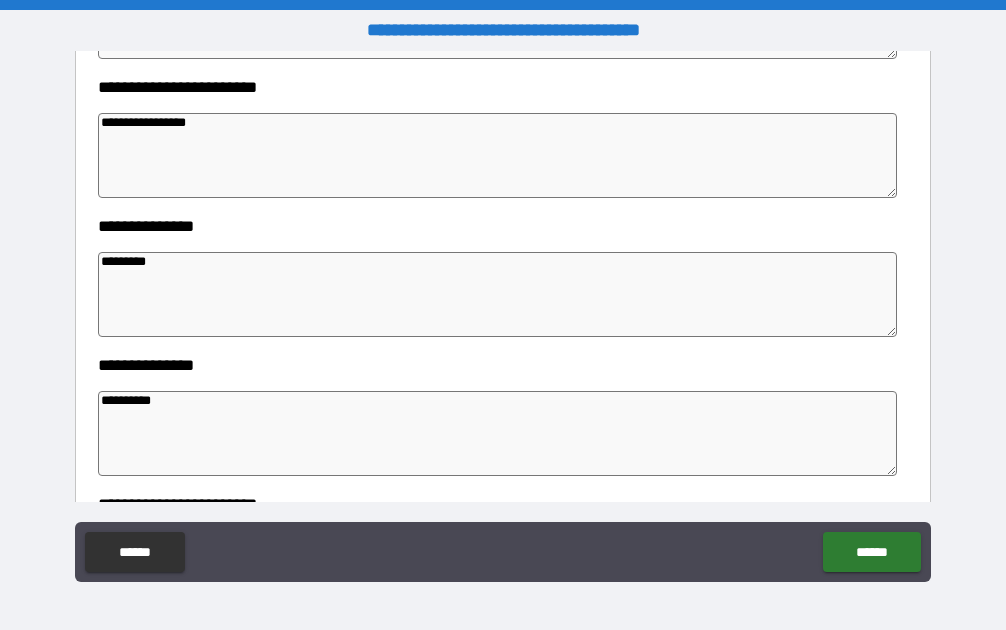 scroll, scrollTop: 1300, scrollLeft: 0, axis: vertical 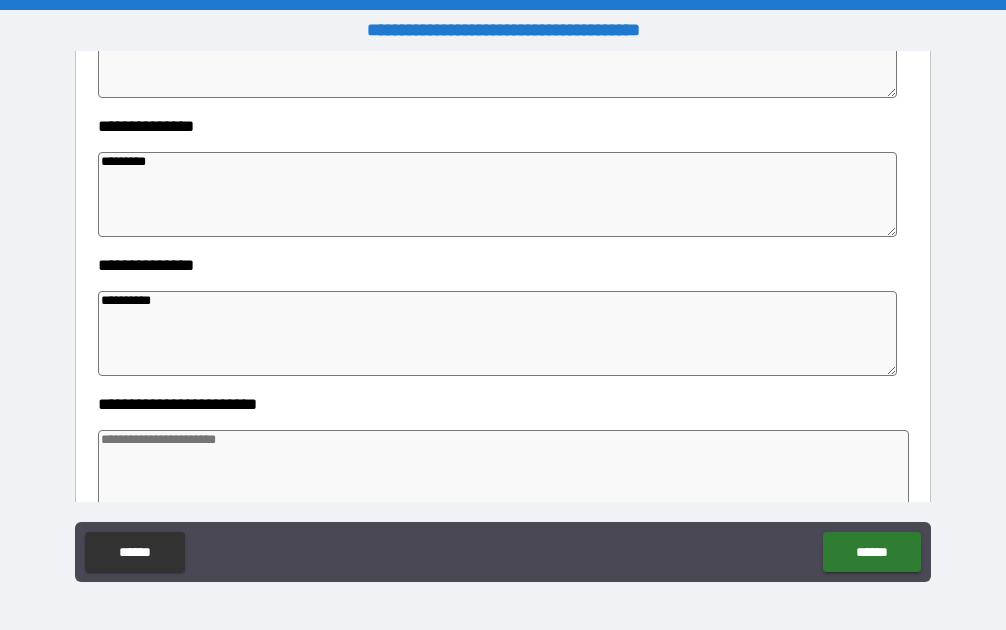 click at bounding box center (503, 473) 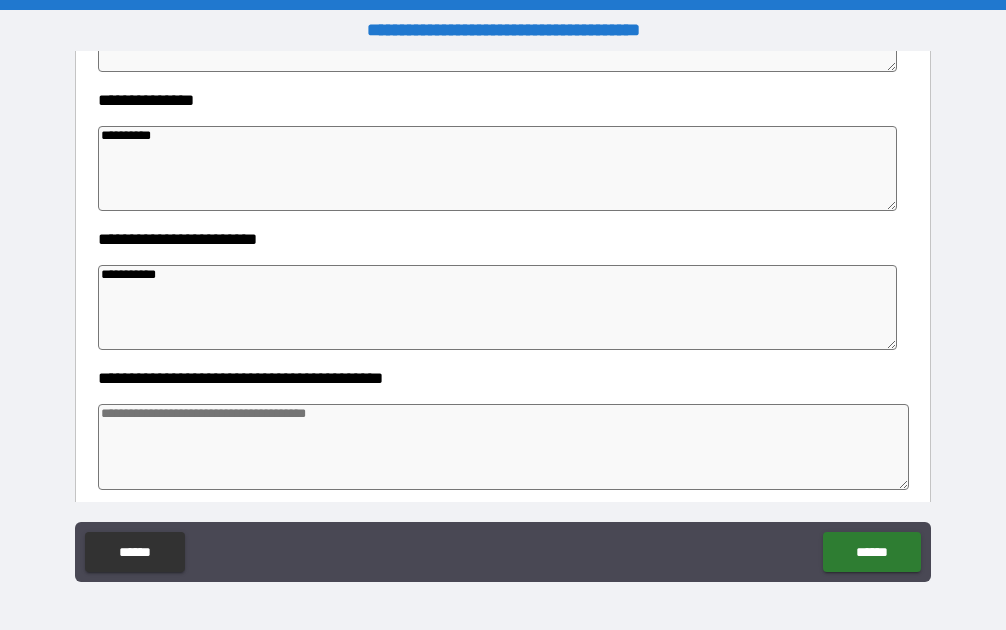 scroll, scrollTop: 1500, scrollLeft: 0, axis: vertical 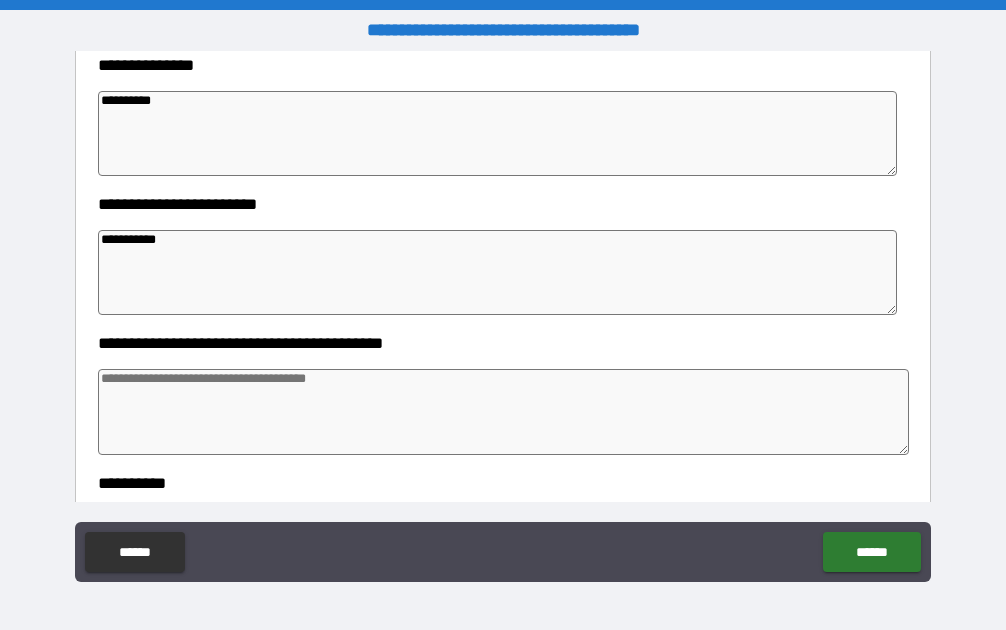 click at bounding box center [503, 412] 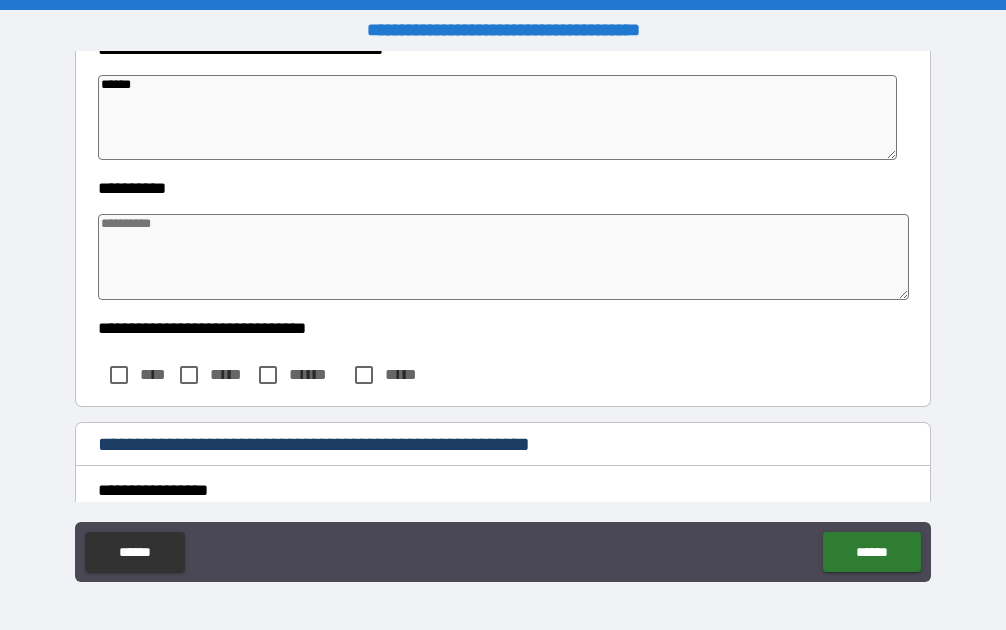 scroll, scrollTop: 1800, scrollLeft: 0, axis: vertical 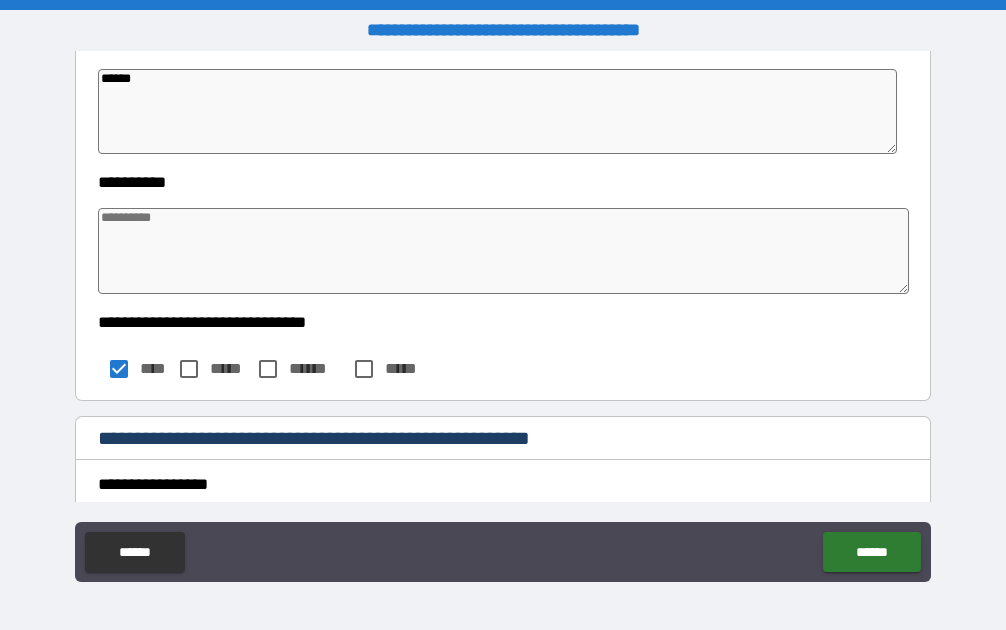 click at bounding box center [503, 251] 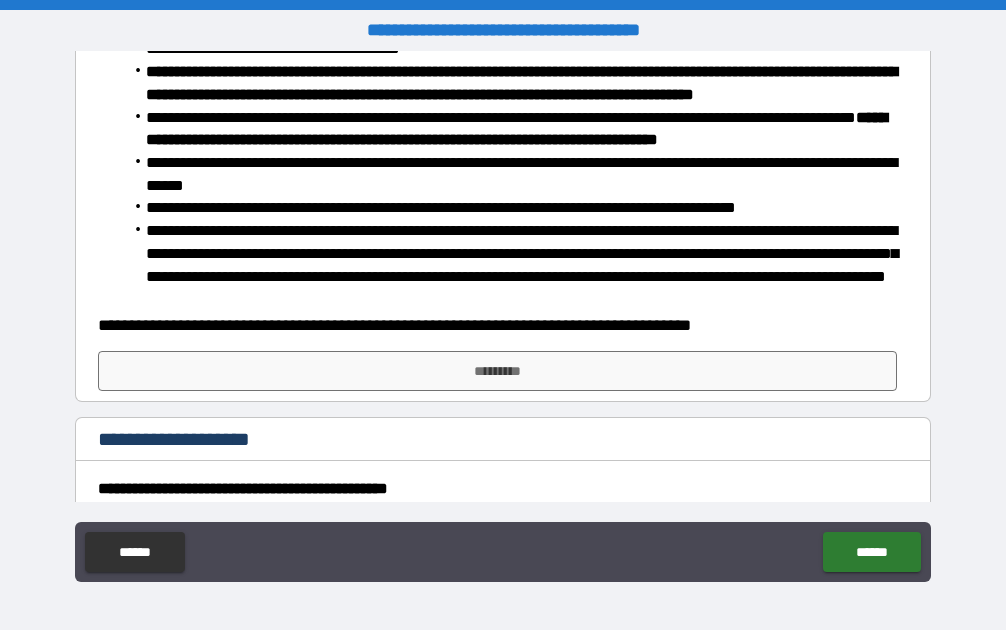 scroll, scrollTop: 3600, scrollLeft: 0, axis: vertical 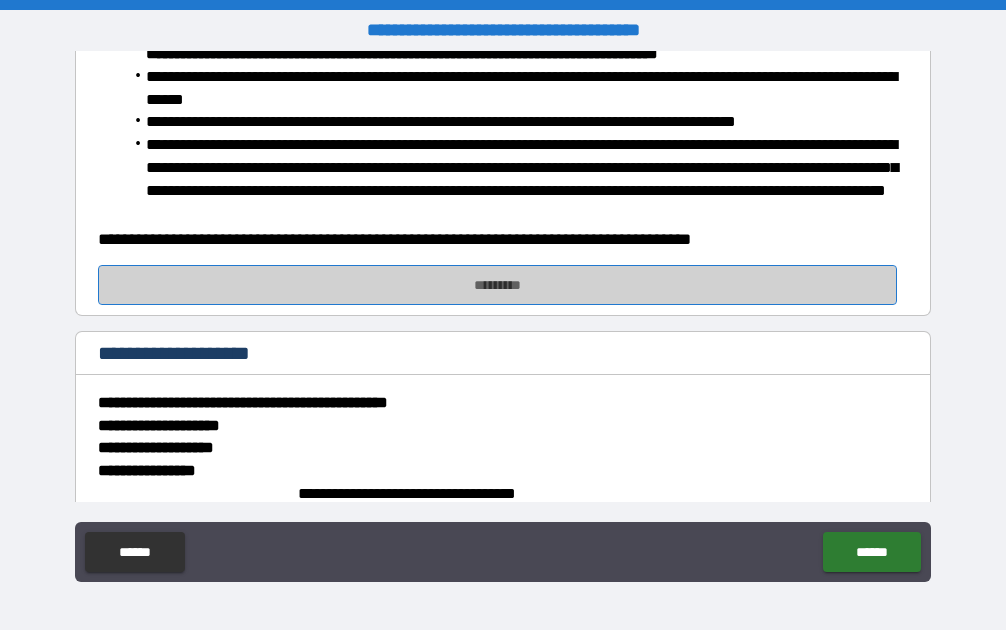 click on "*********" at bounding box center [497, 285] 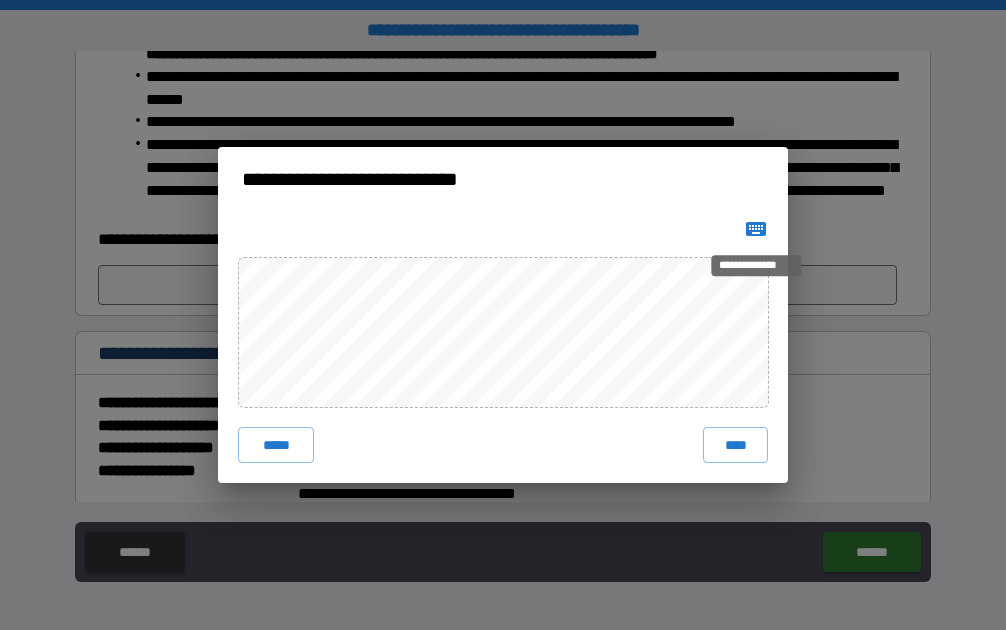 click 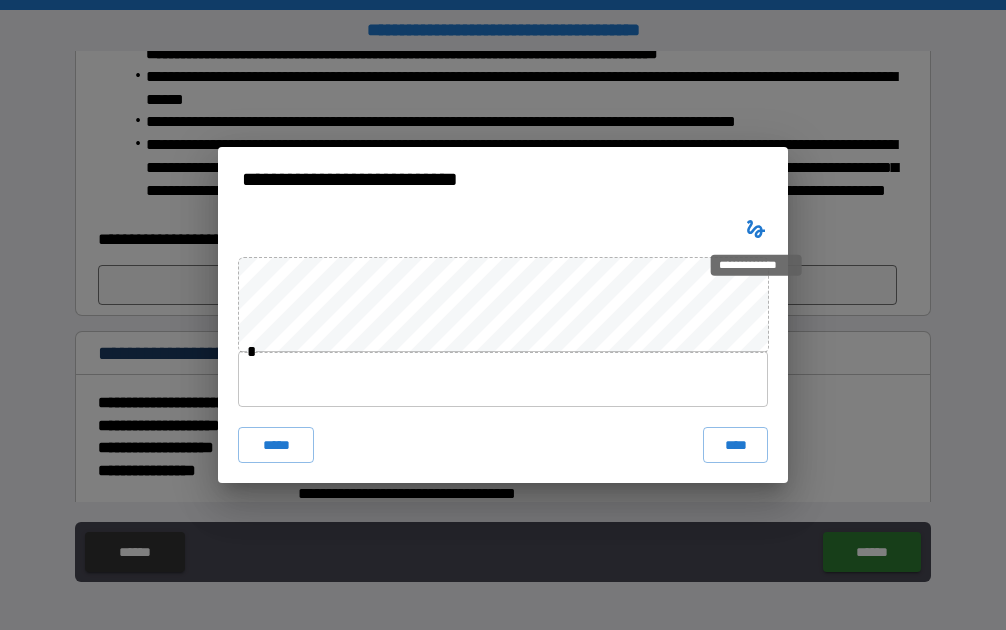 click 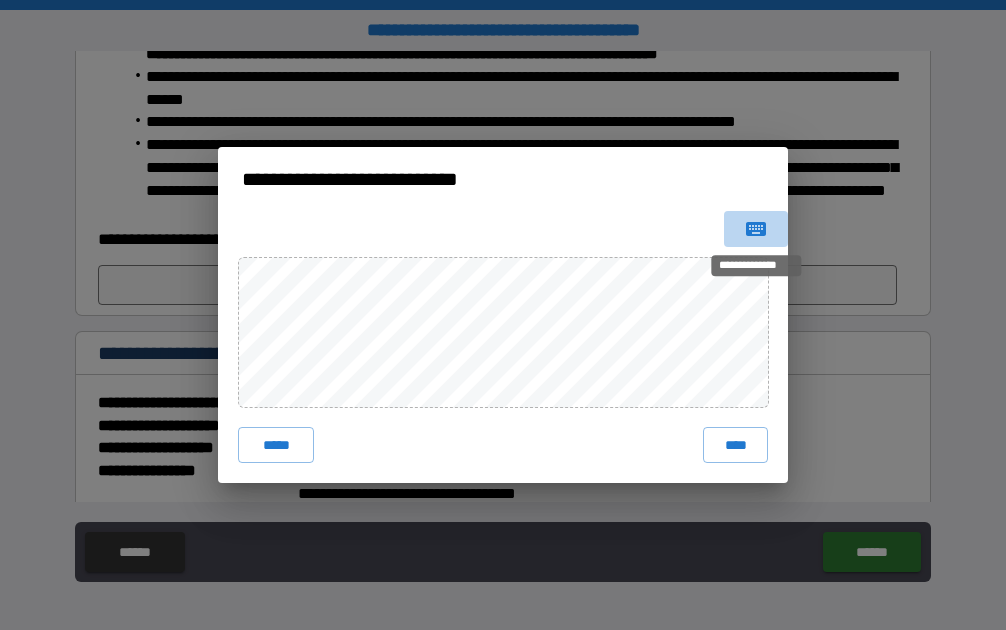click 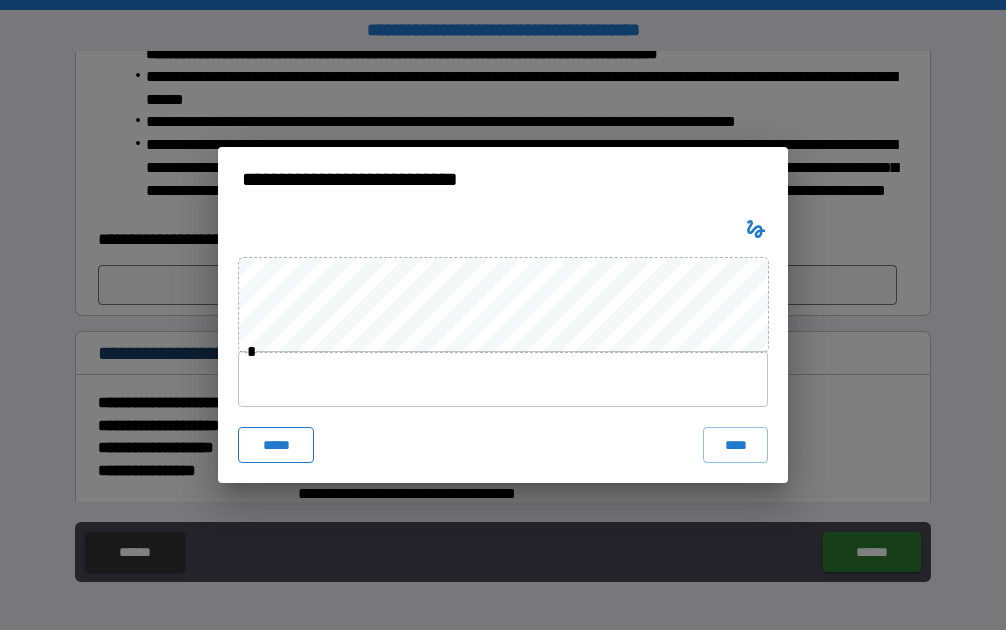 click on "*****" at bounding box center [276, 445] 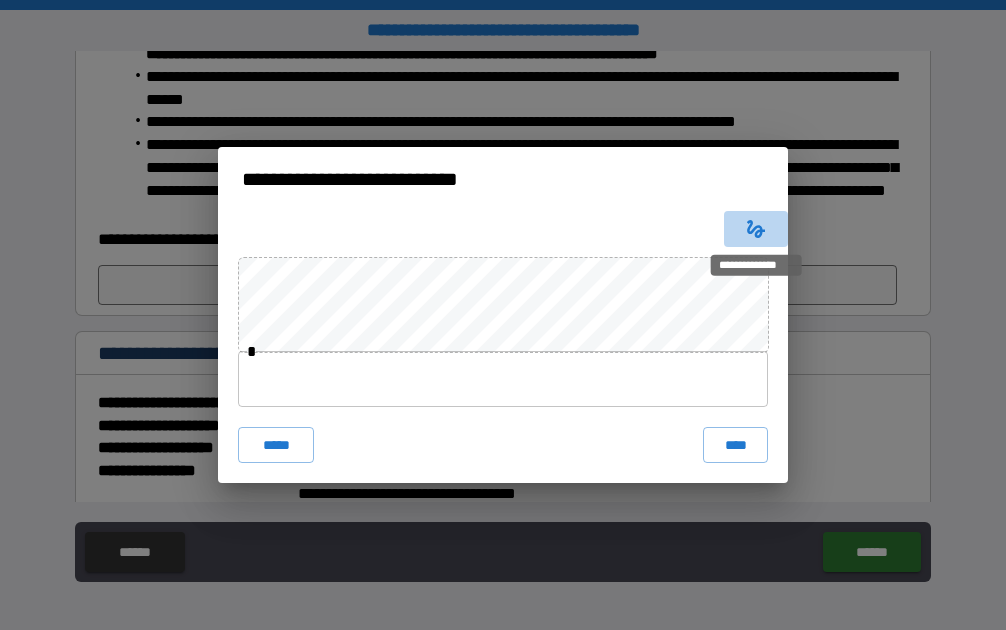 click 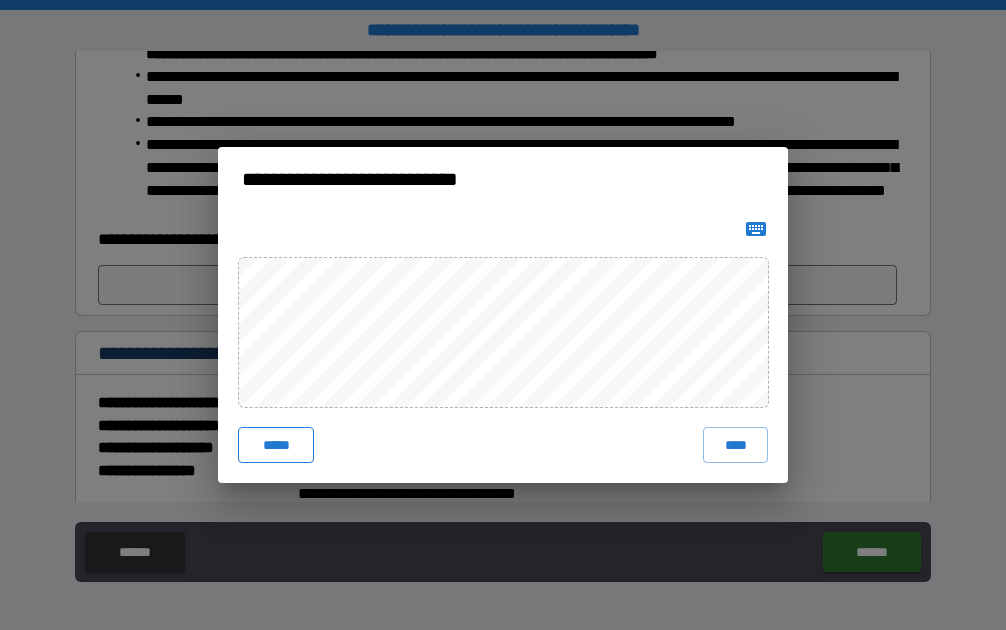click on "*****" at bounding box center [276, 445] 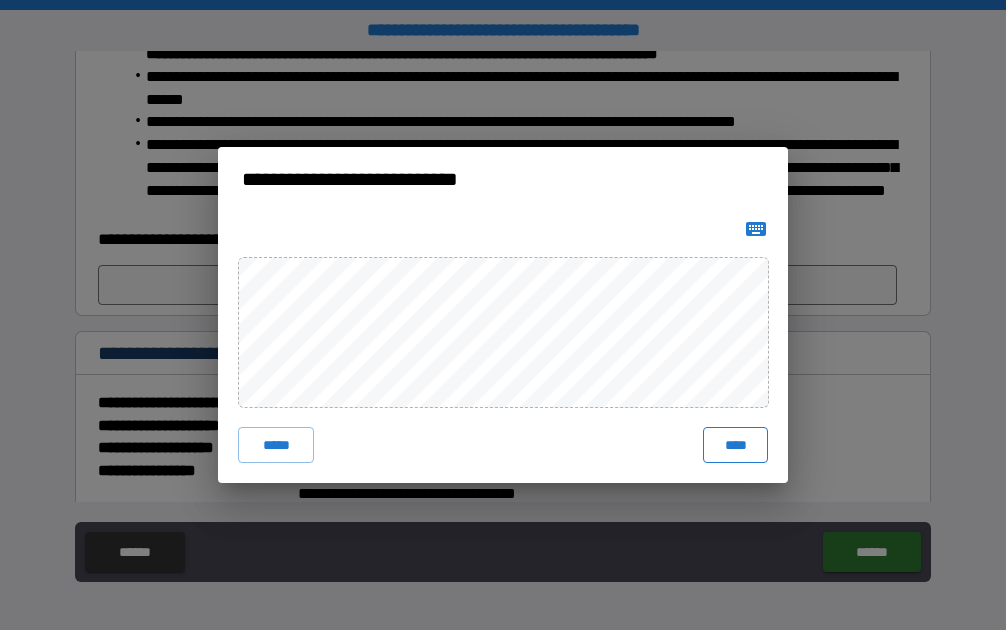 click on "****" at bounding box center [735, 445] 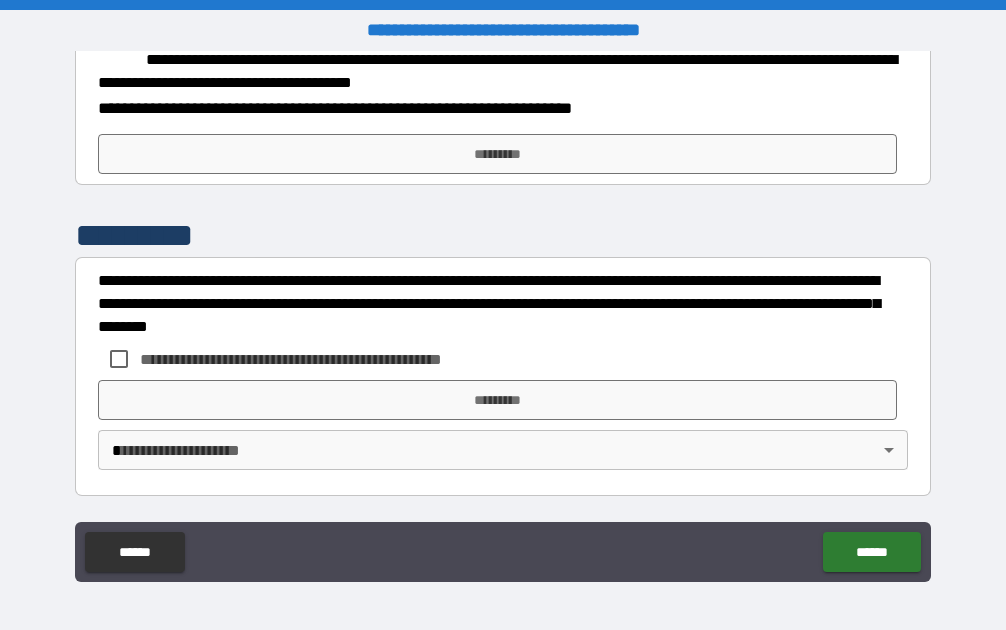 scroll, scrollTop: 7400, scrollLeft: 0, axis: vertical 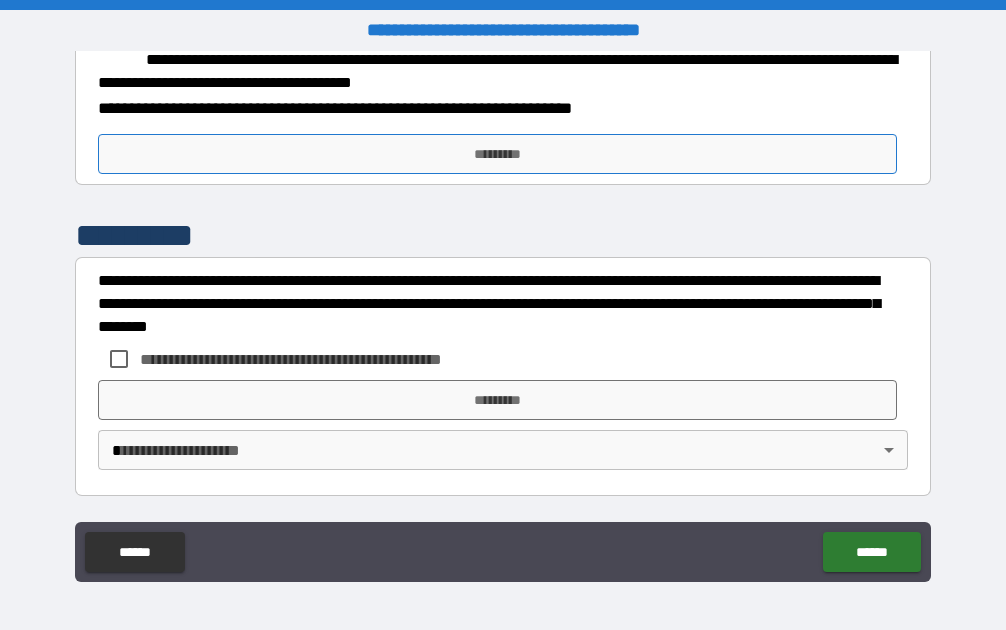 click on "*********" at bounding box center (497, 154) 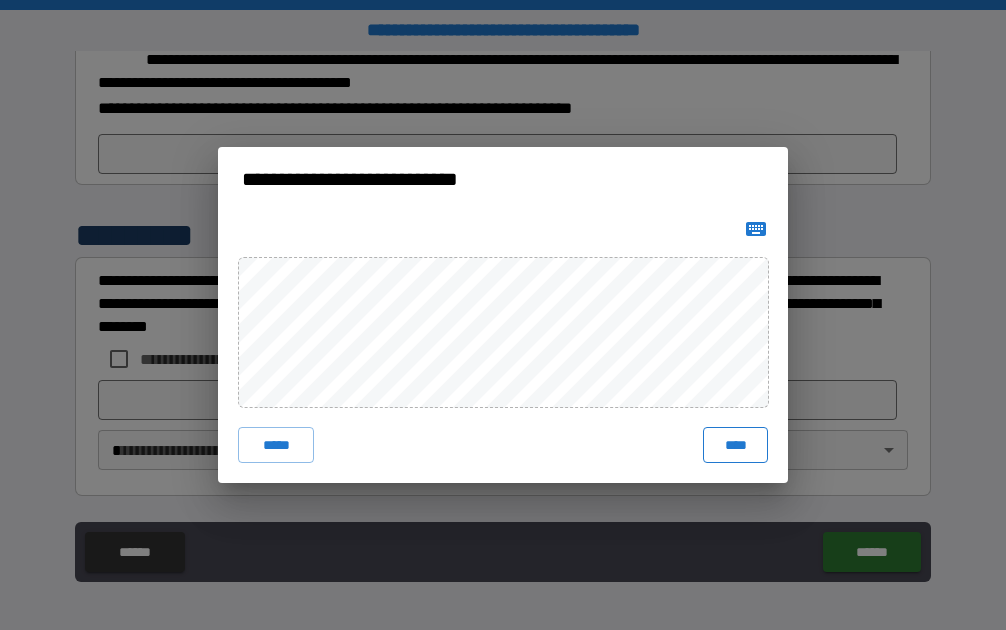 click on "****" at bounding box center (735, 445) 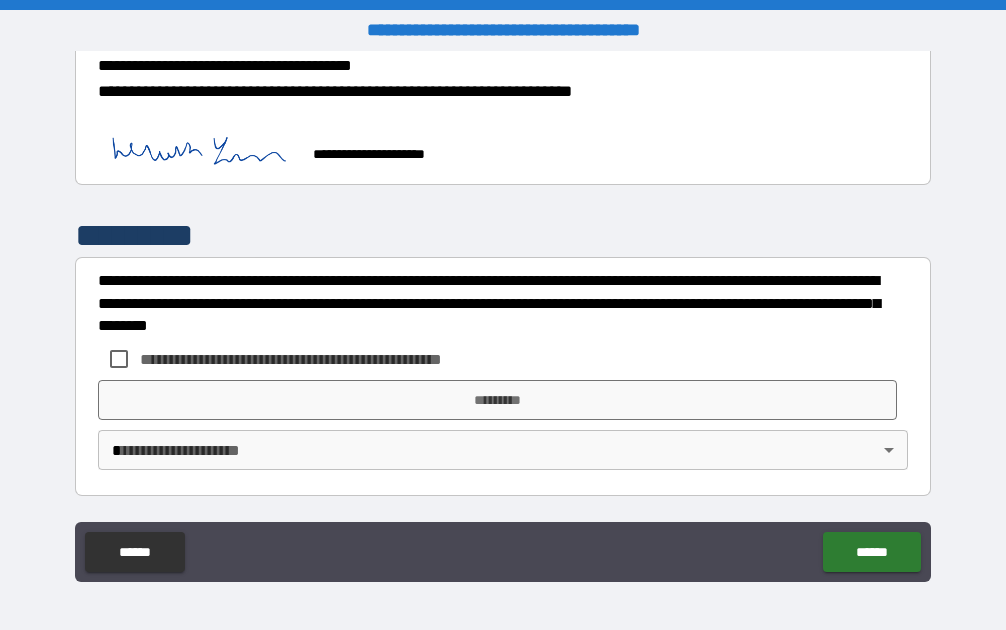scroll, scrollTop: 7574, scrollLeft: 0, axis: vertical 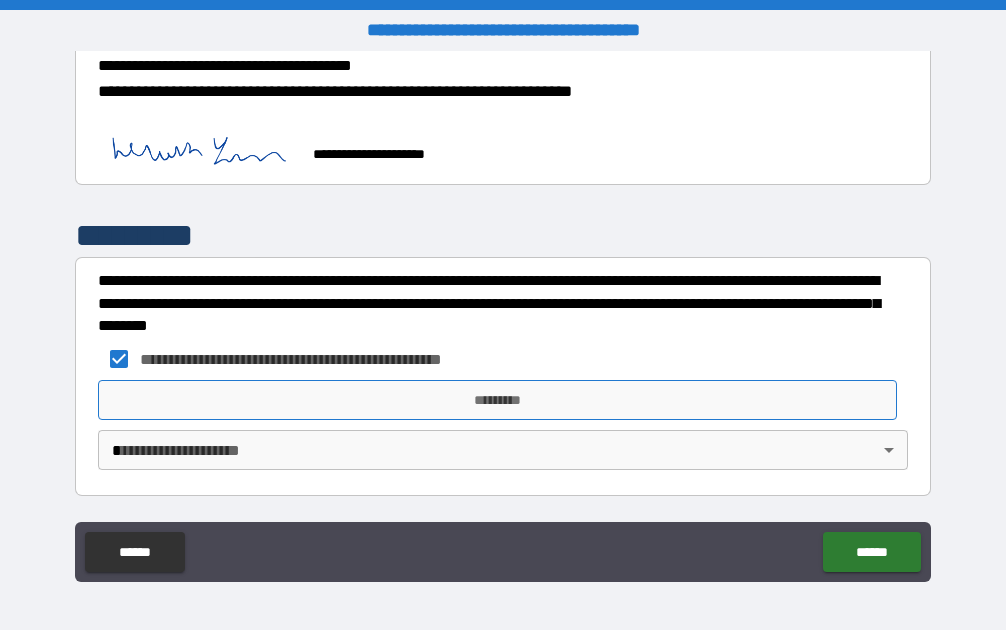 click on "*********" at bounding box center (497, 400) 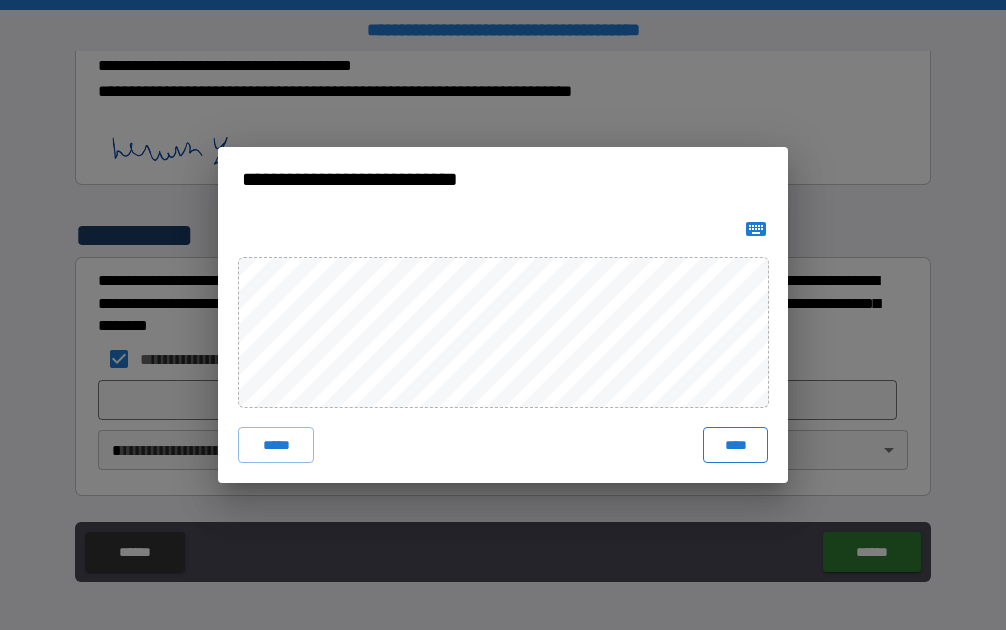 click on "****" at bounding box center [735, 445] 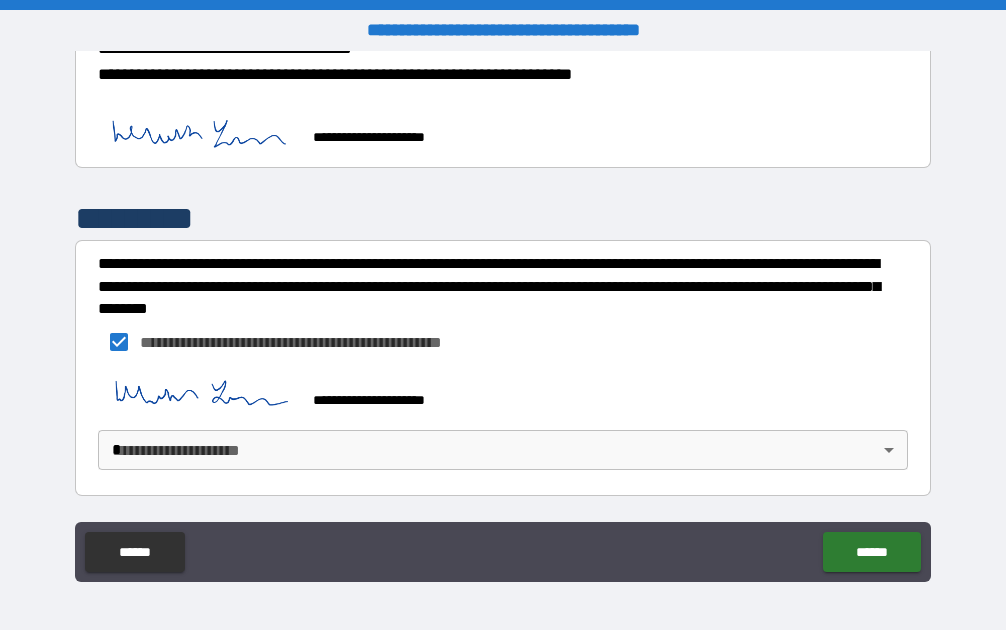 scroll, scrollTop: 7590, scrollLeft: 0, axis: vertical 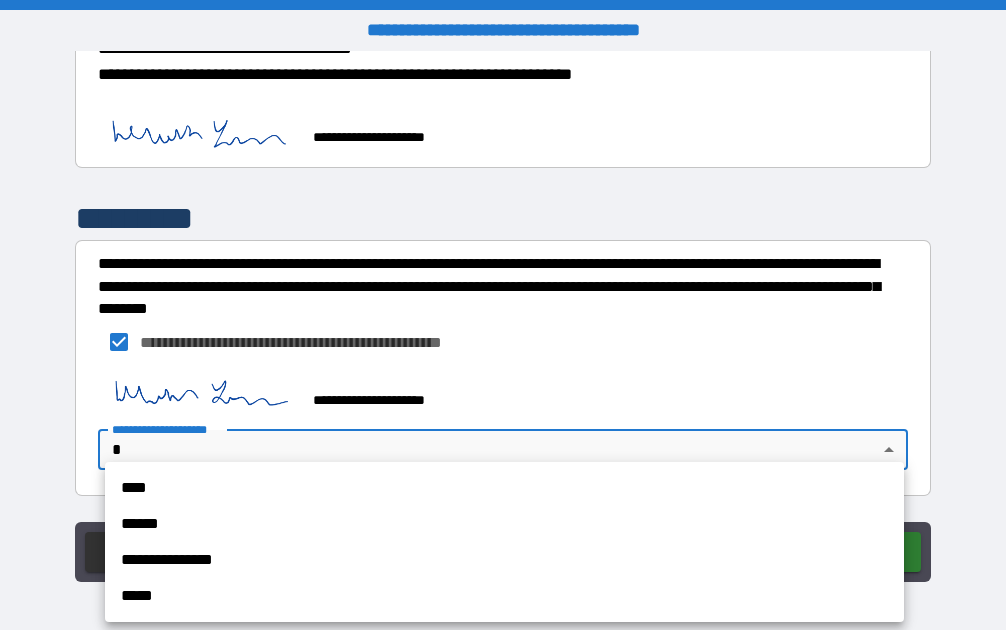 click on "**********" at bounding box center (503, 315) 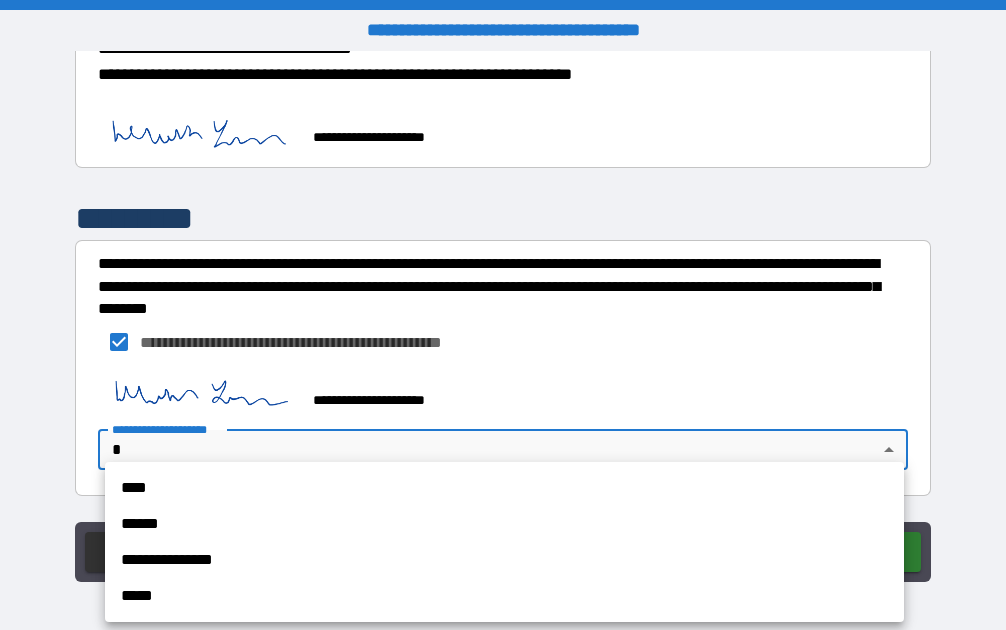 click on "****" at bounding box center (504, 488) 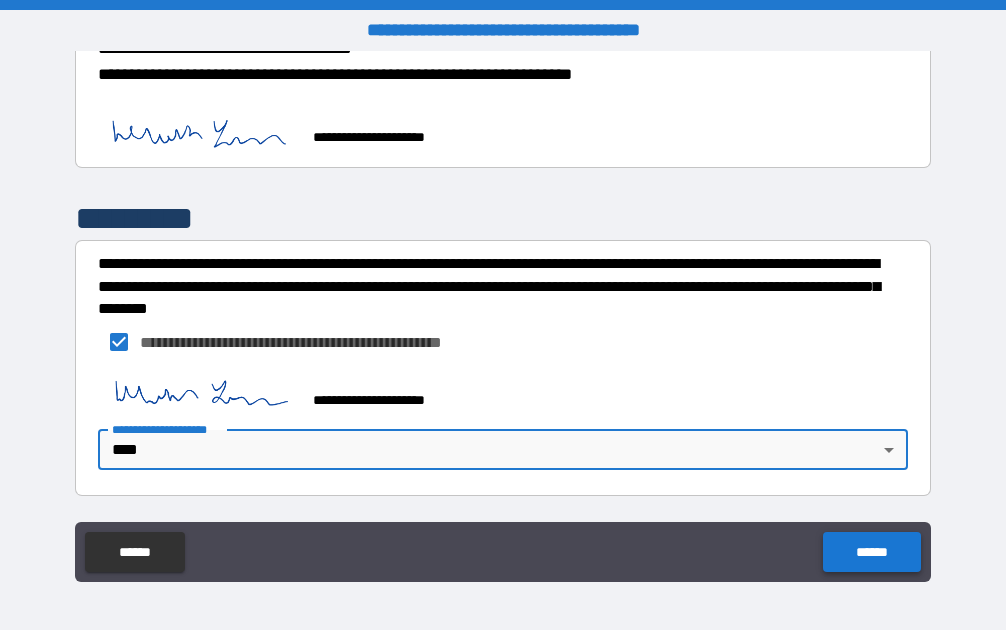click on "******" at bounding box center (871, 552) 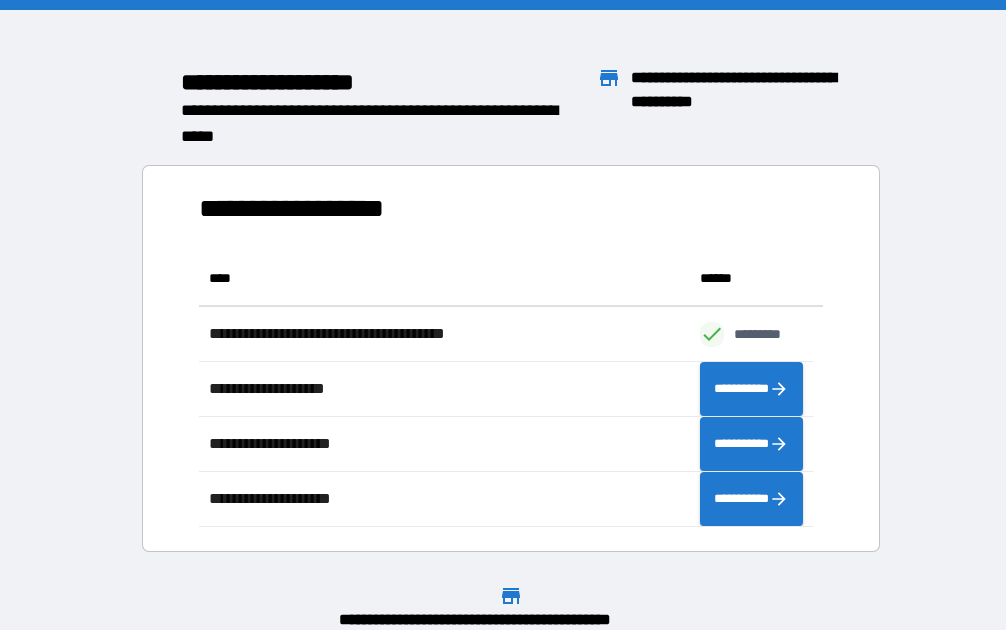 scroll, scrollTop: 16, scrollLeft: 16, axis: both 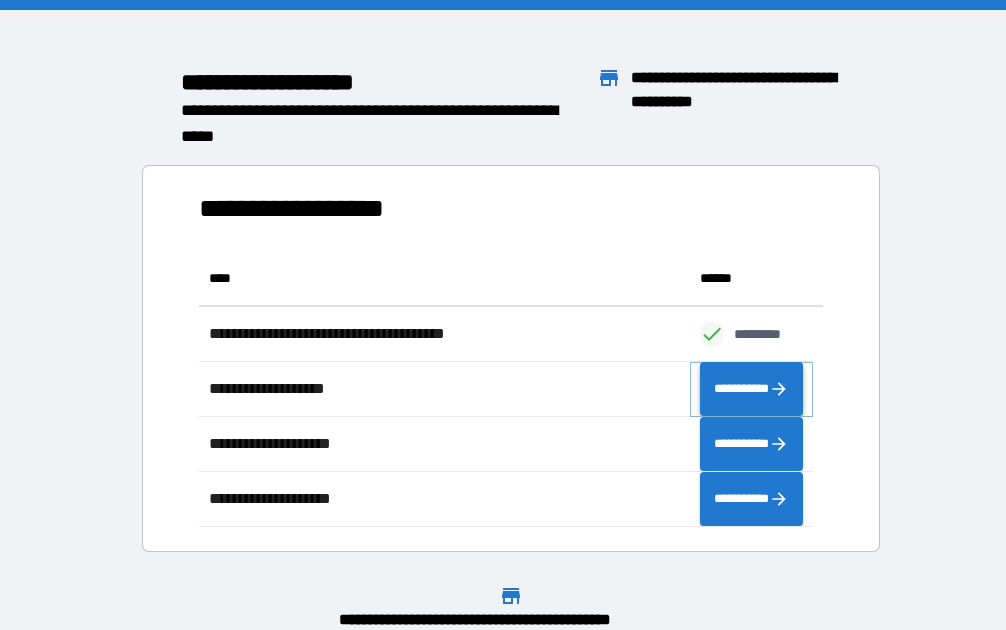 click 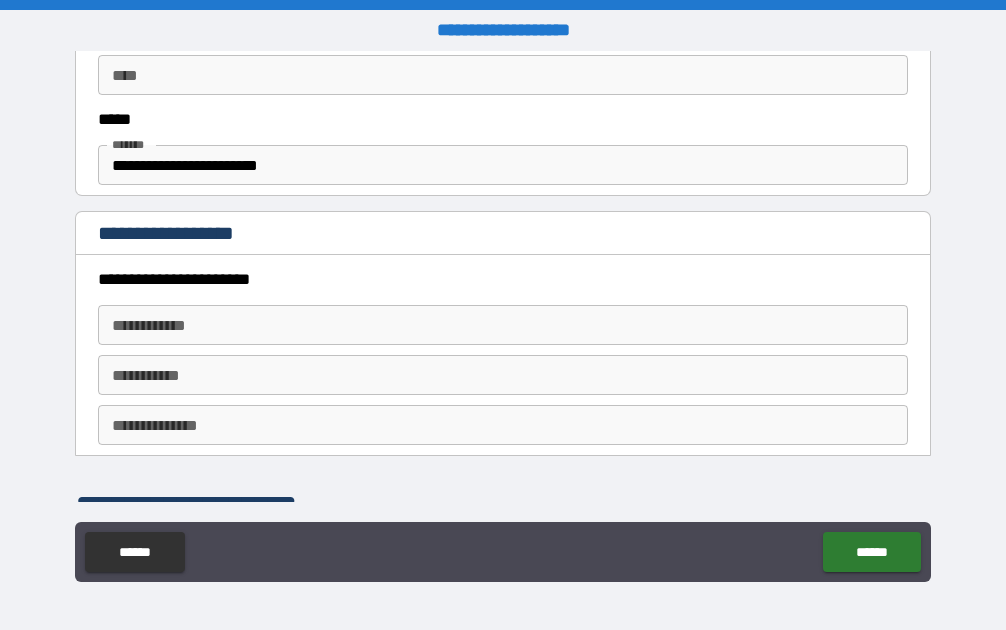 scroll, scrollTop: 900, scrollLeft: 0, axis: vertical 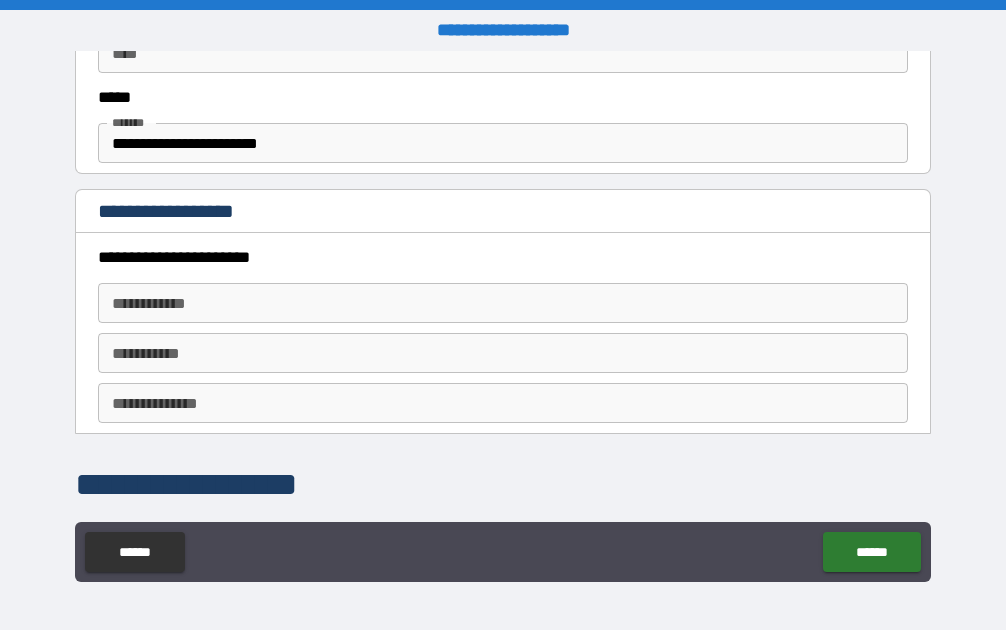 click on "**********" at bounding box center [503, 303] 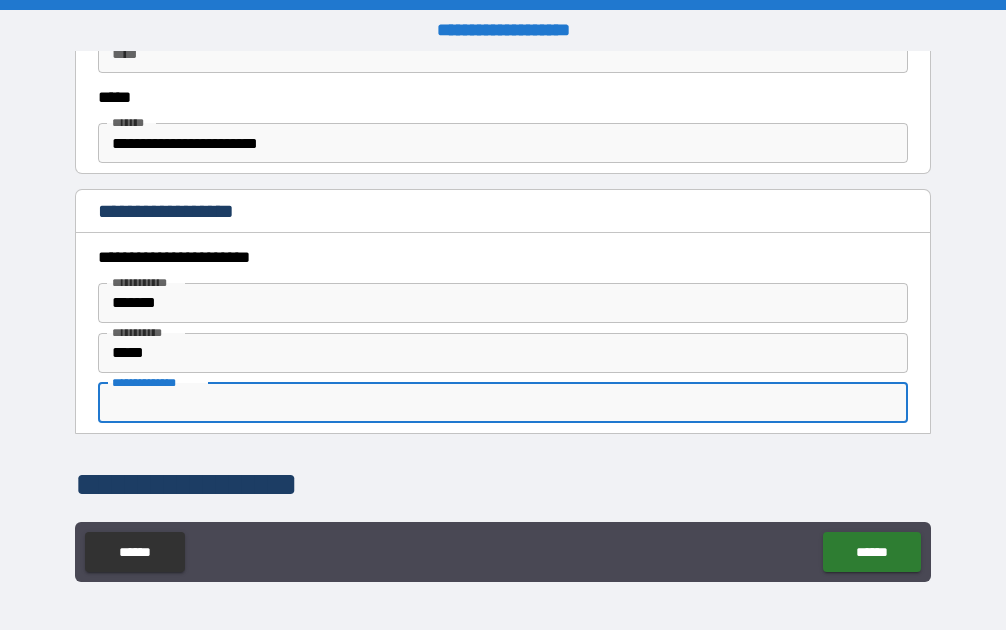 click on "**********" at bounding box center (503, 403) 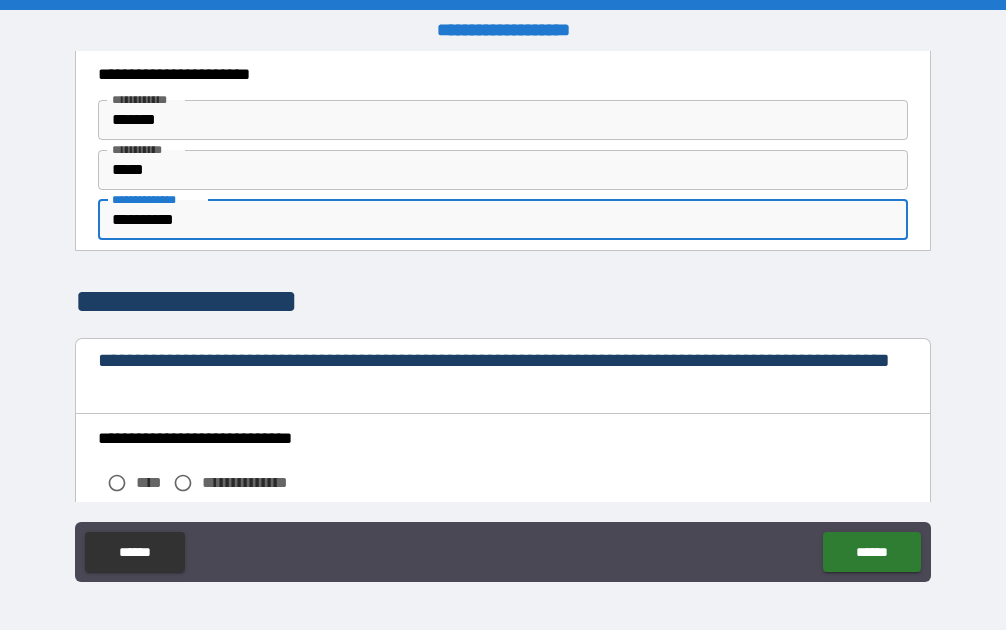 scroll, scrollTop: 1100, scrollLeft: 0, axis: vertical 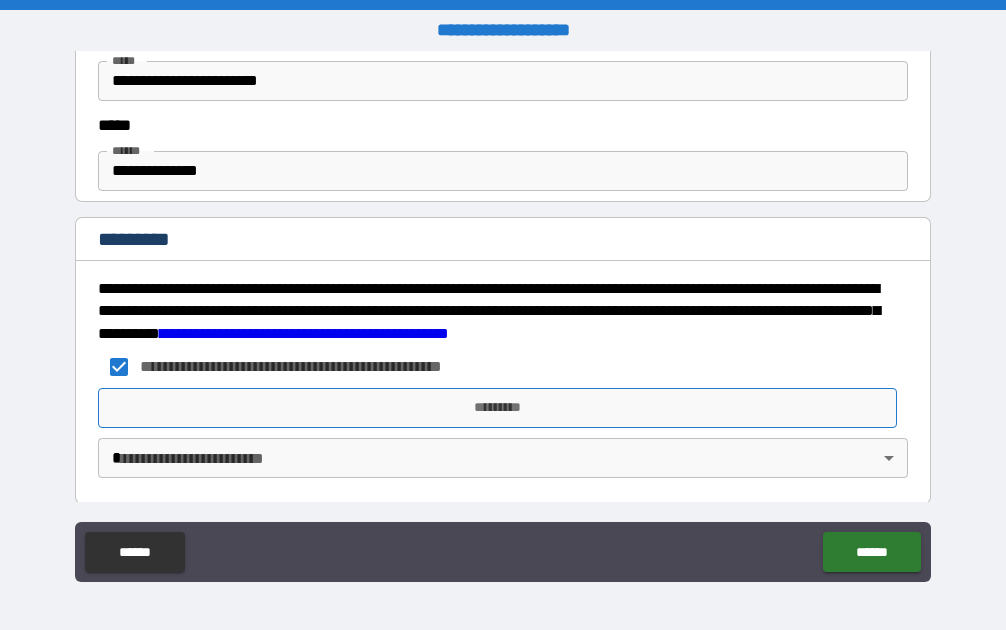 click on "*********" at bounding box center [497, 408] 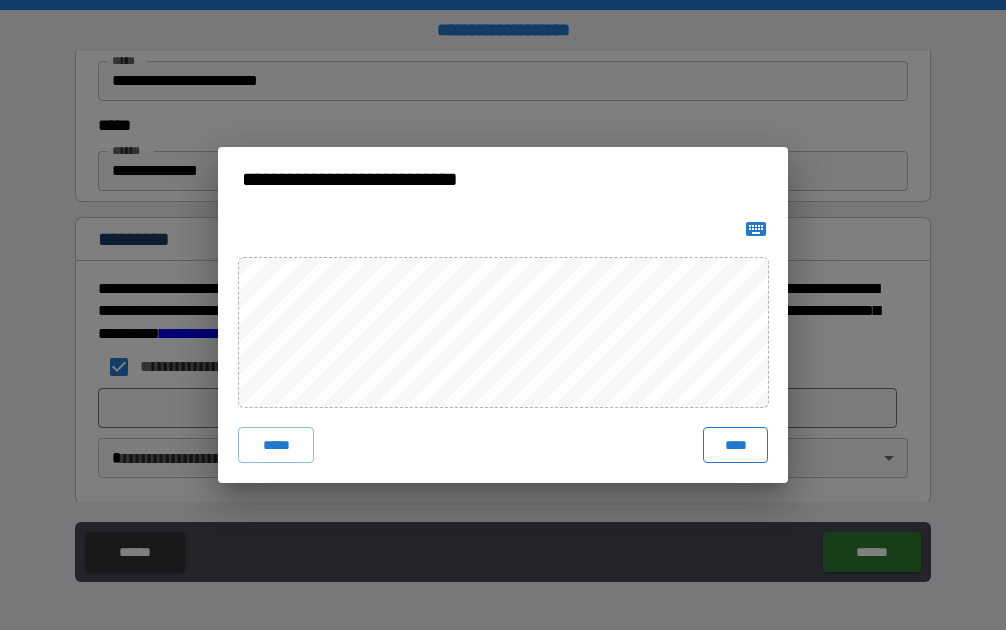 click on "****" at bounding box center [735, 445] 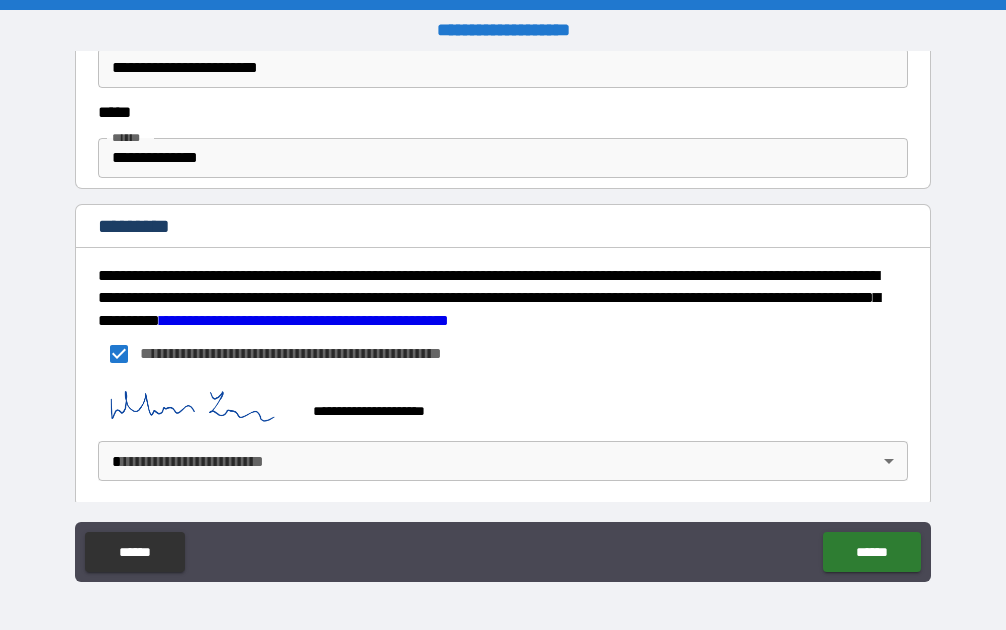 scroll, scrollTop: 2010, scrollLeft: 0, axis: vertical 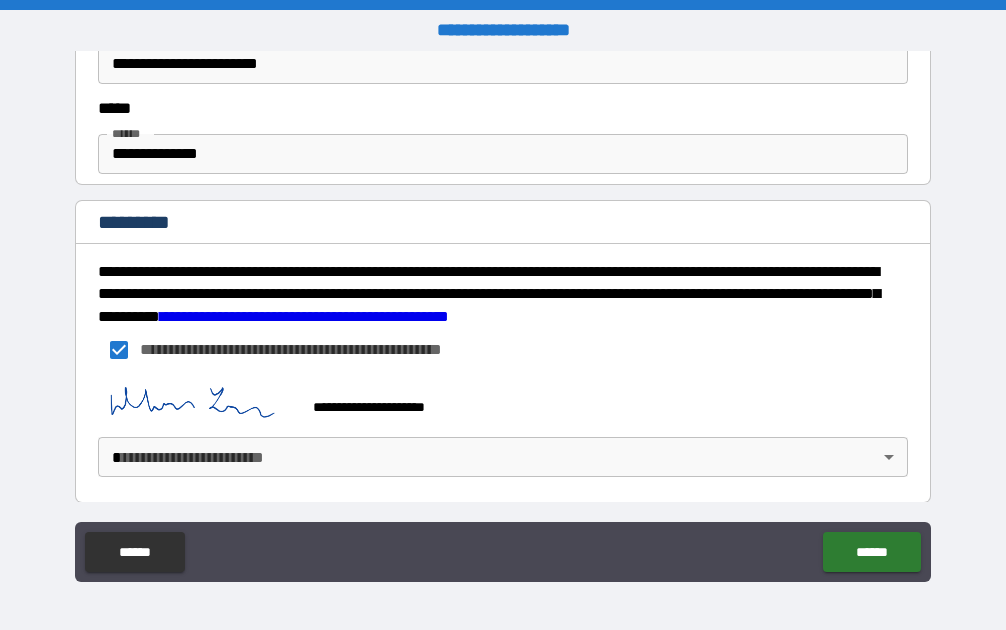 click on "**********" at bounding box center (503, 315) 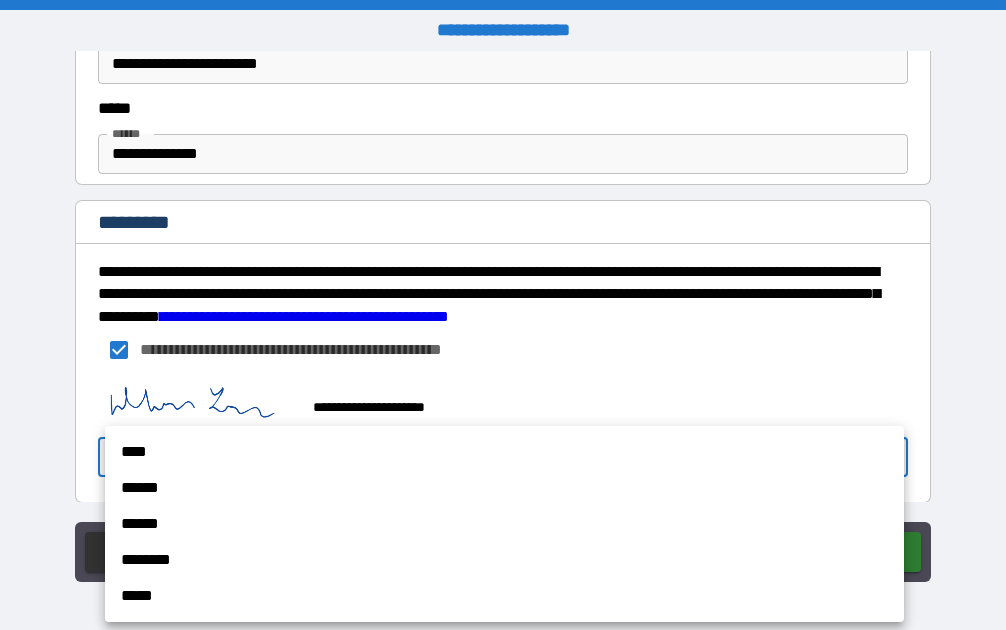 click on "****" at bounding box center (504, 452) 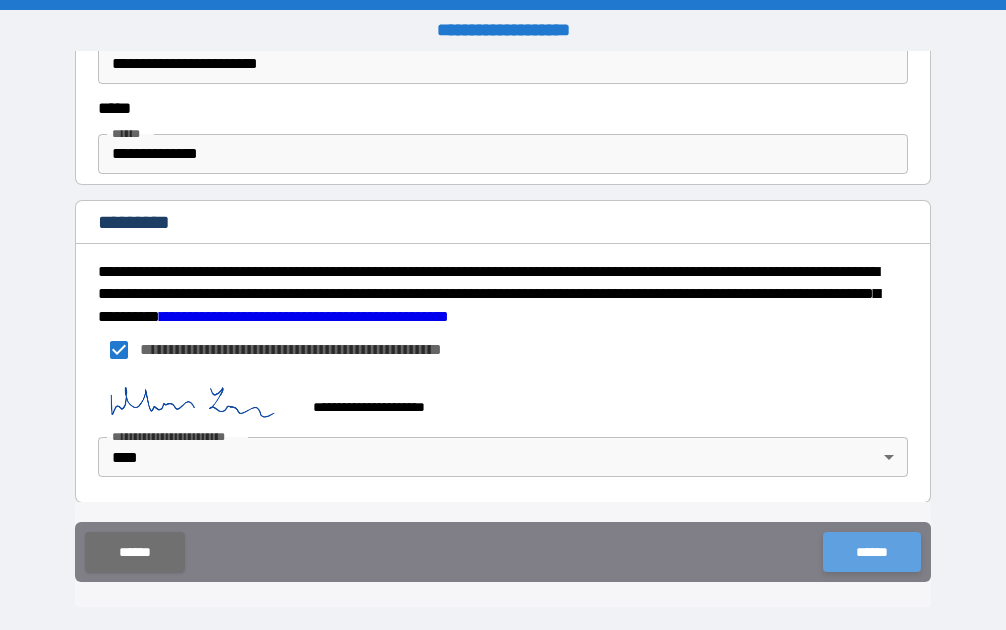 click on "******" at bounding box center [871, 552] 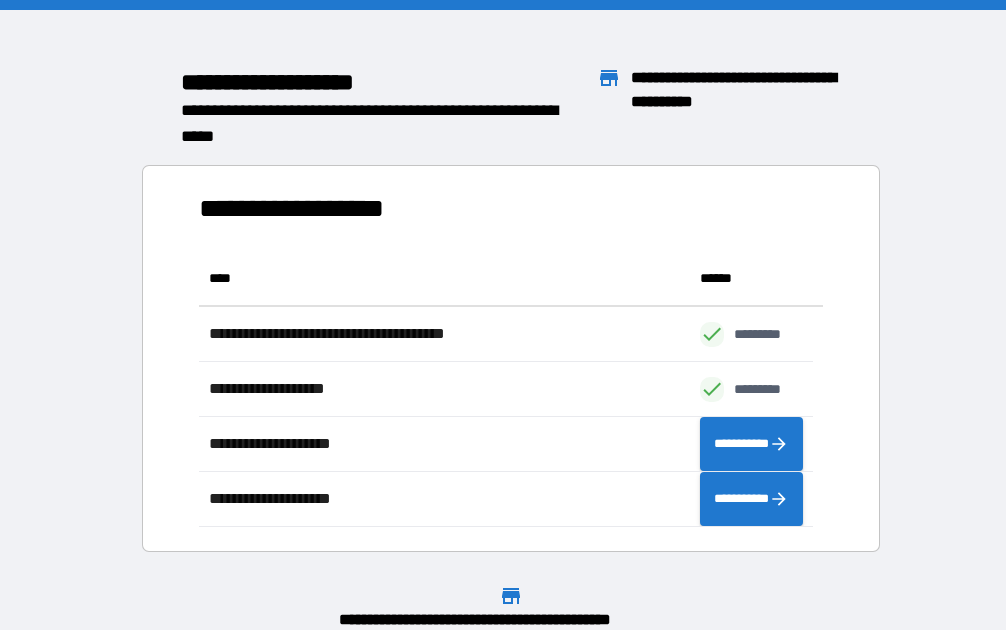 scroll, scrollTop: 16, scrollLeft: 16, axis: both 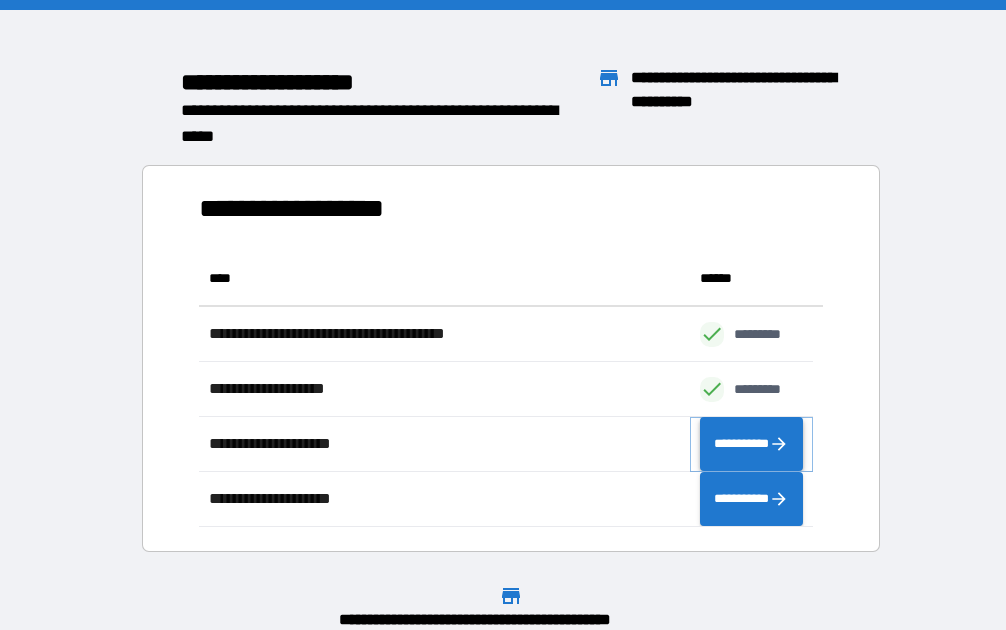 click on "**********" at bounding box center [751, 444] 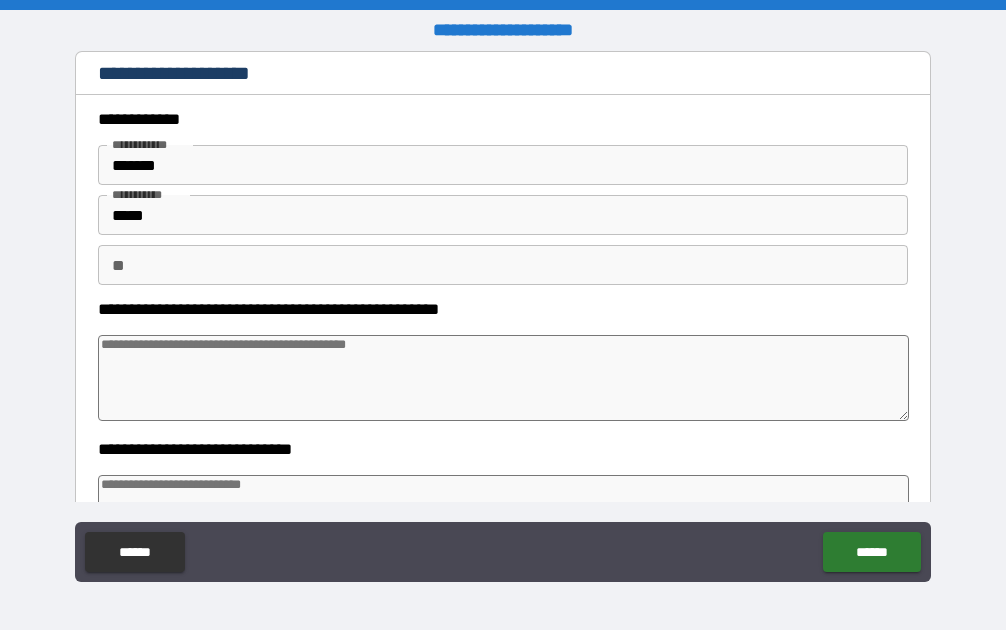 click at bounding box center [503, 378] 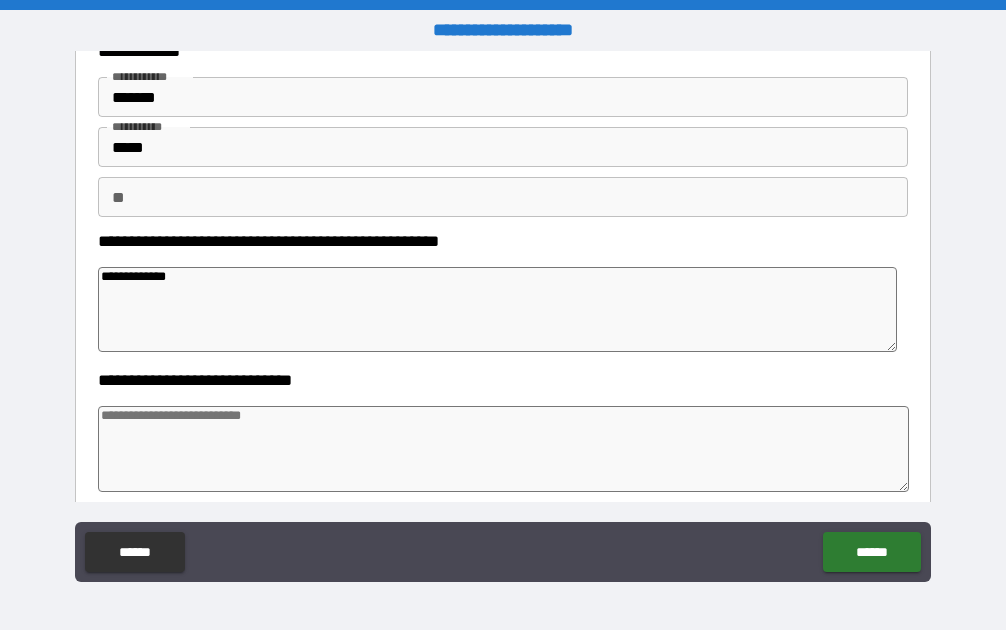 scroll, scrollTop: 100, scrollLeft: 0, axis: vertical 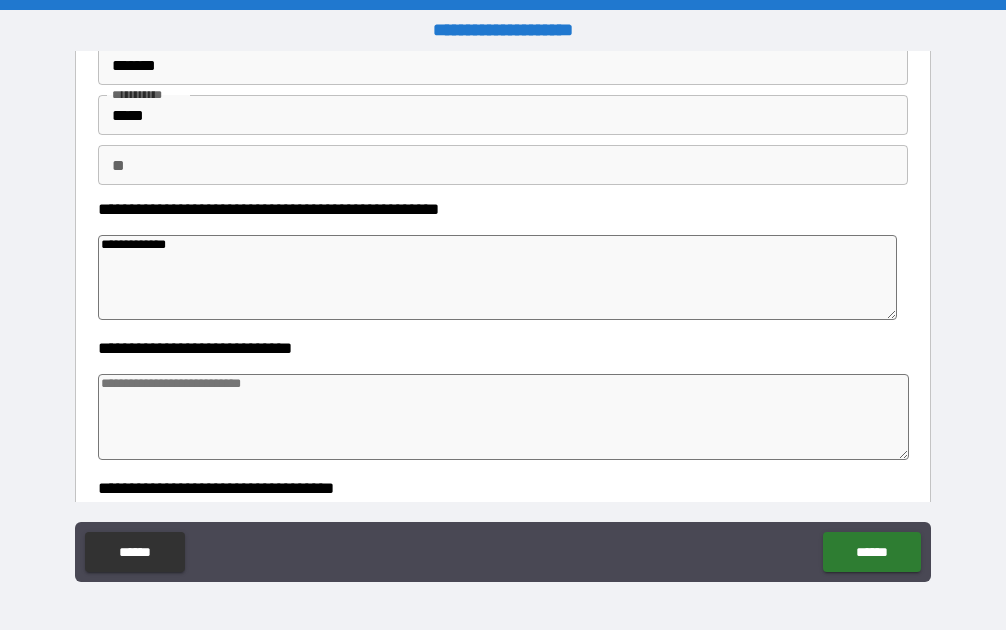 click at bounding box center (503, 417) 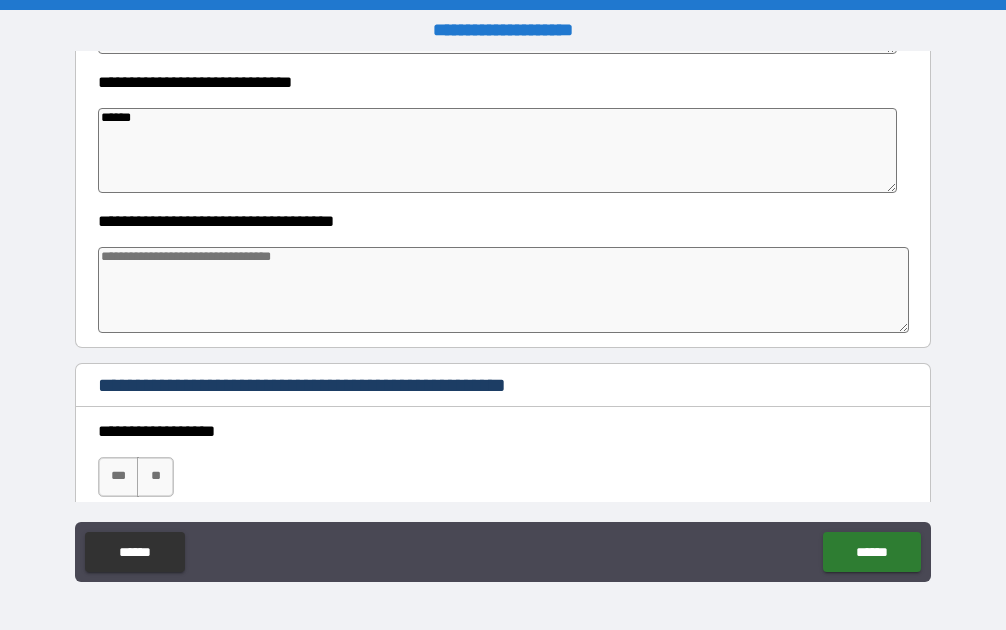 scroll, scrollTop: 400, scrollLeft: 0, axis: vertical 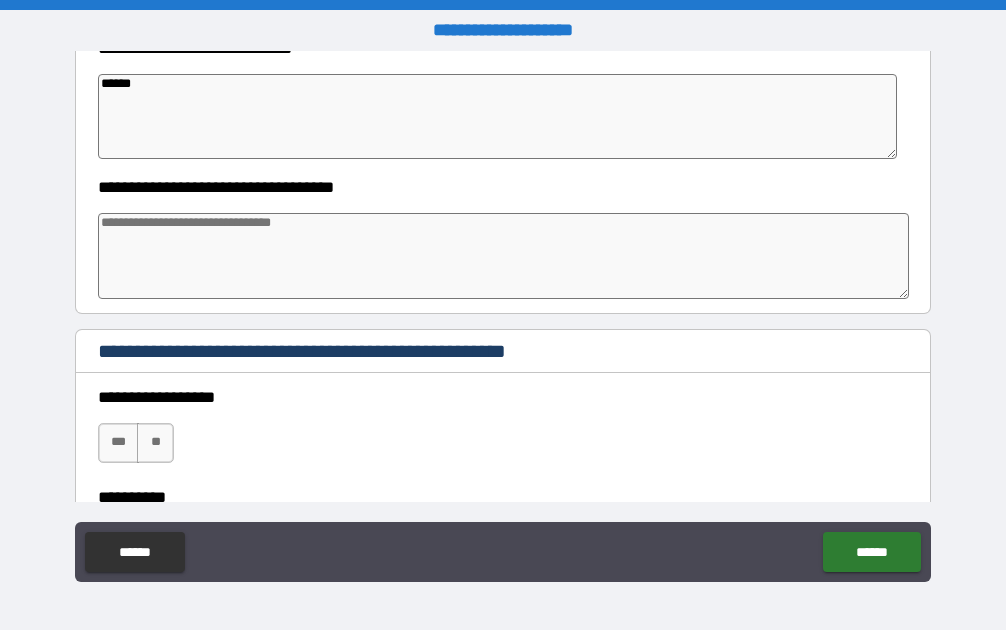 click at bounding box center (503, 256) 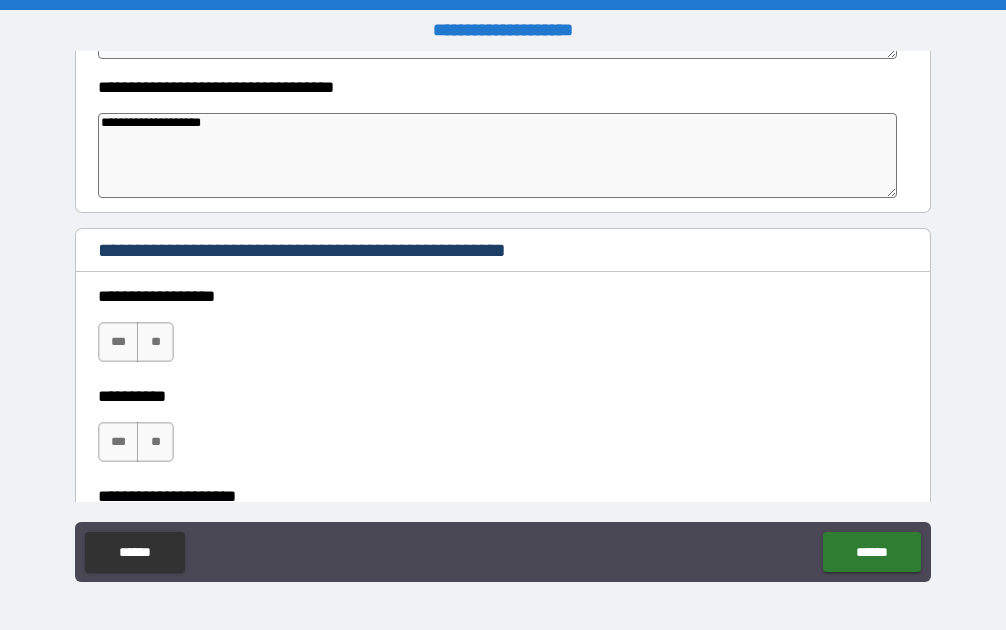 scroll, scrollTop: 600, scrollLeft: 0, axis: vertical 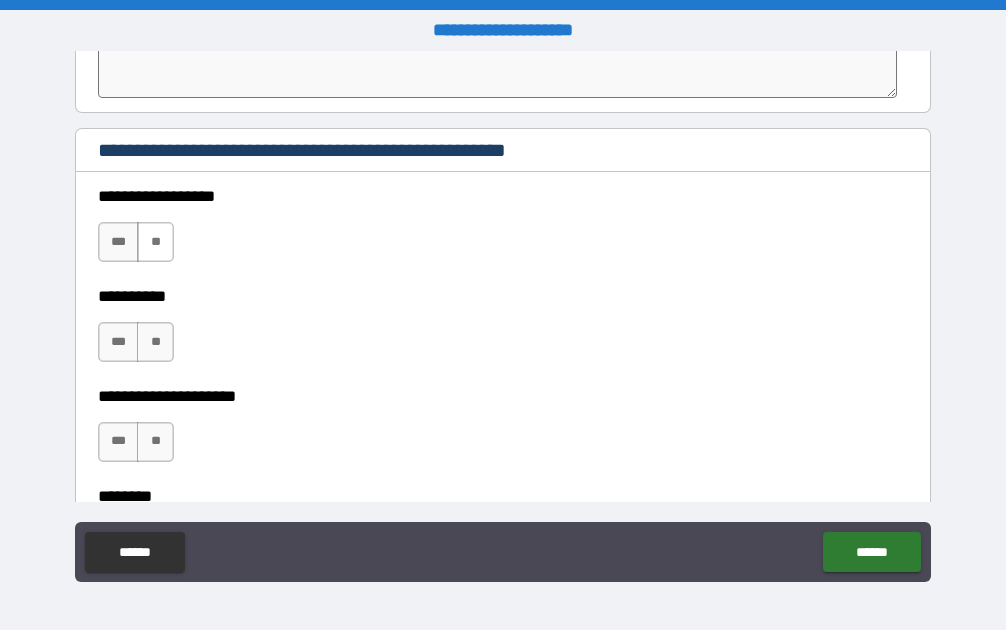 click on "**" at bounding box center [155, 242] 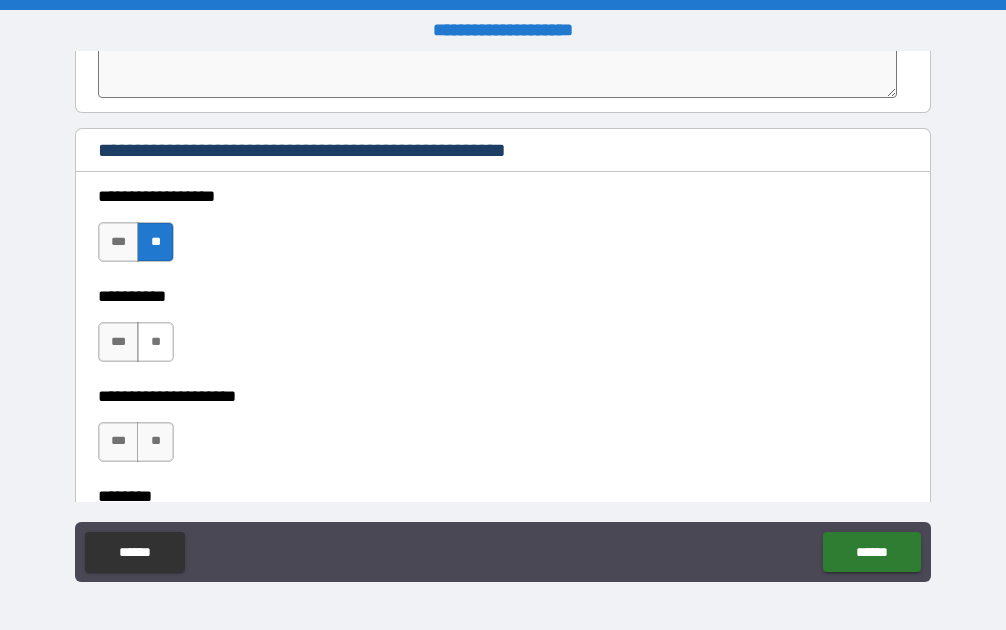 click on "**" at bounding box center [155, 342] 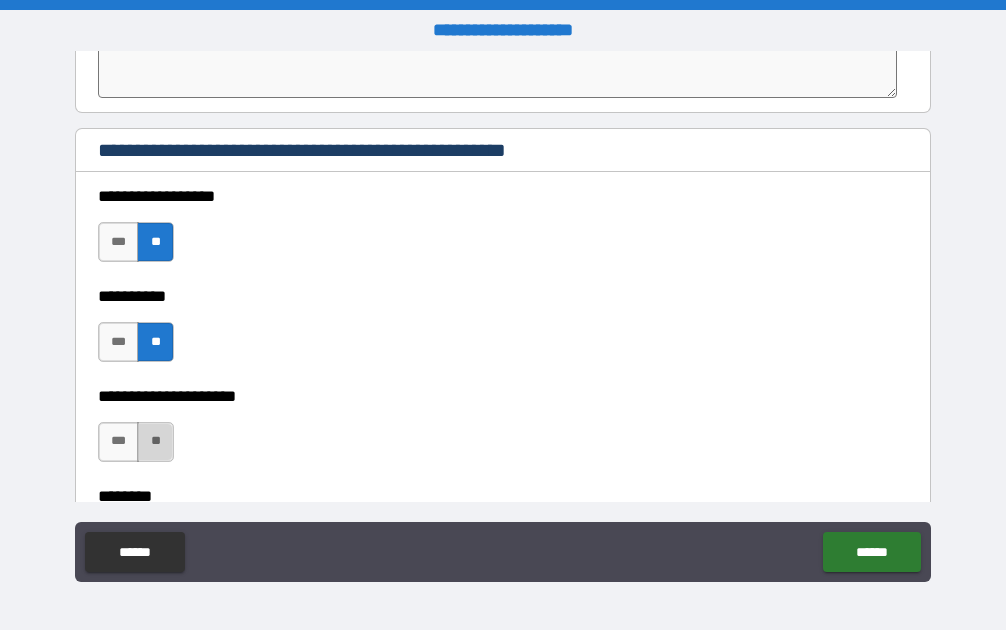 click on "**" at bounding box center (155, 442) 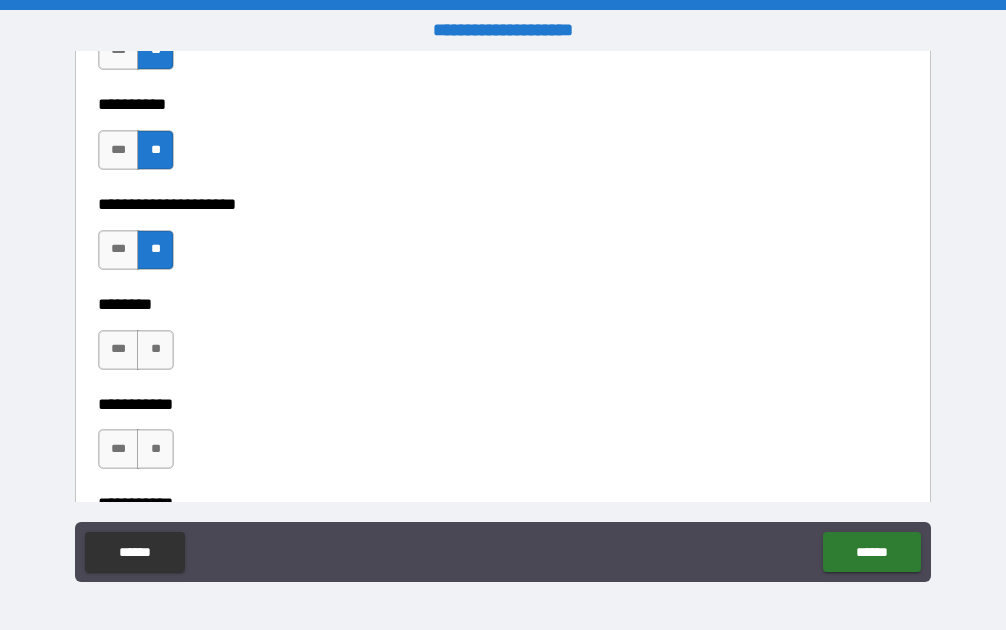 scroll, scrollTop: 800, scrollLeft: 0, axis: vertical 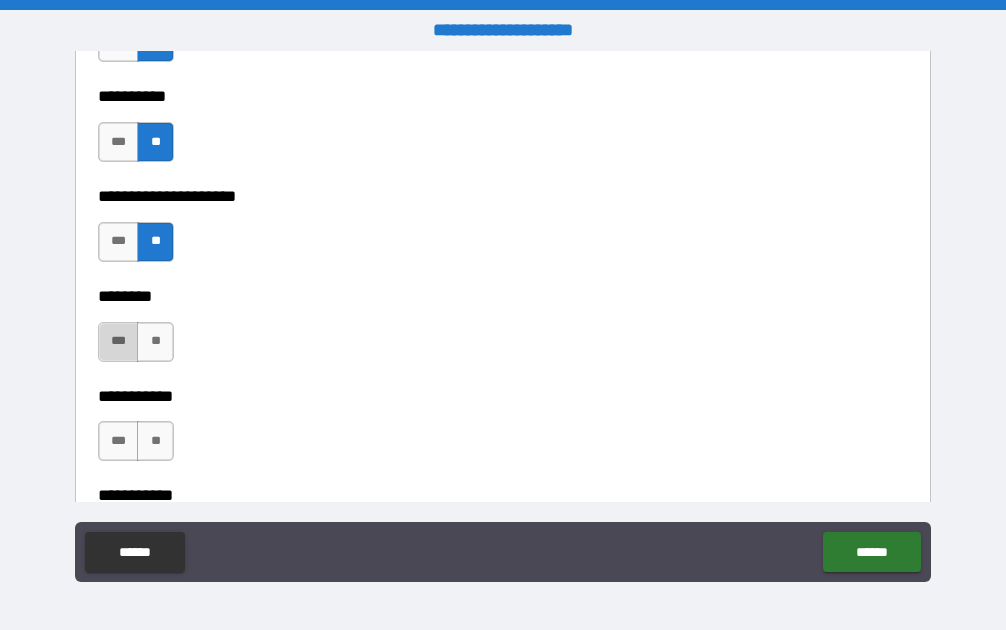 click on "***" at bounding box center (119, 342) 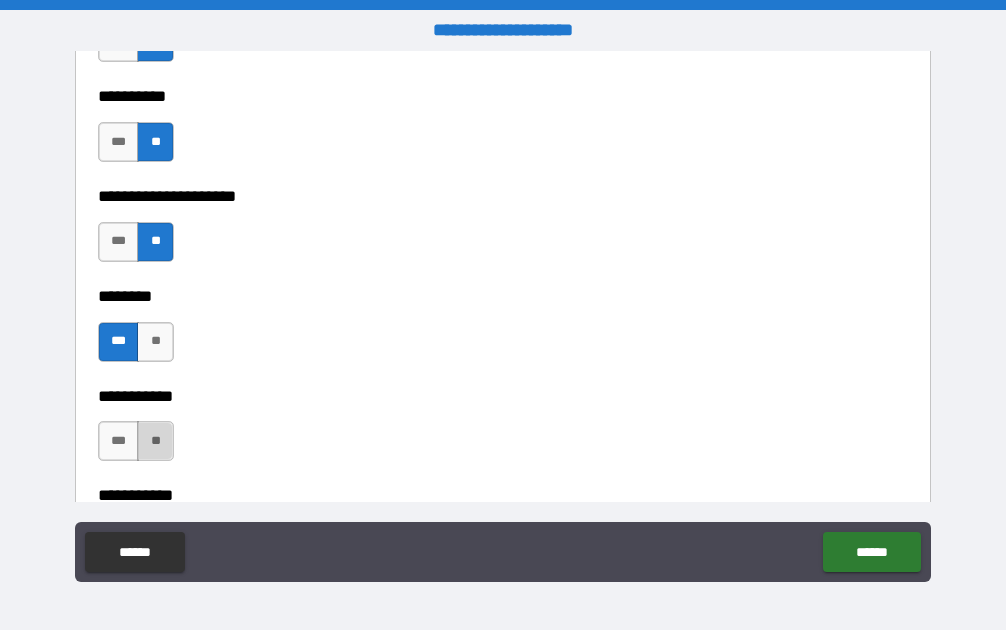 click on "**" at bounding box center (155, 441) 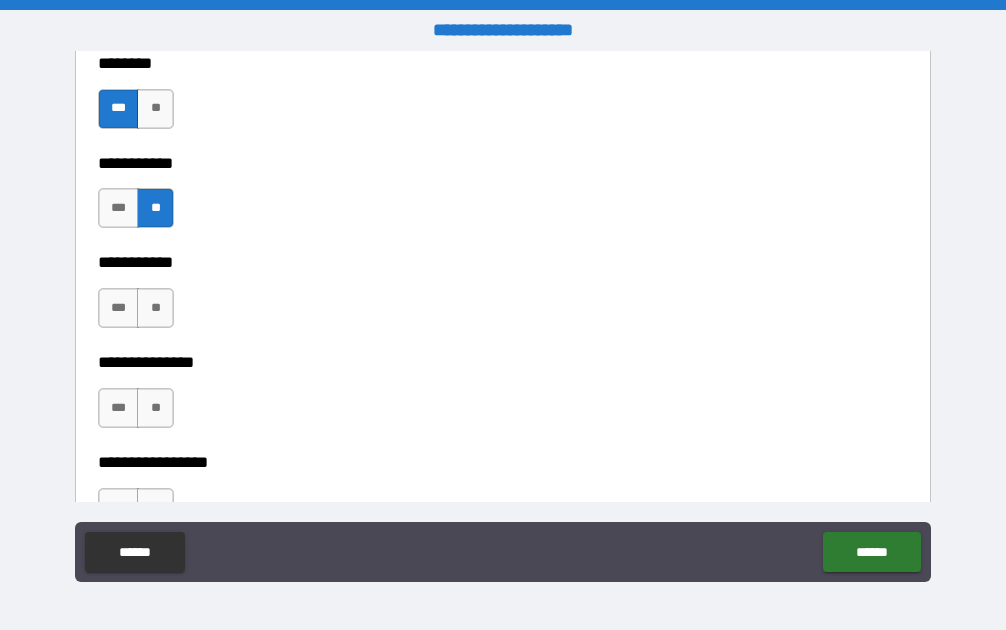 scroll, scrollTop: 1100, scrollLeft: 0, axis: vertical 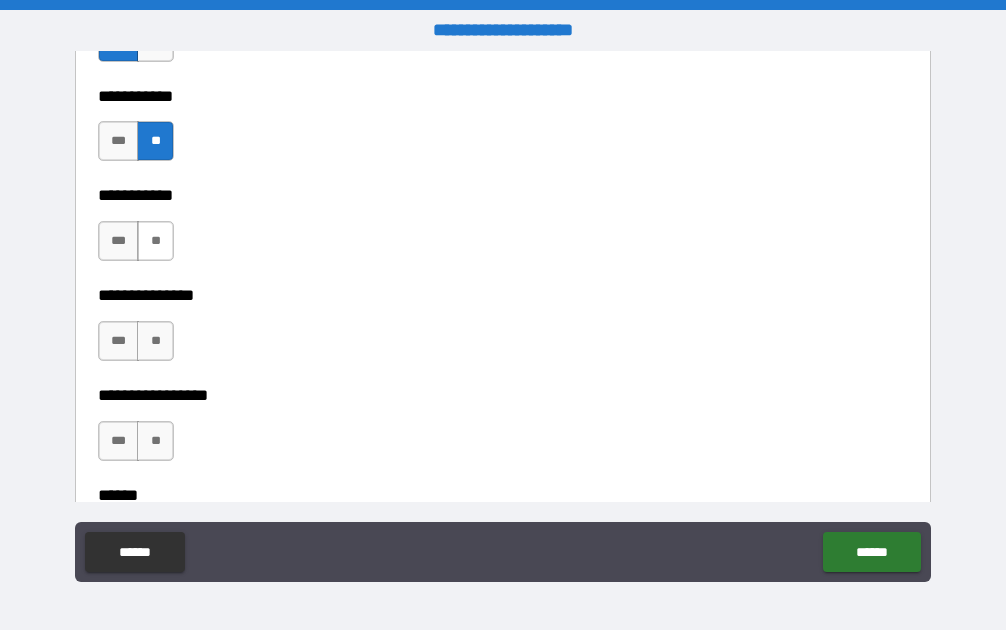 click on "**" at bounding box center (155, 241) 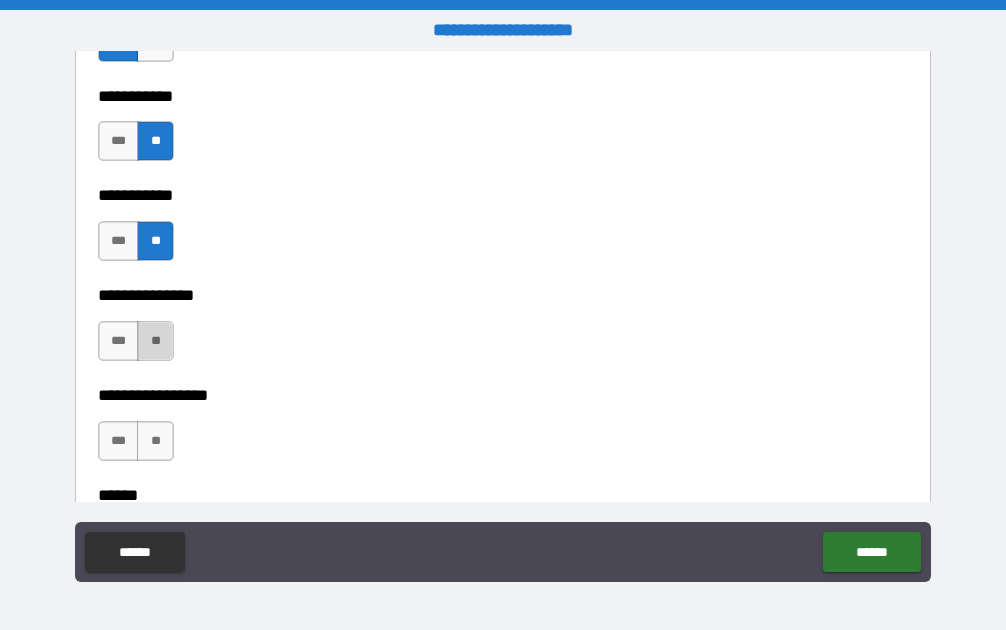 click on "**" at bounding box center (155, 341) 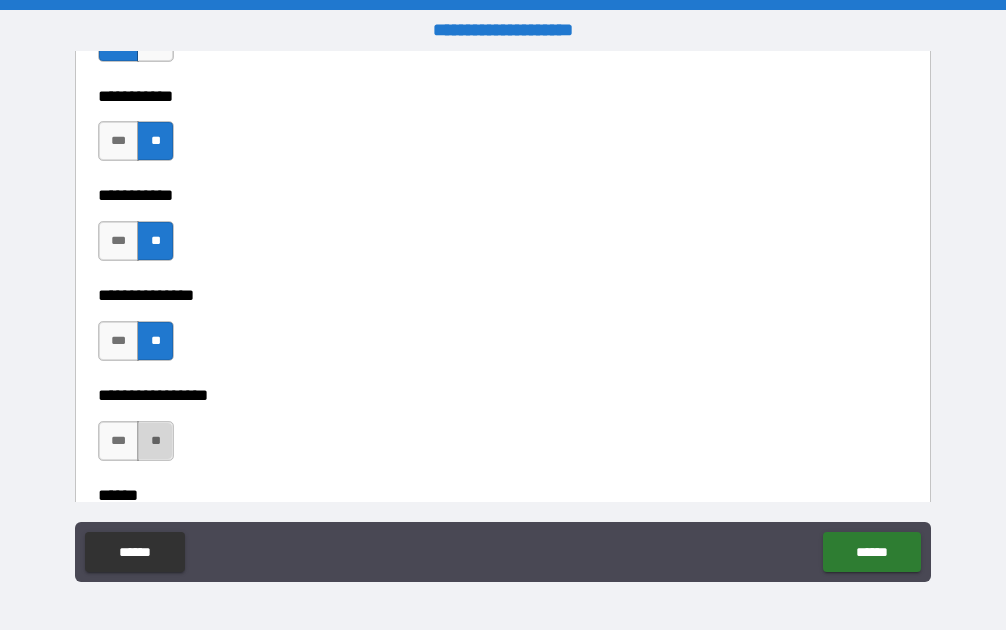 click on "**" at bounding box center [155, 441] 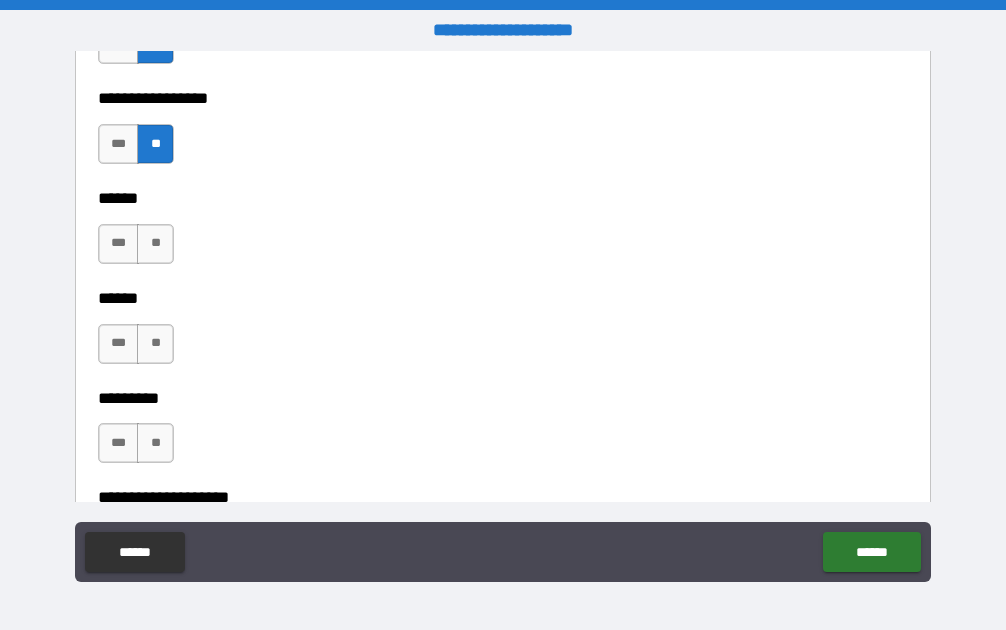 scroll, scrollTop: 1500, scrollLeft: 0, axis: vertical 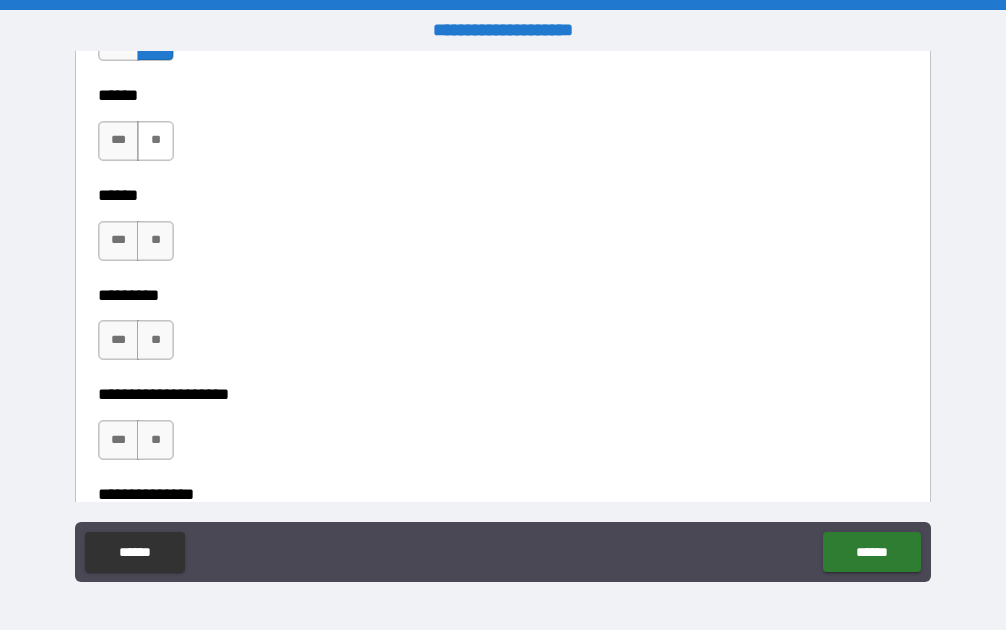 click on "**" at bounding box center [155, 141] 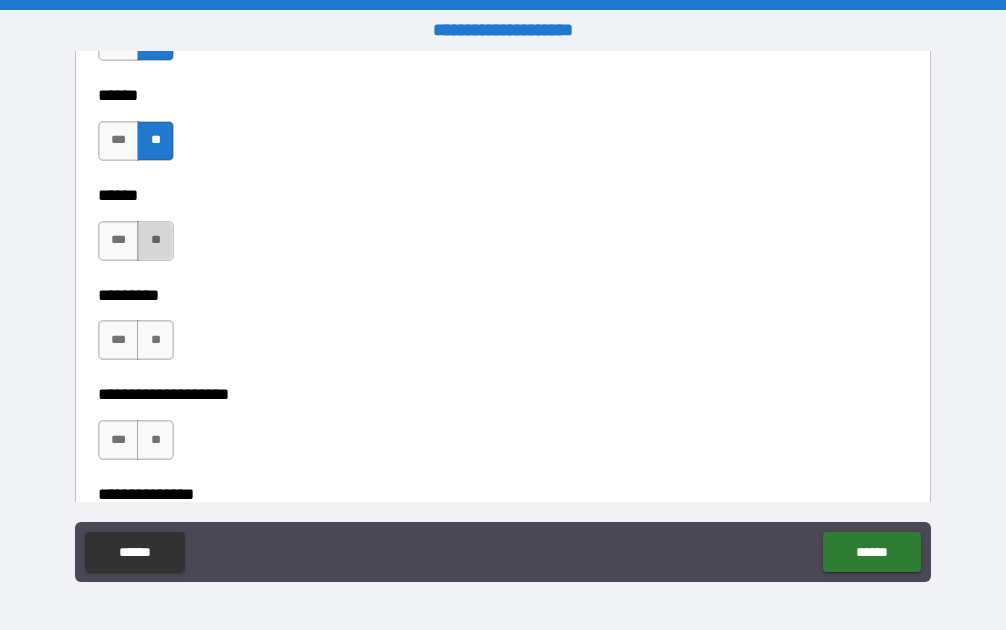 click on "**" at bounding box center (155, 241) 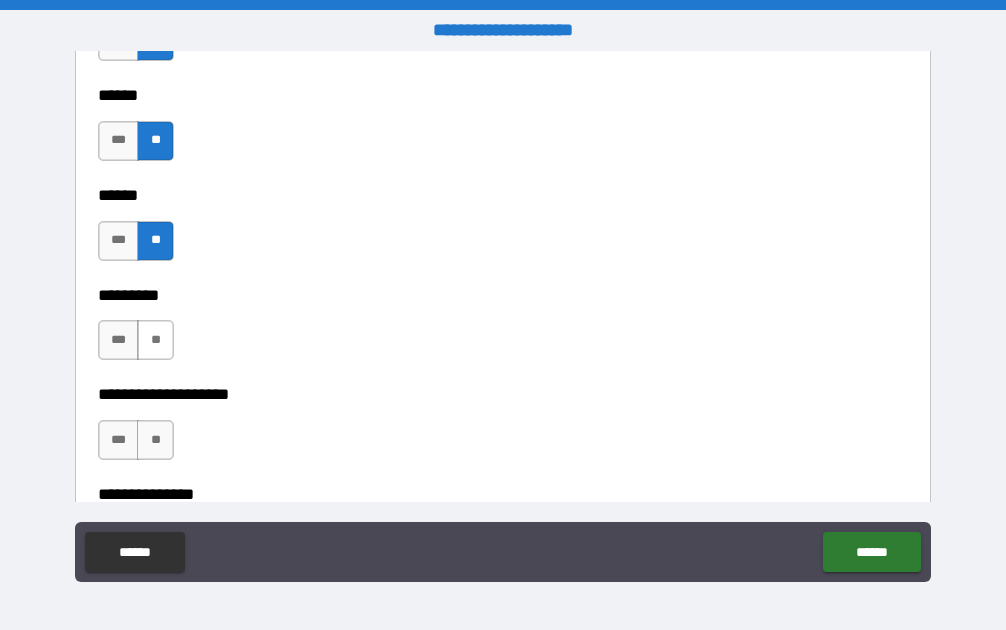 click on "**" at bounding box center [155, 340] 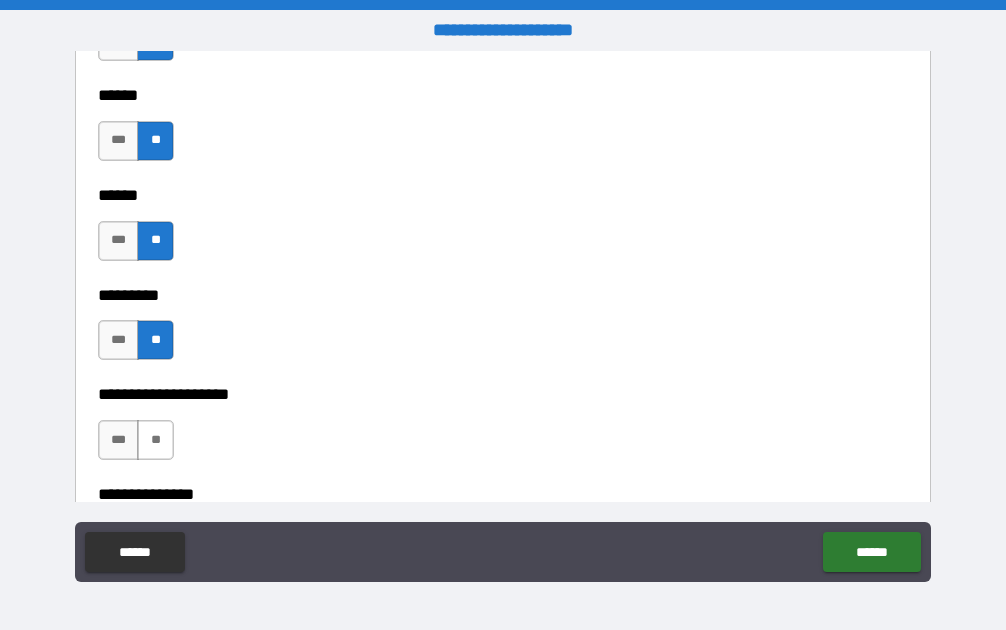 click on "**" at bounding box center [155, 440] 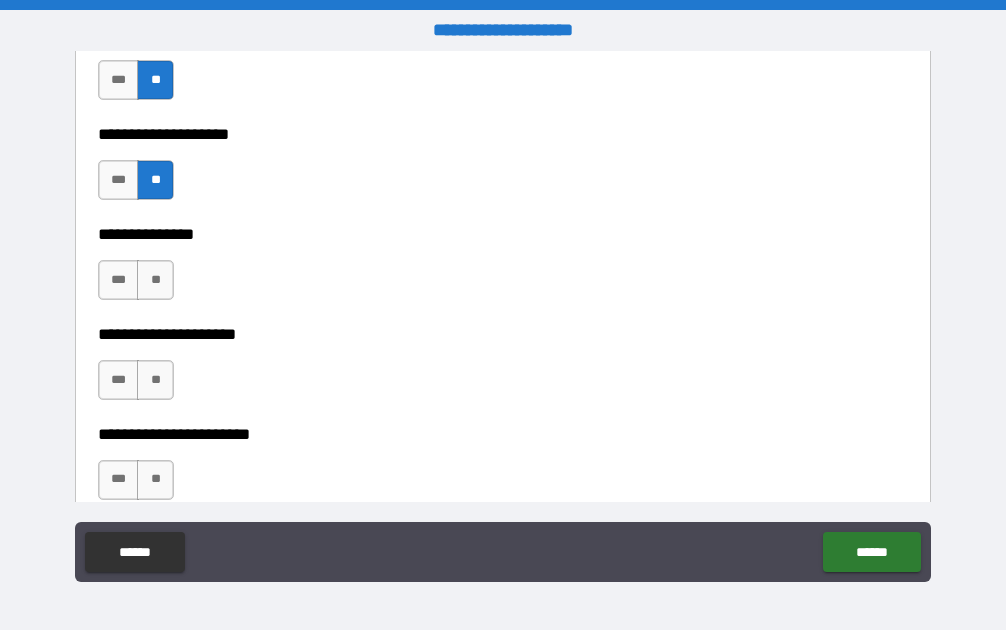 scroll, scrollTop: 1900, scrollLeft: 0, axis: vertical 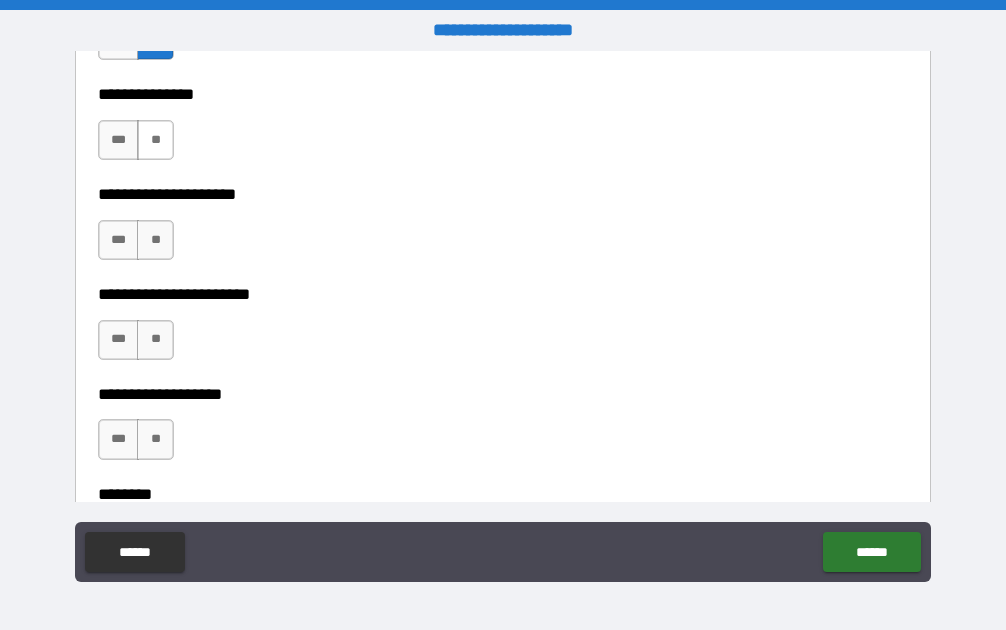 click on "**" at bounding box center [155, 140] 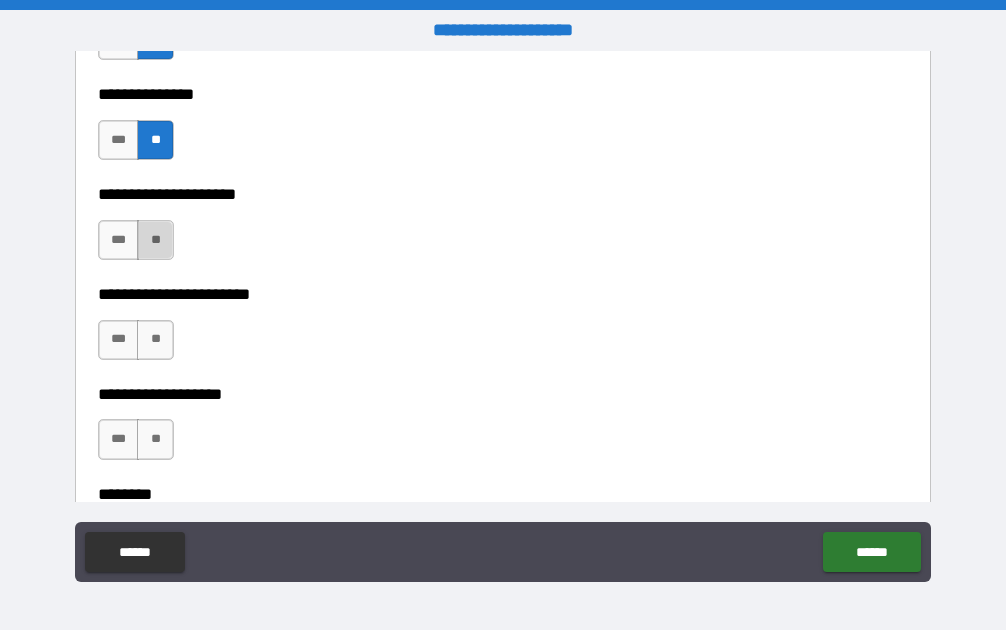 click on "**" at bounding box center [155, 240] 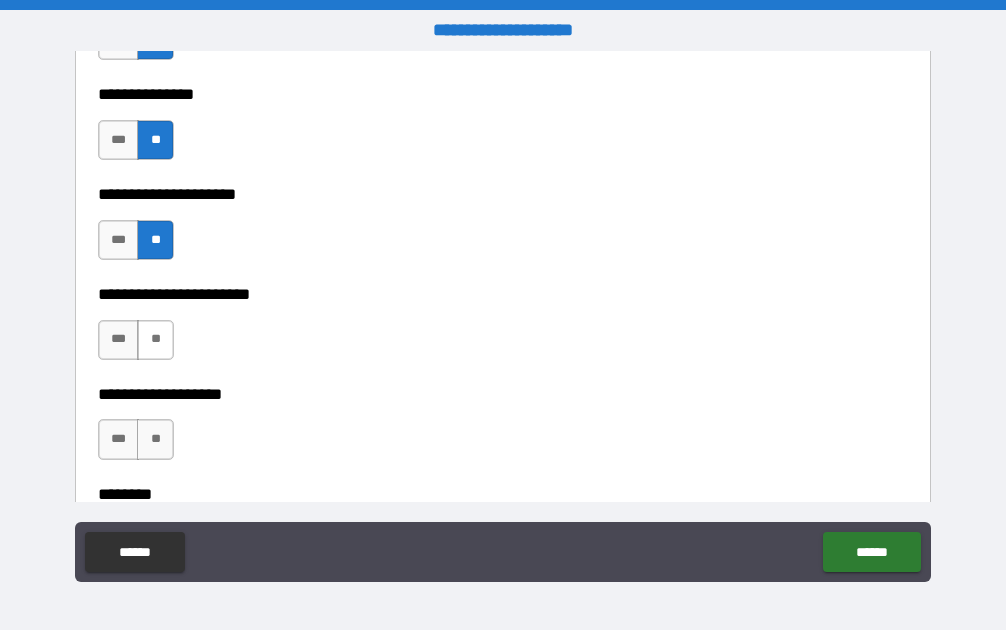 click on "**" at bounding box center [155, 340] 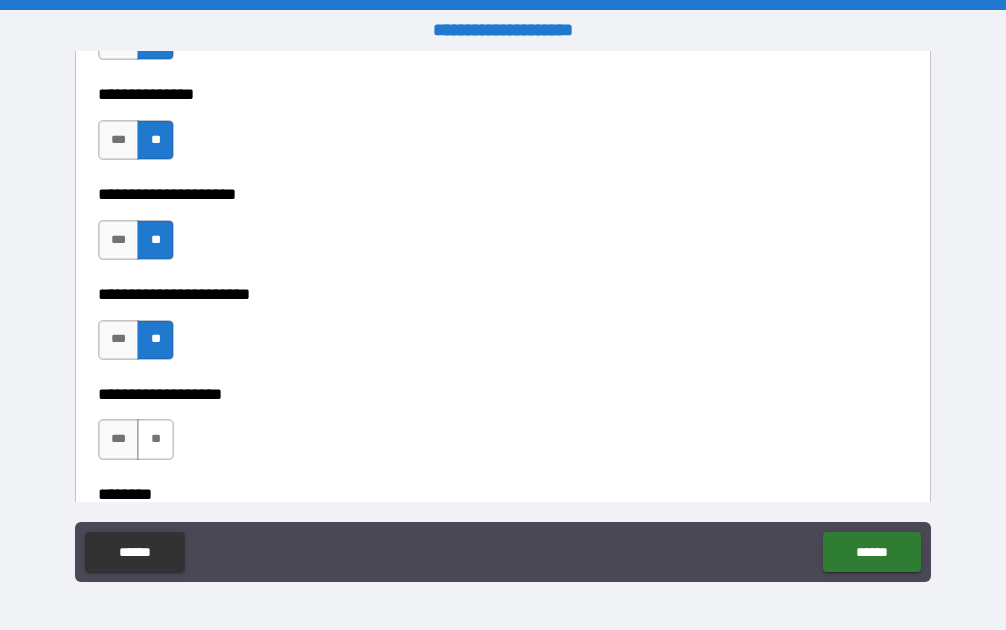 click on "**" at bounding box center [155, 439] 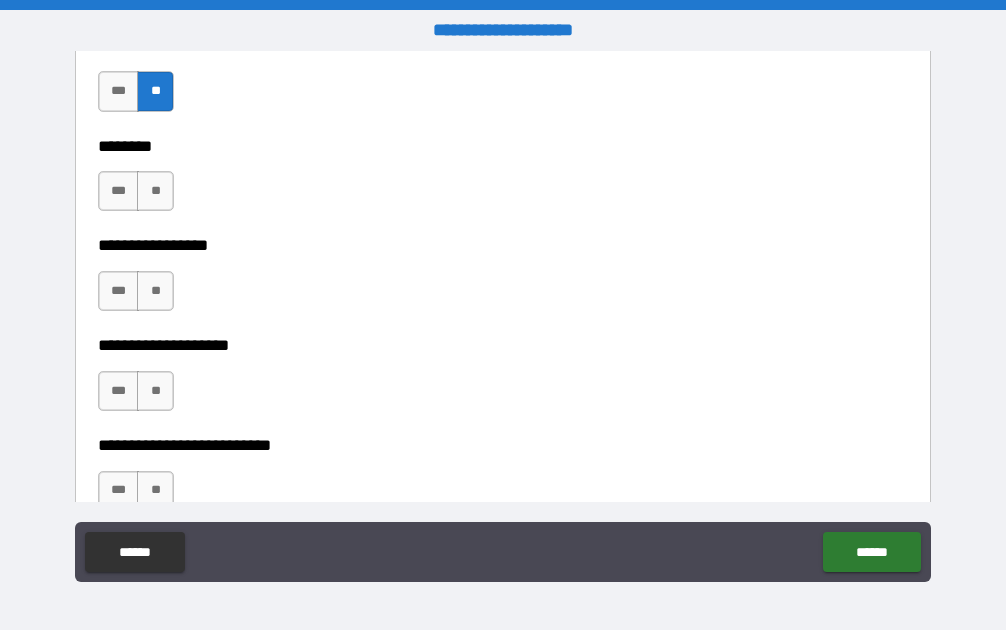 scroll, scrollTop: 2300, scrollLeft: 0, axis: vertical 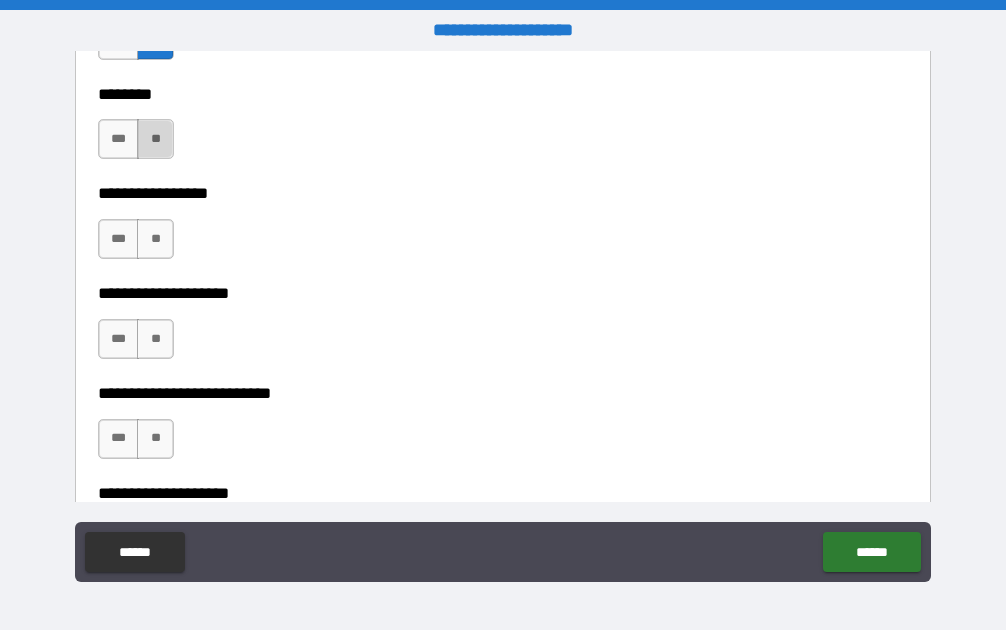 click on "**" at bounding box center [155, 139] 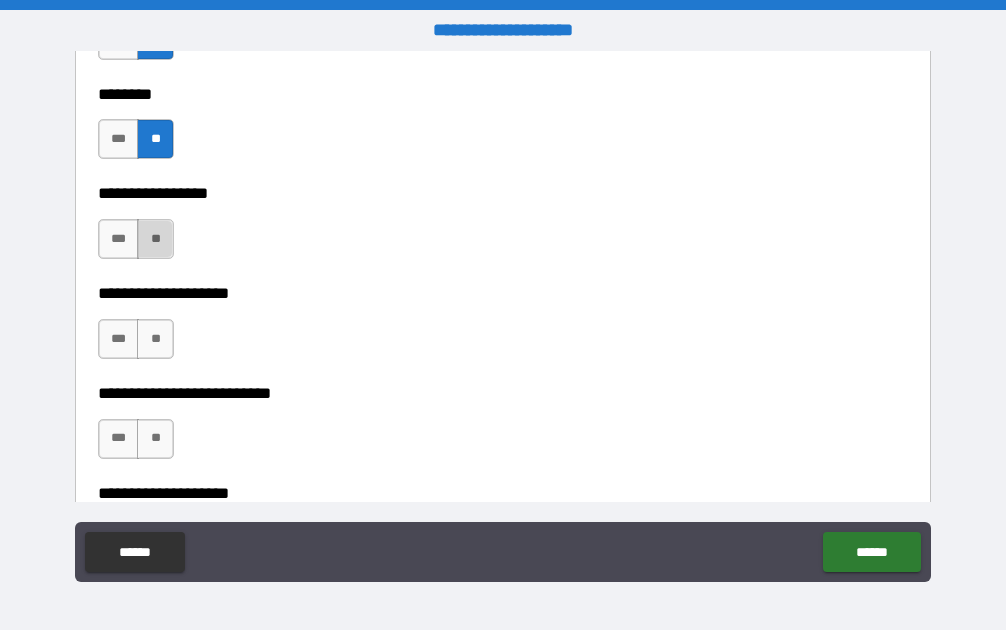 click on "**" at bounding box center [155, 239] 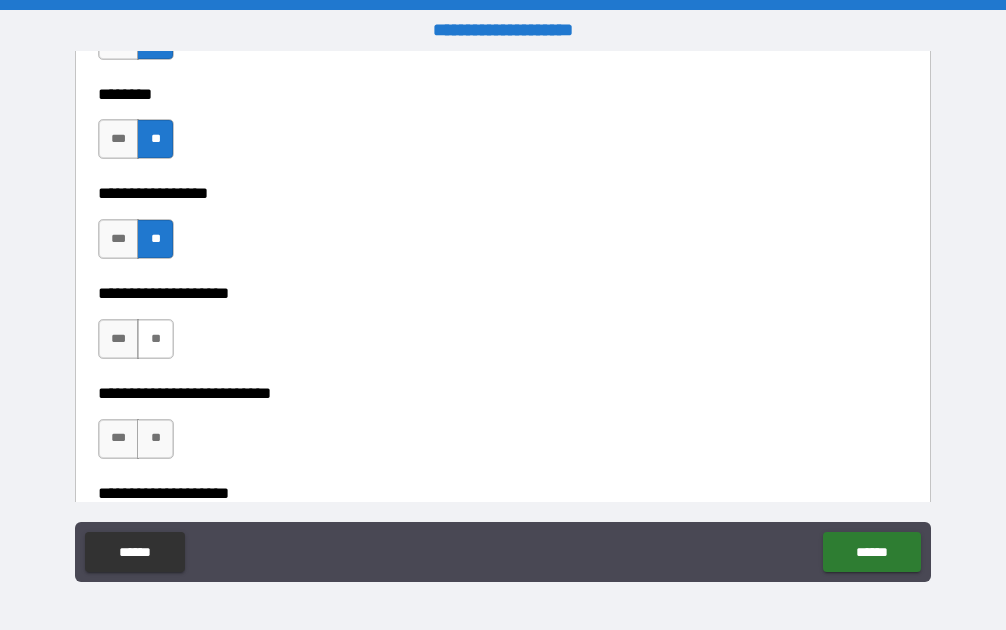click on "**" at bounding box center (155, 339) 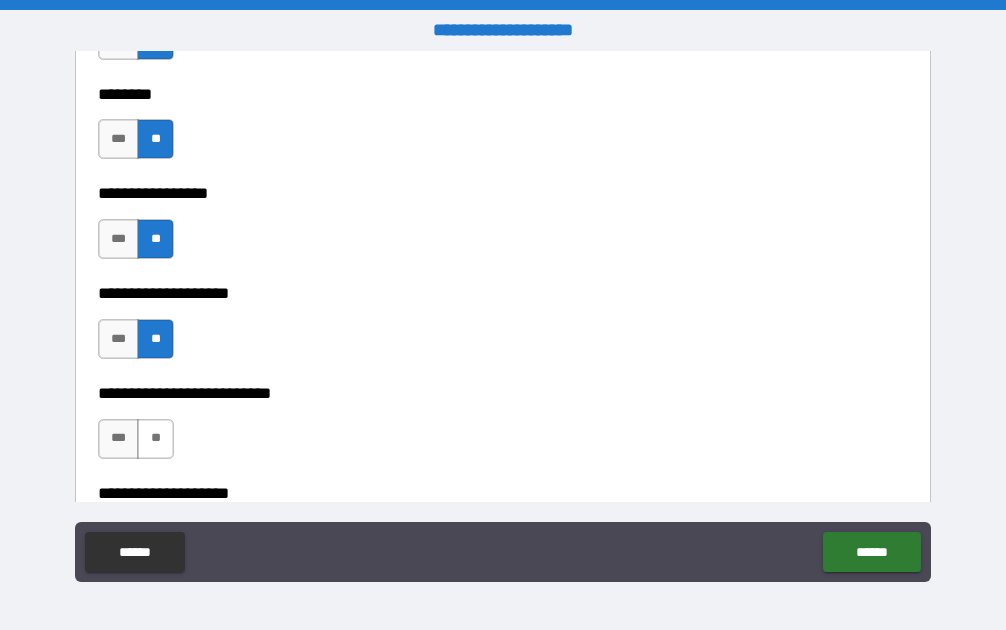 click on "**" at bounding box center [155, 439] 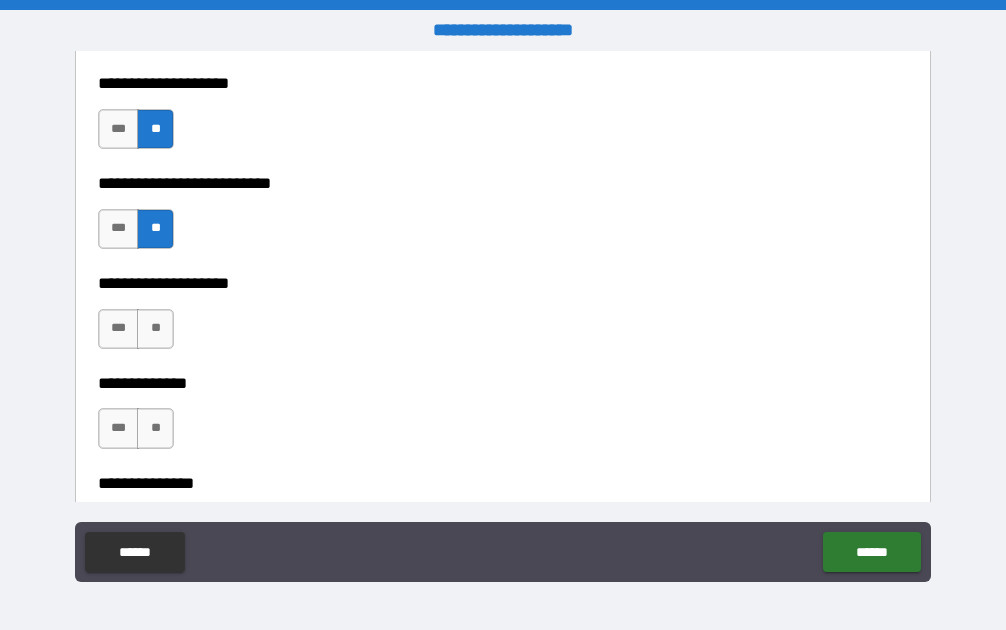 scroll, scrollTop: 2700, scrollLeft: 0, axis: vertical 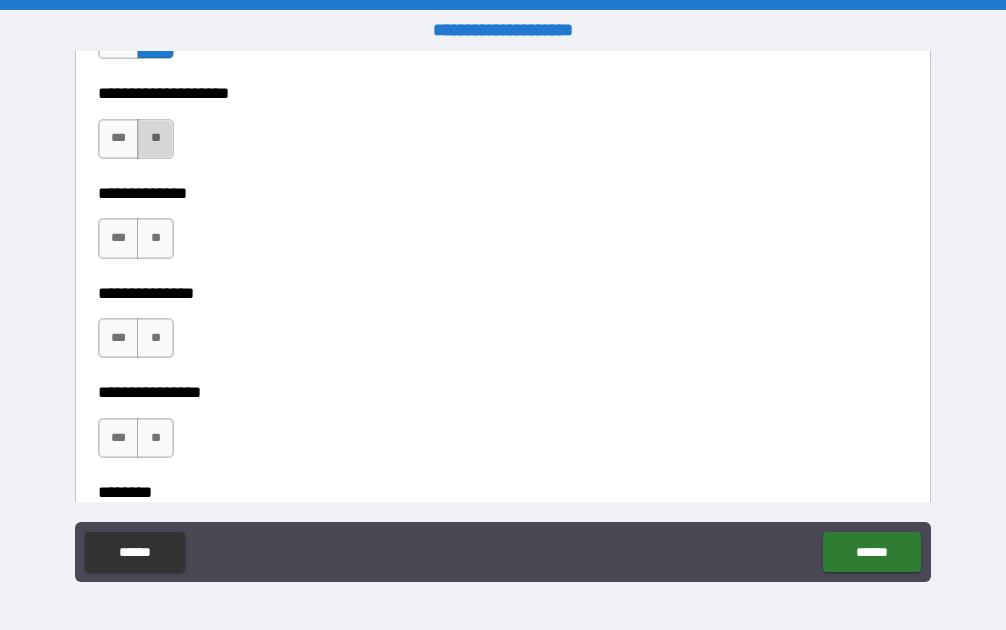 click on "**" at bounding box center [155, 139] 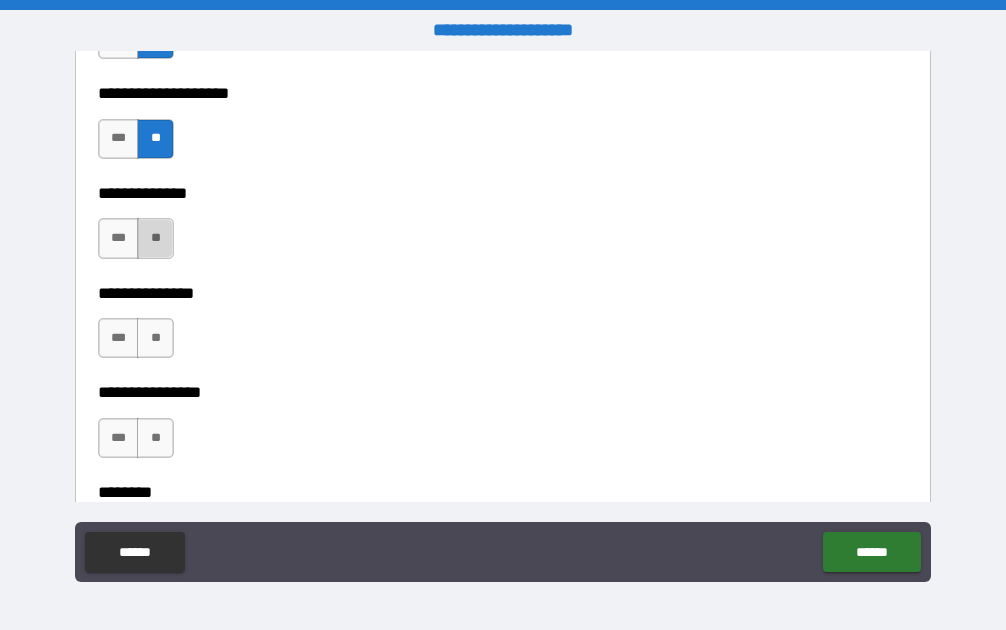 click on "**" at bounding box center [155, 238] 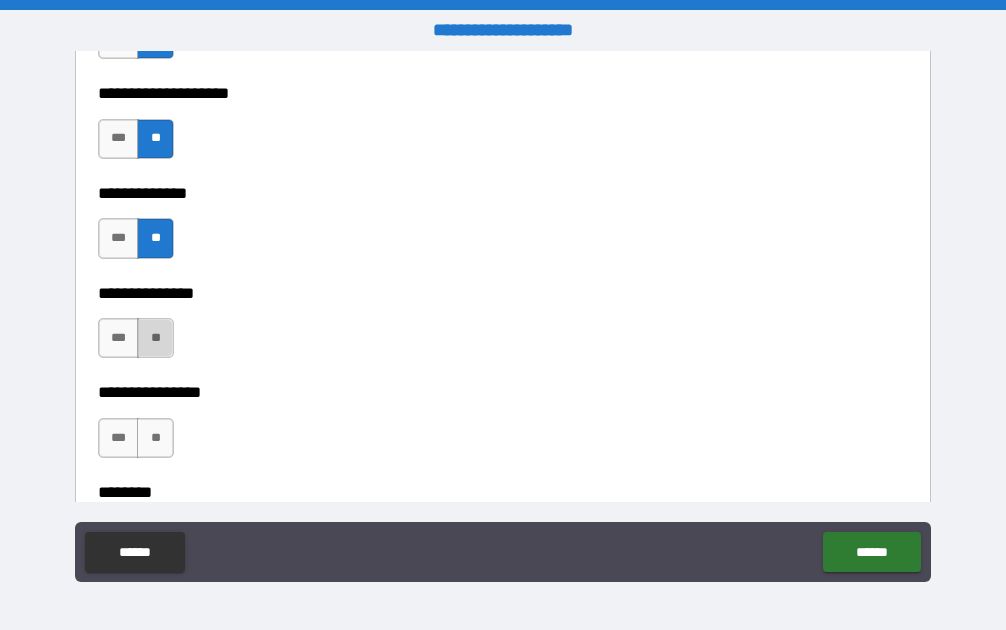 click on "**" at bounding box center (155, 338) 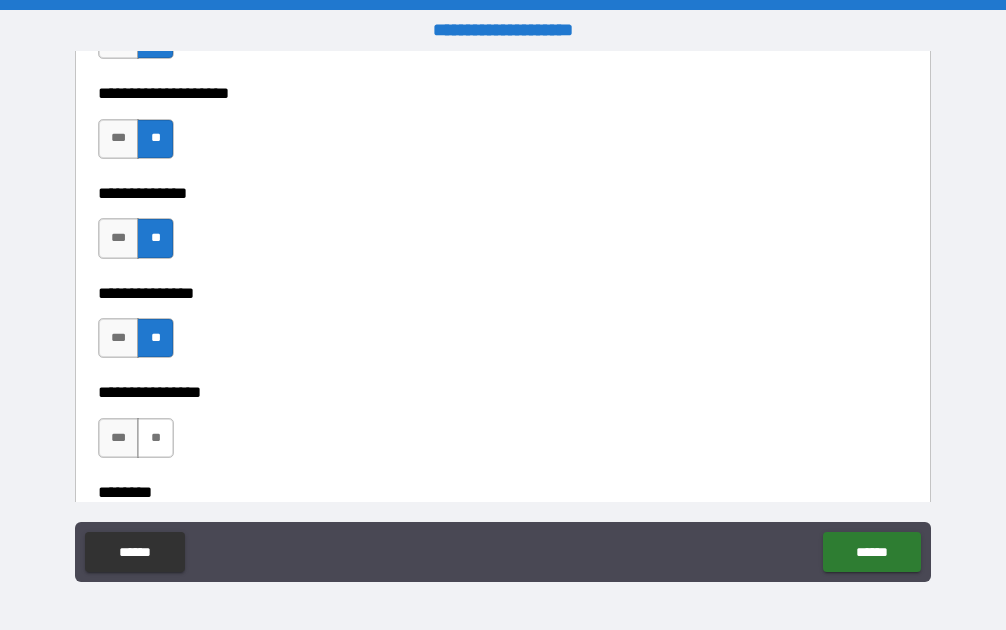 click on "**" at bounding box center [155, 438] 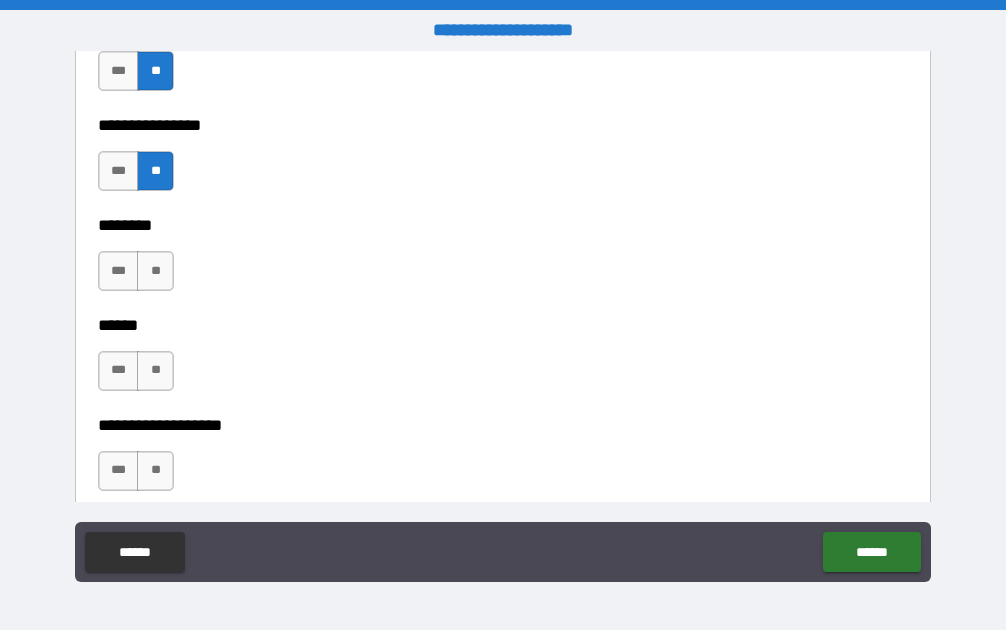 scroll, scrollTop: 3100, scrollLeft: 0, axis: vertical 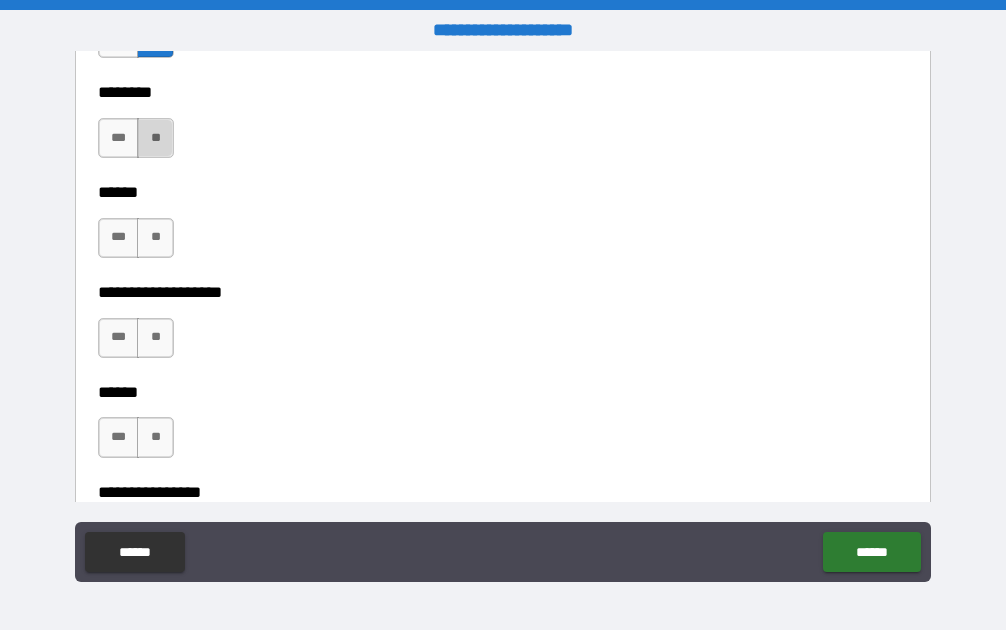 click on "**" at bounding box center (155, 138) 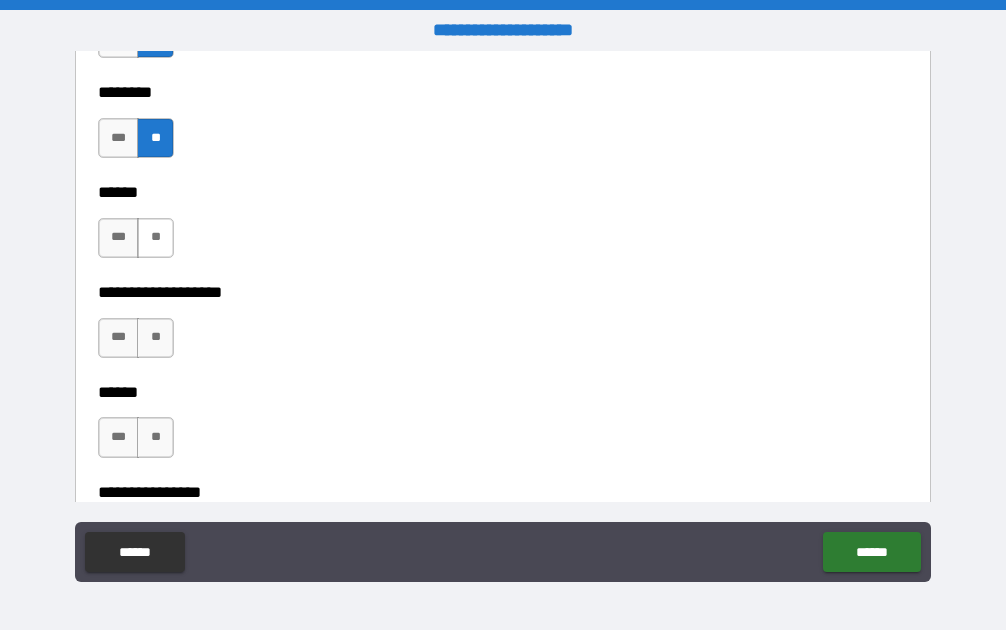 click on "**" at bounding box center [155, 238] 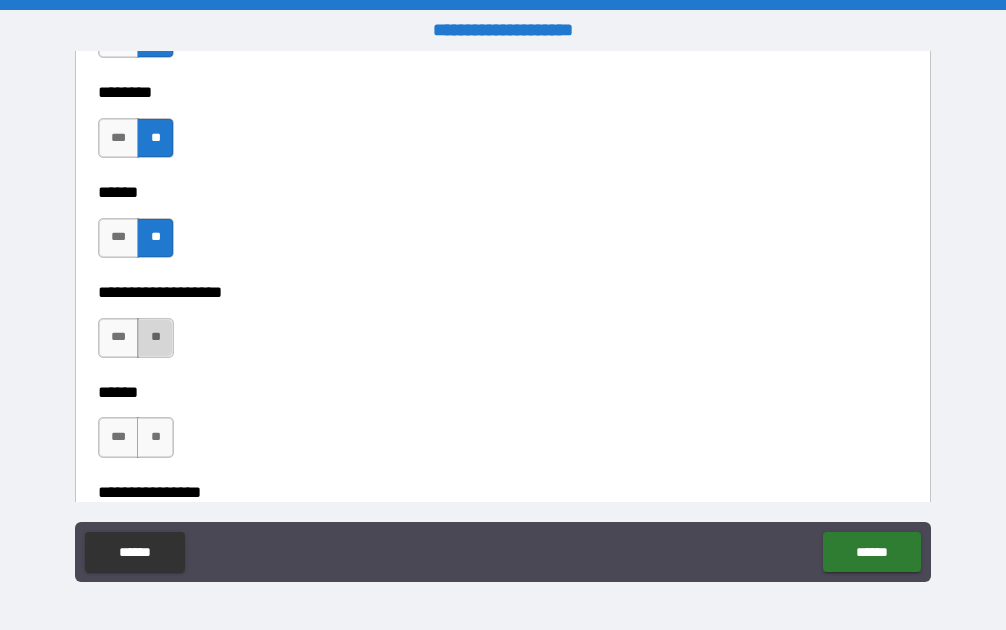 click on "**" at bounding box center [155, 338] 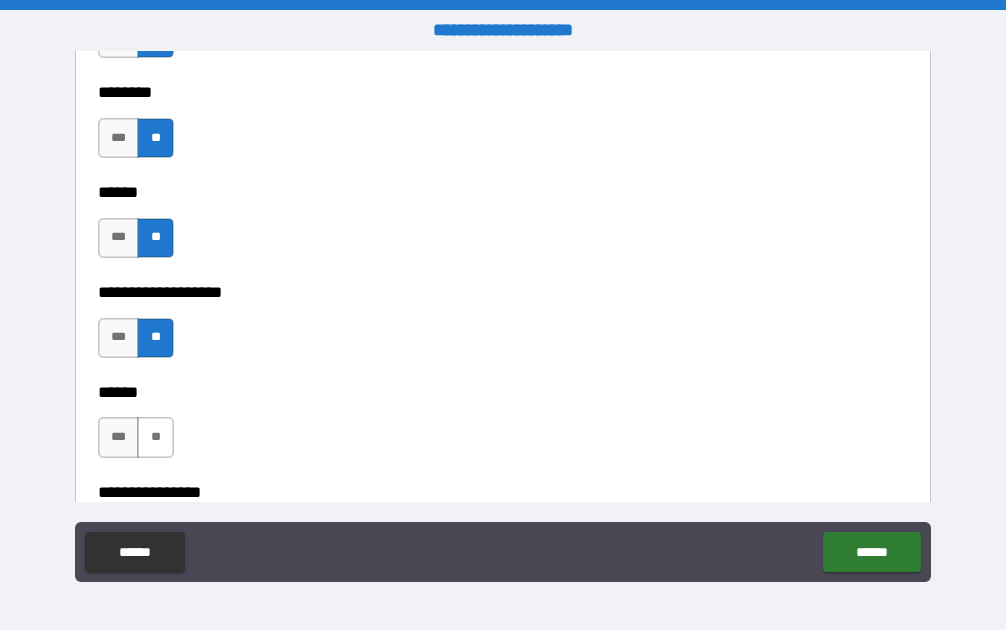 click on "**" at bounding box center [155, 437] 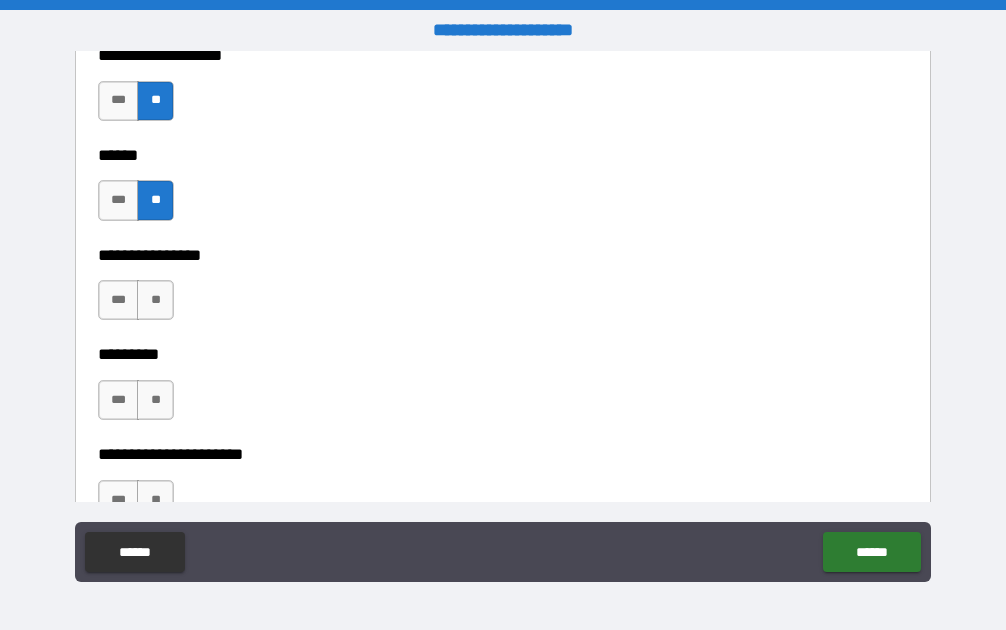 scroll, scrollTop: 3400, scrollLeft: 0, axis: vertical 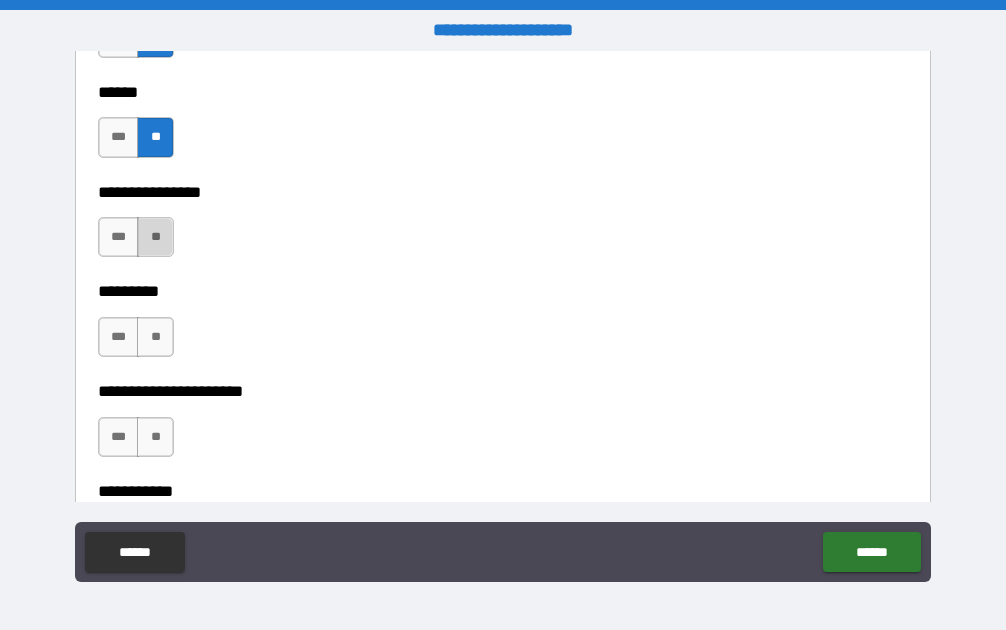 click on "**" at bounding box center [155, 237] 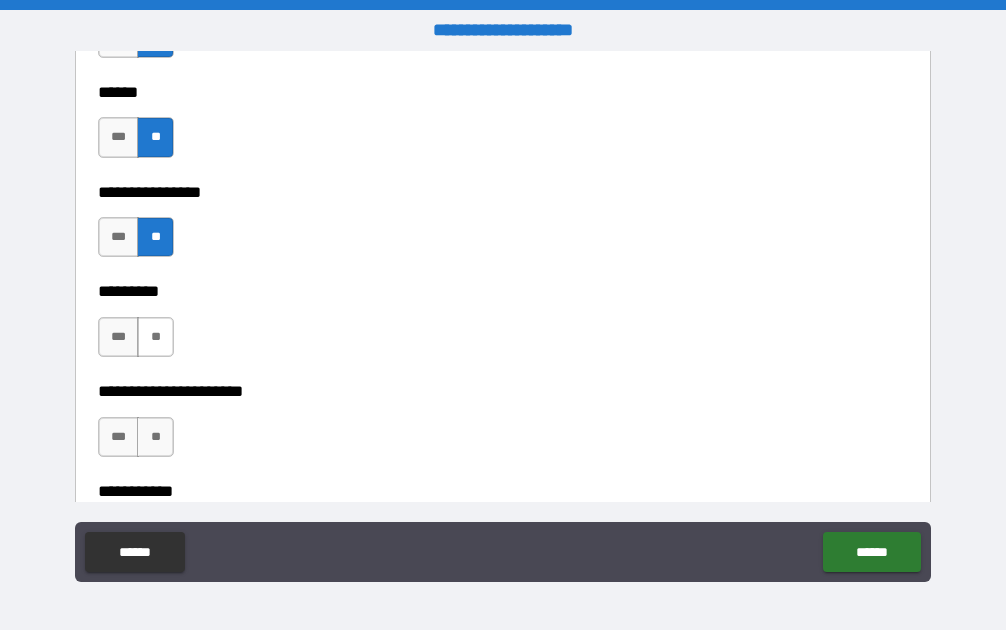 click on "**" at bounding box center (155, 337) 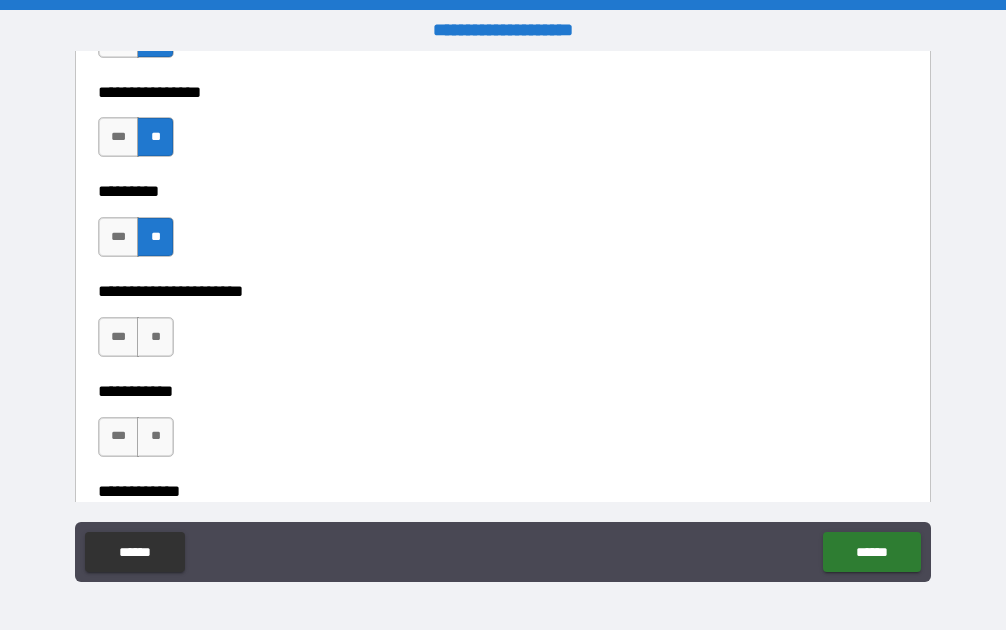 scroll, scrollTop: 3600, scrollLeft: 0, axis: vertical 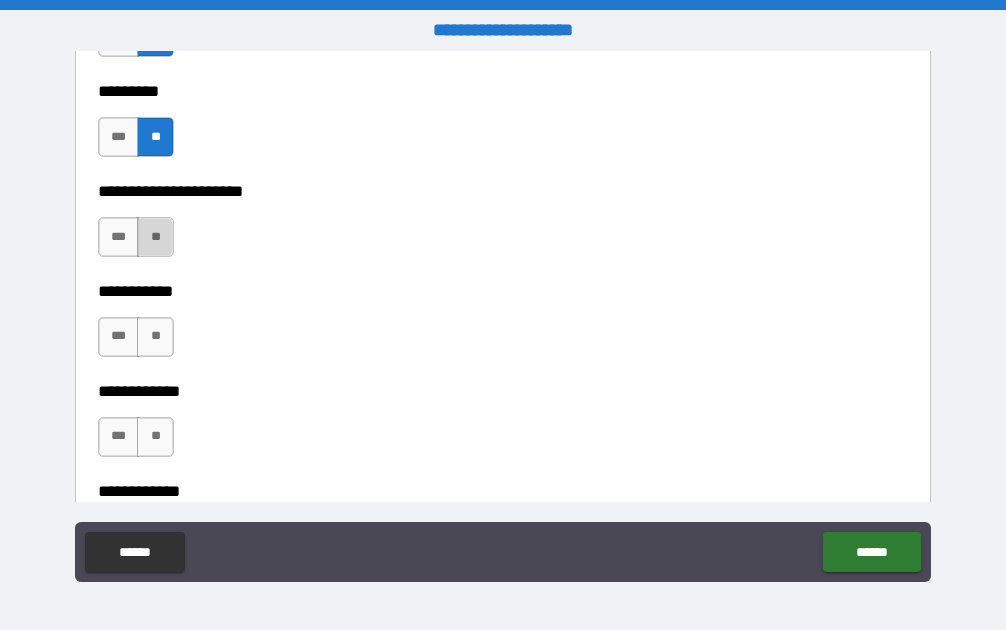 click on "**" at bounding box center (155, 237) 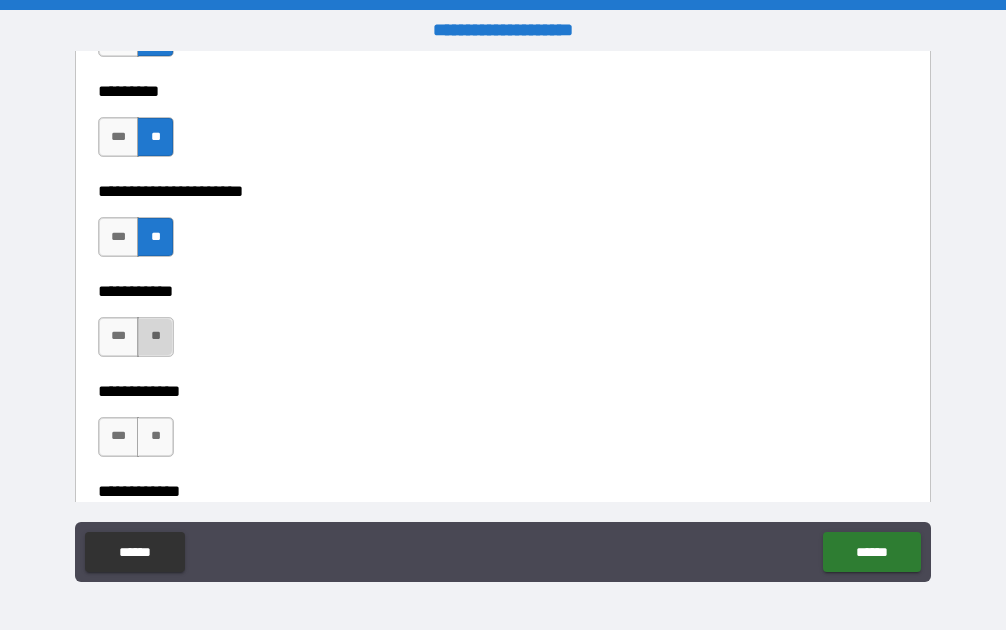 click on "**" at bounding box center [155, 337] 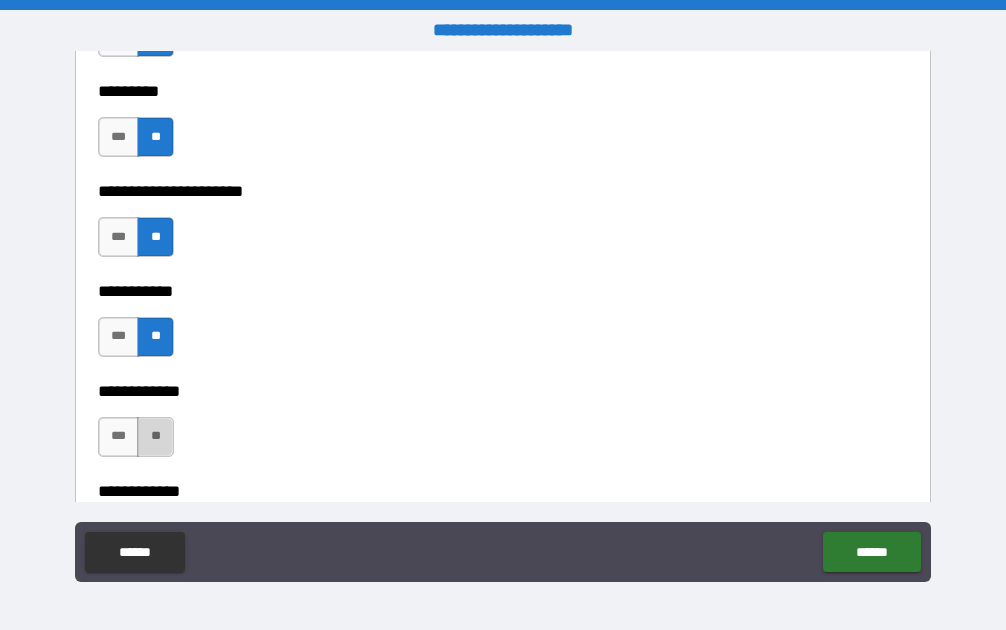 click on "**" at bounding box center (155, 437) 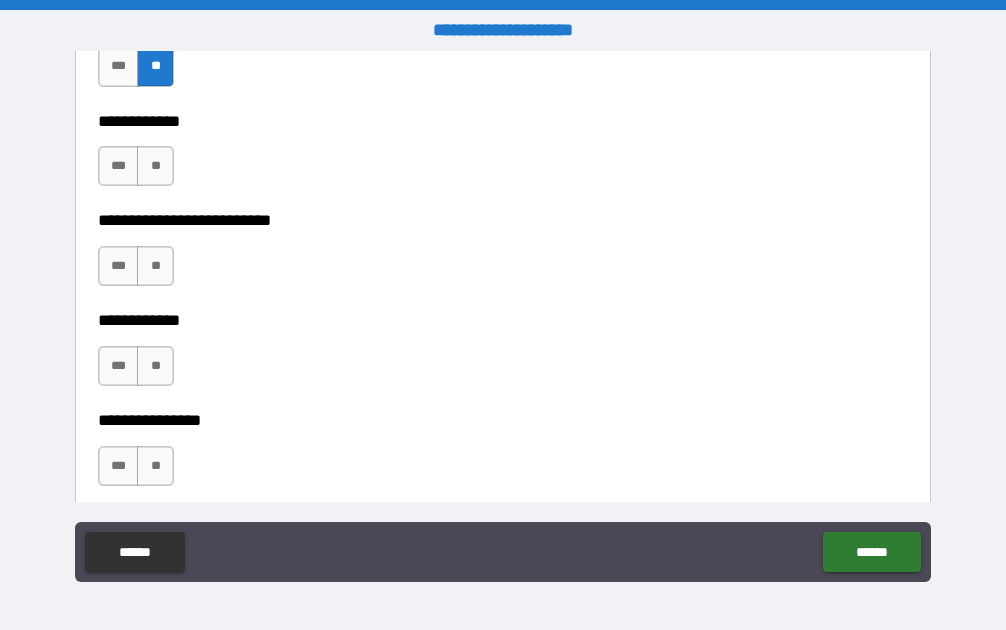 scroll, scrollTop: 4000, scrollLeft: 0, axis: vertical 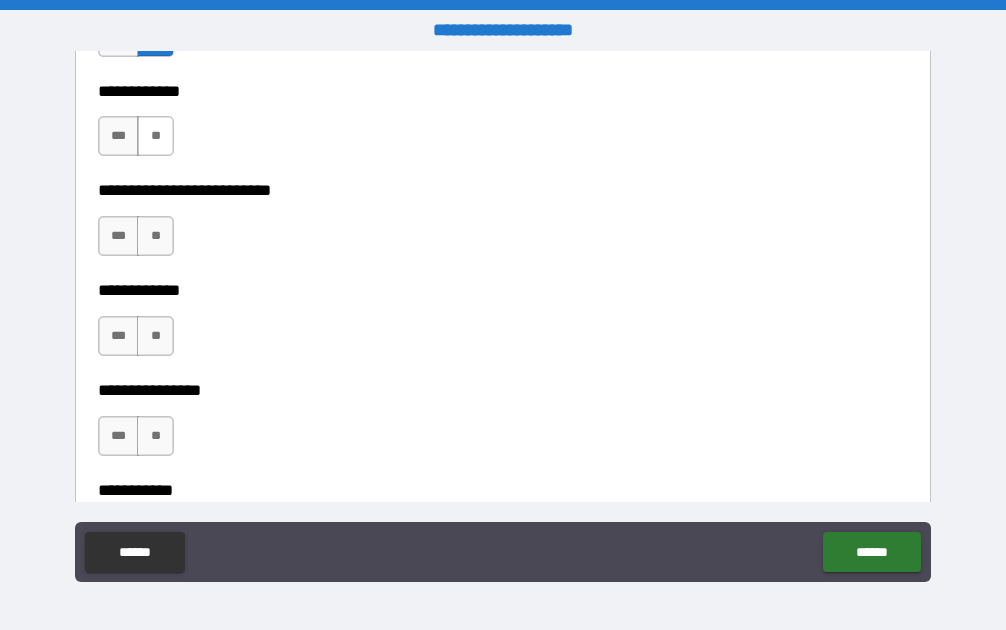 click on "**" at bounding box center [155, 136] 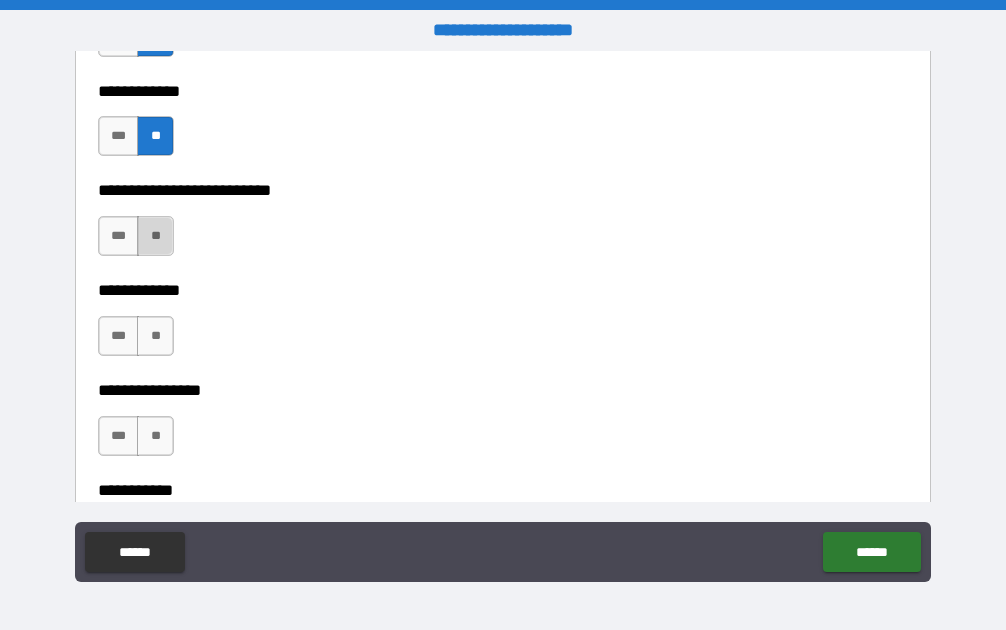 click on "**" at bounding box center [155, 236] 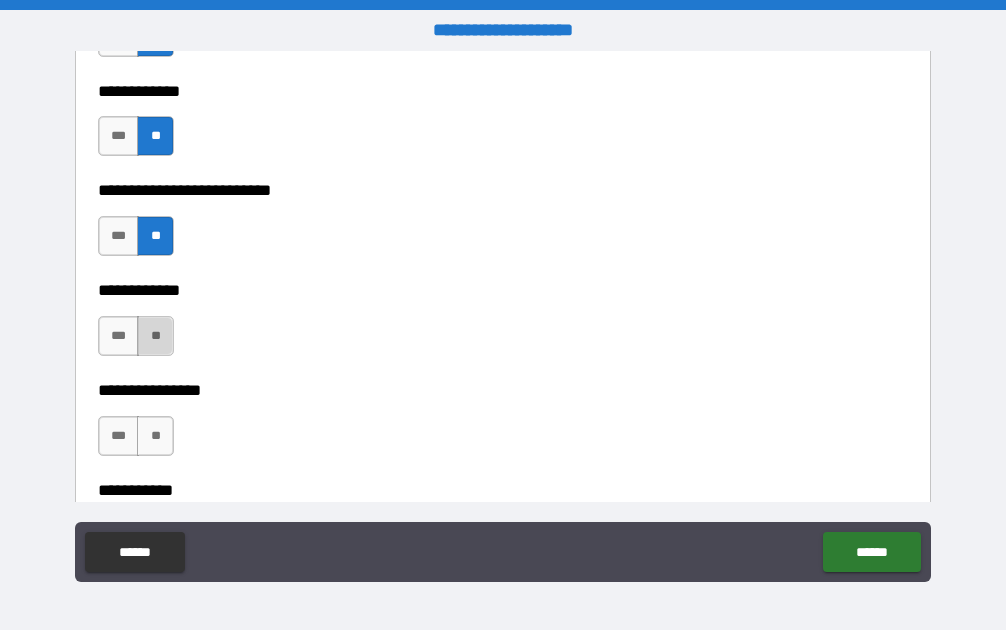click on "**" at bounding box center (155, 336) 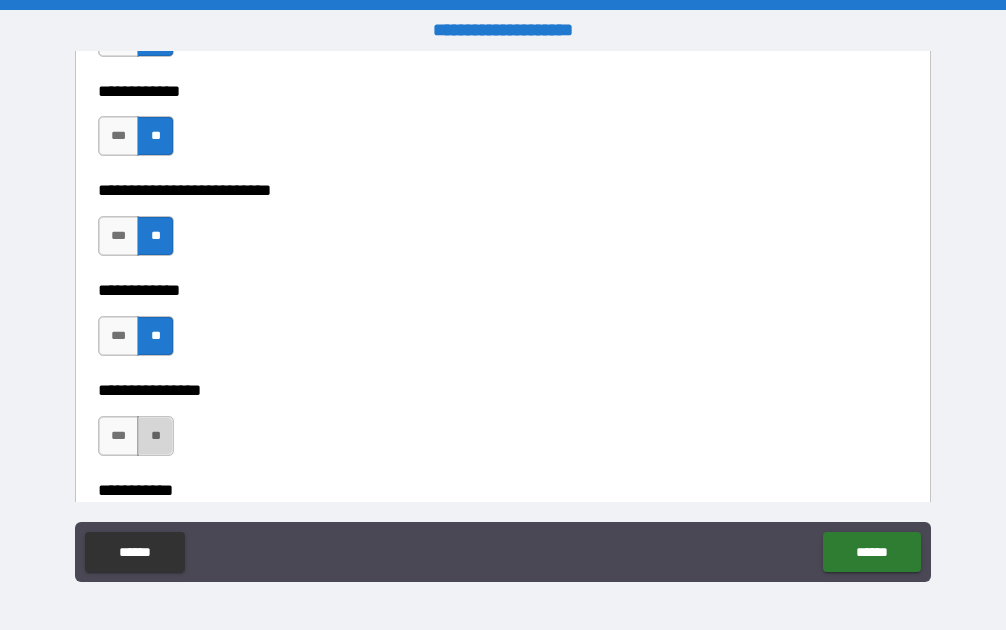 click on "**" at bounding box center [155, 436] 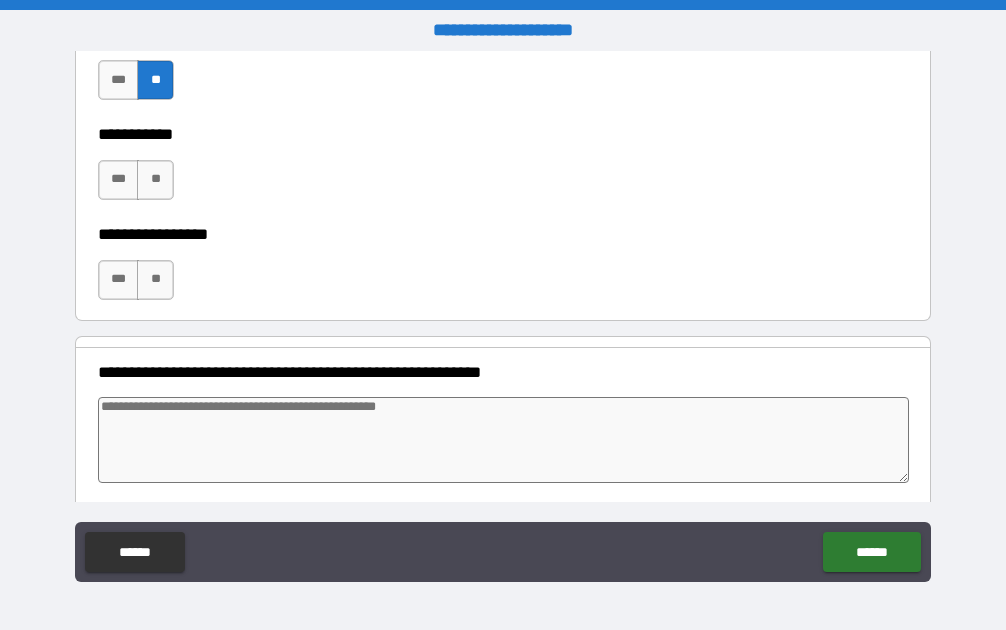 scroll, scrollTop: 4400, scrollLeft: 0, axis: vertical 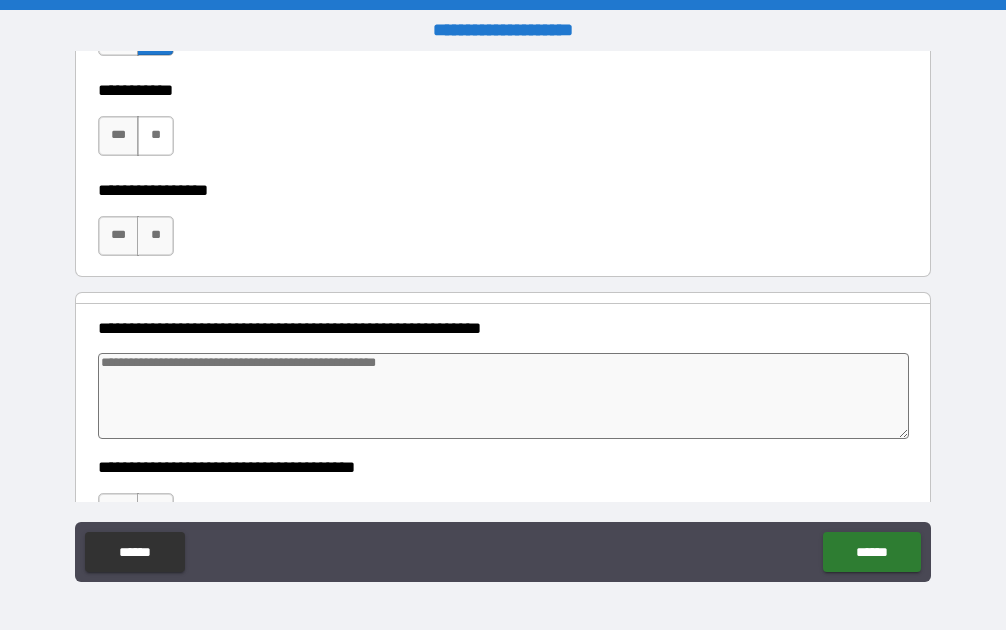 click on "**" at bounding box center (155, 136) 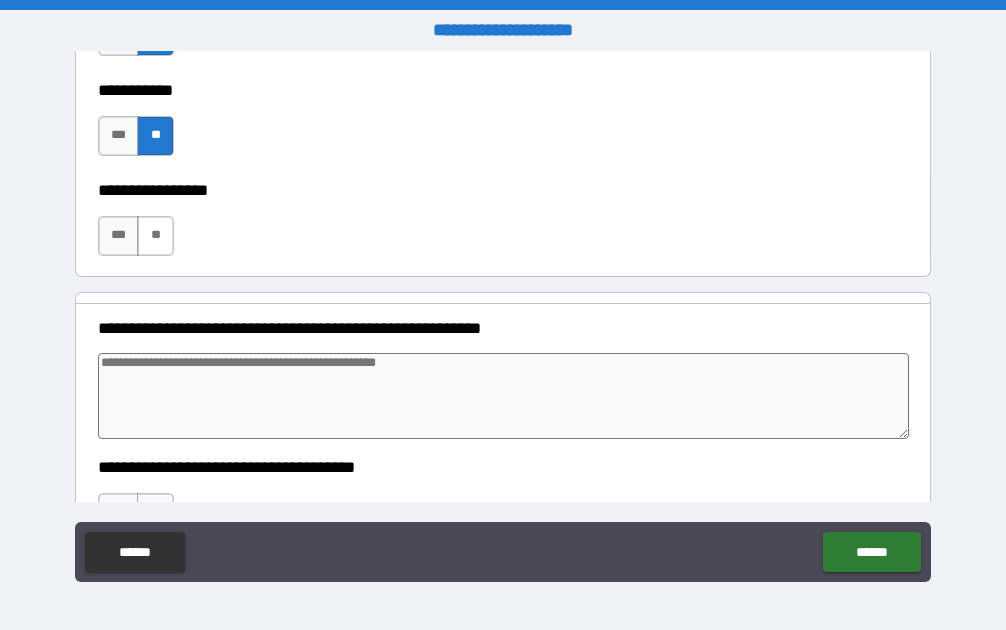 click on "**" at bounding box center [155, 236] 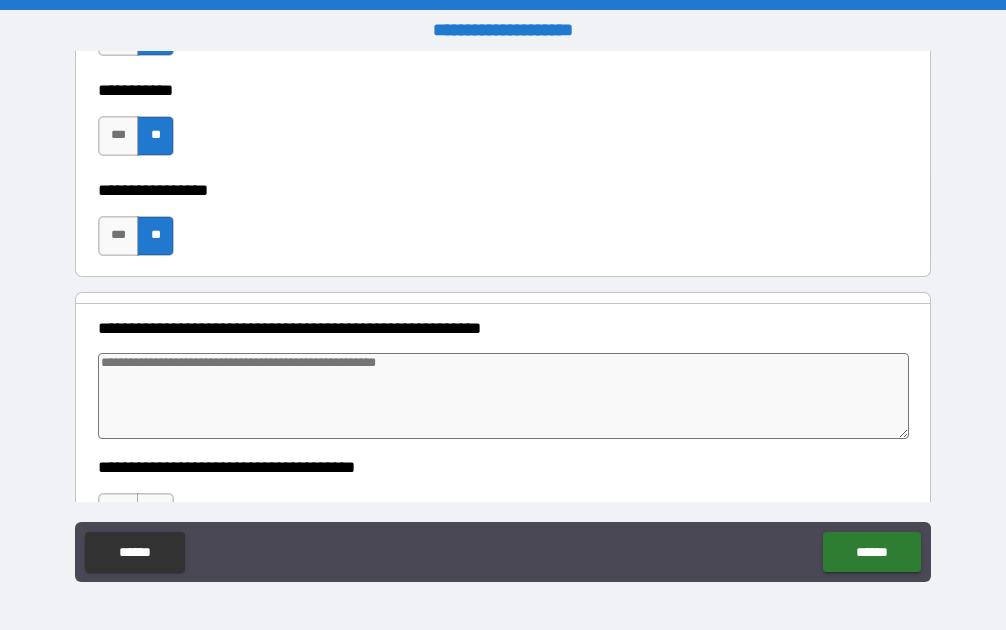 click at bounding box center (503, 396) 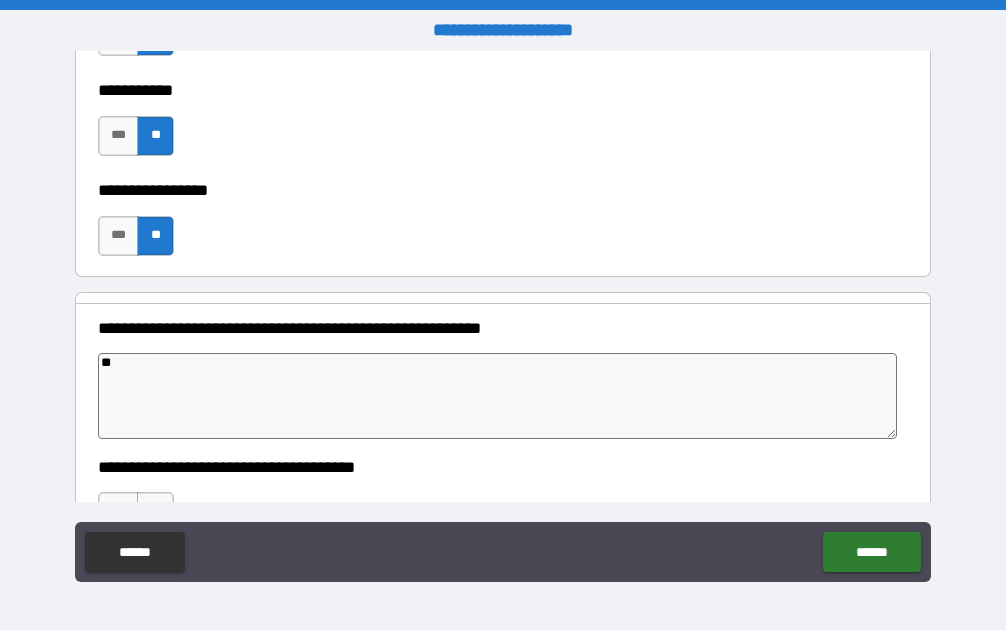 scroll, scrollTop: 4500, scrollLeft: 0, axis: vertical 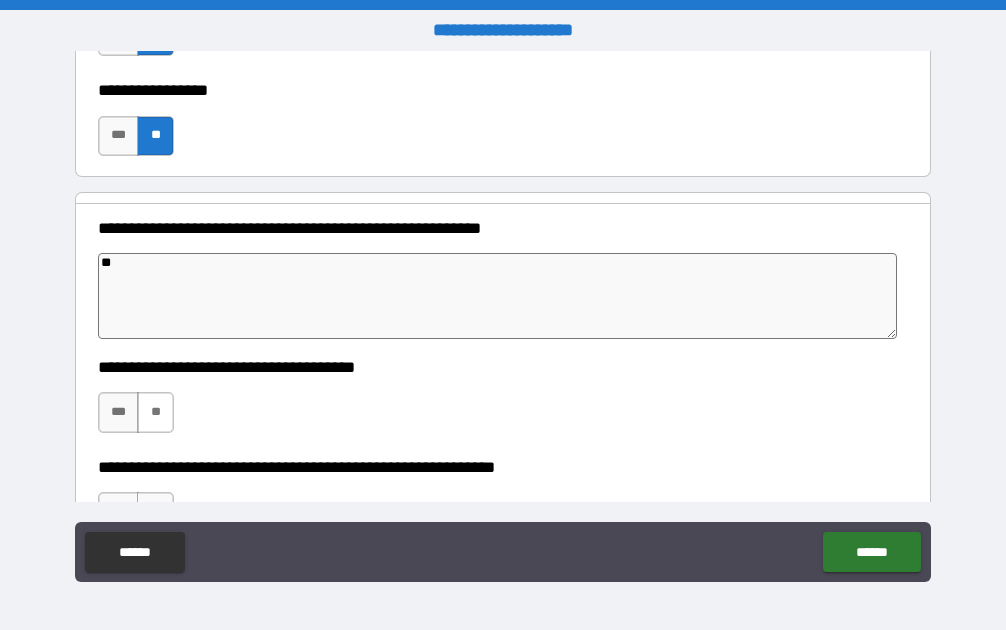 click on "**" at bounding box center [155, 412] 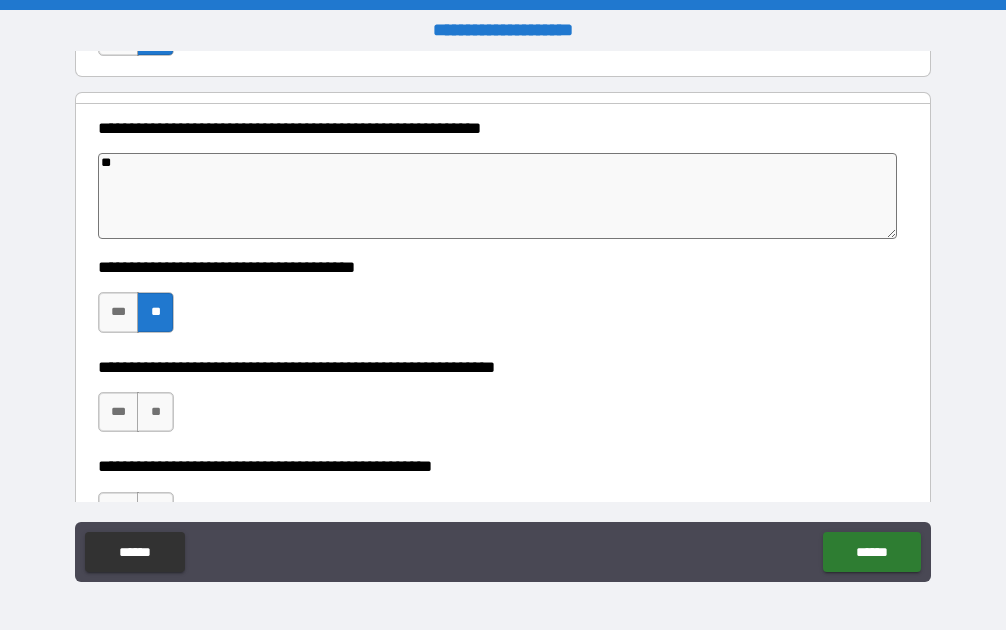 scroll, scrollTop: 4700, scrollLeft: 0, axis: vertical 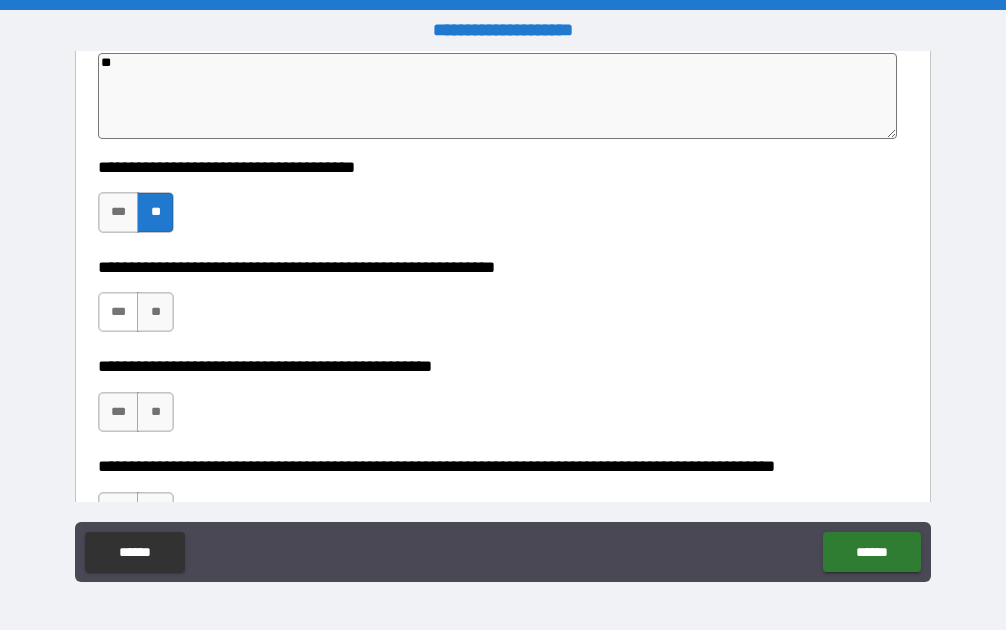 click on "***" at bounding box center [119, 312] 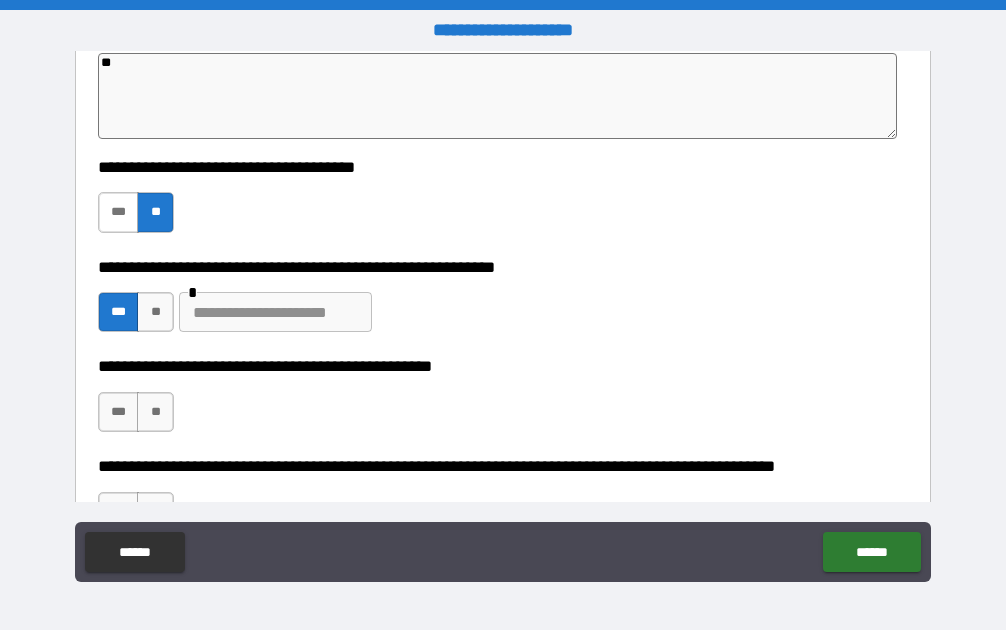 click on "***" at bounding box center (119, 212) 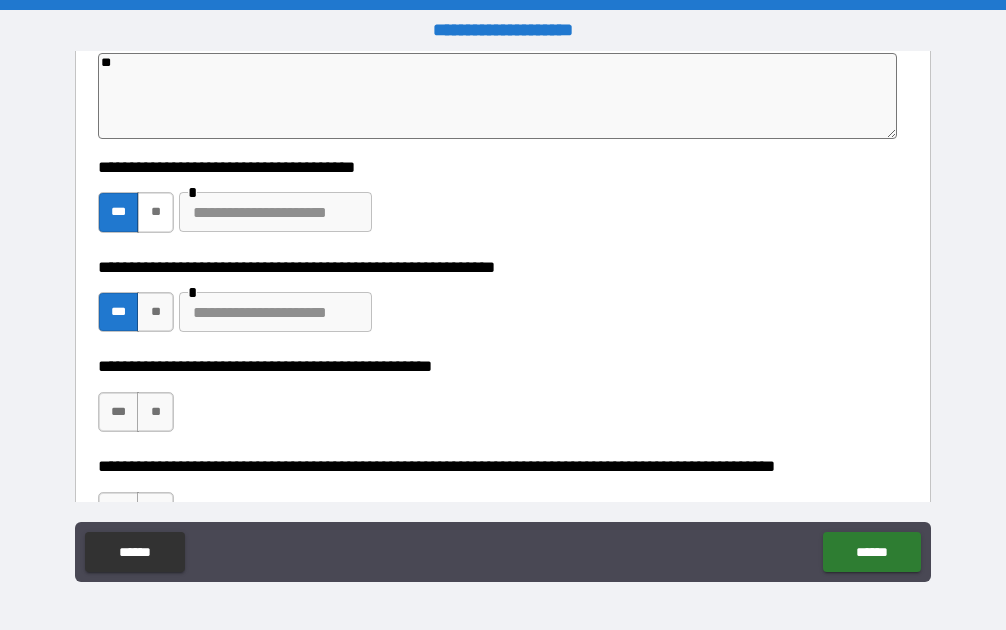 click on "**" at bounding box center [155, 212] 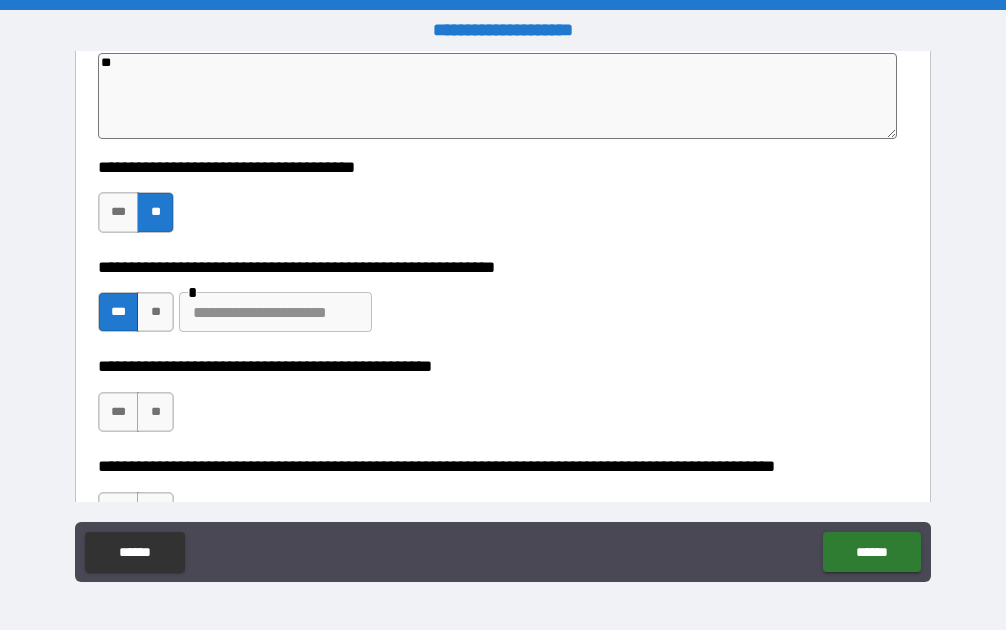 scroll, scrollTop: 4800, scrollLeft: 0, axis: vertical 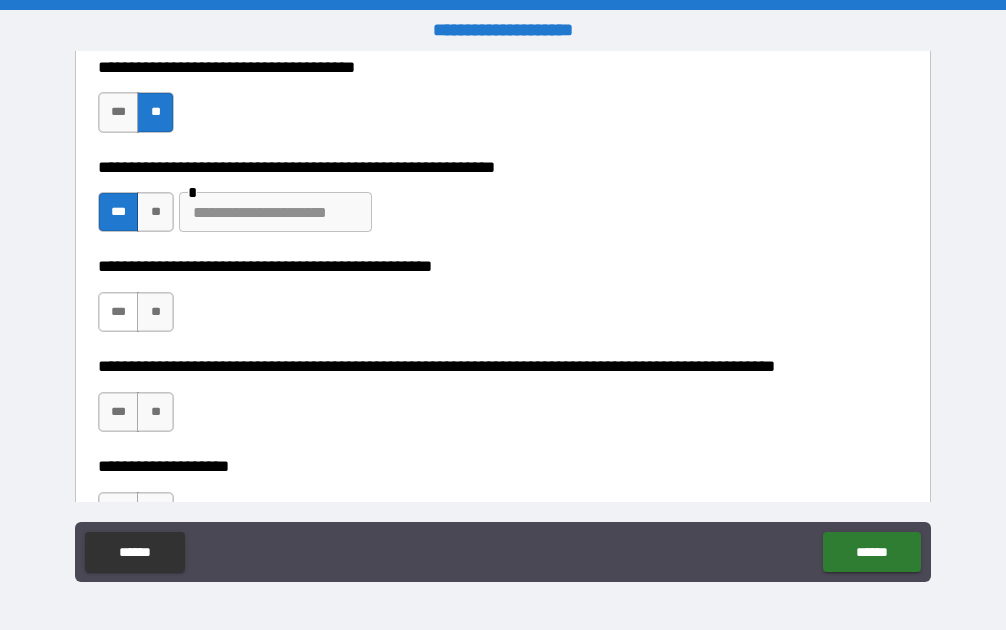 click on "***" at bounding box center [119, 312] 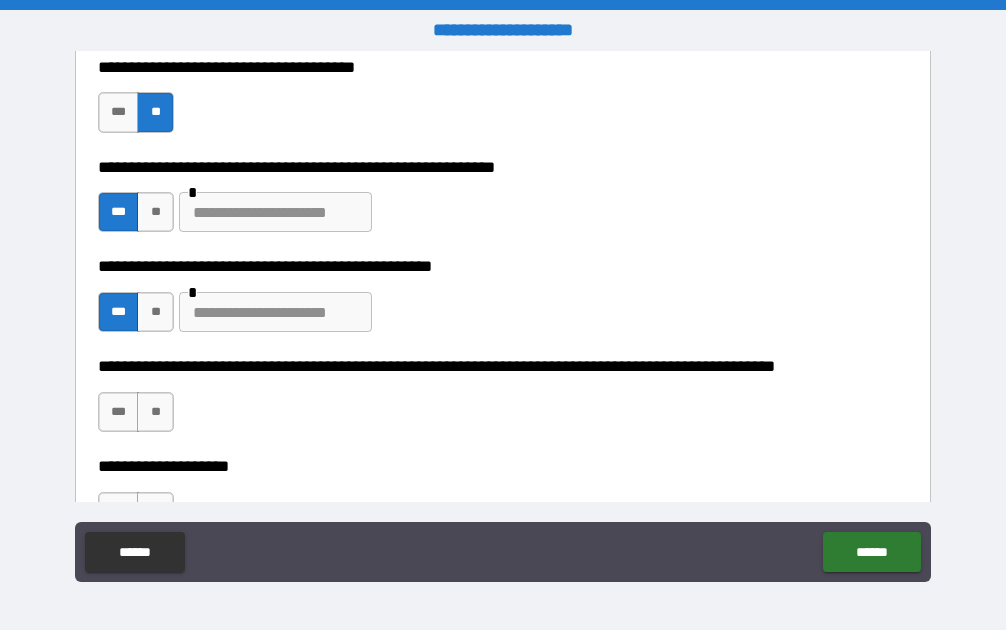 click at bounding box center [275, 312] 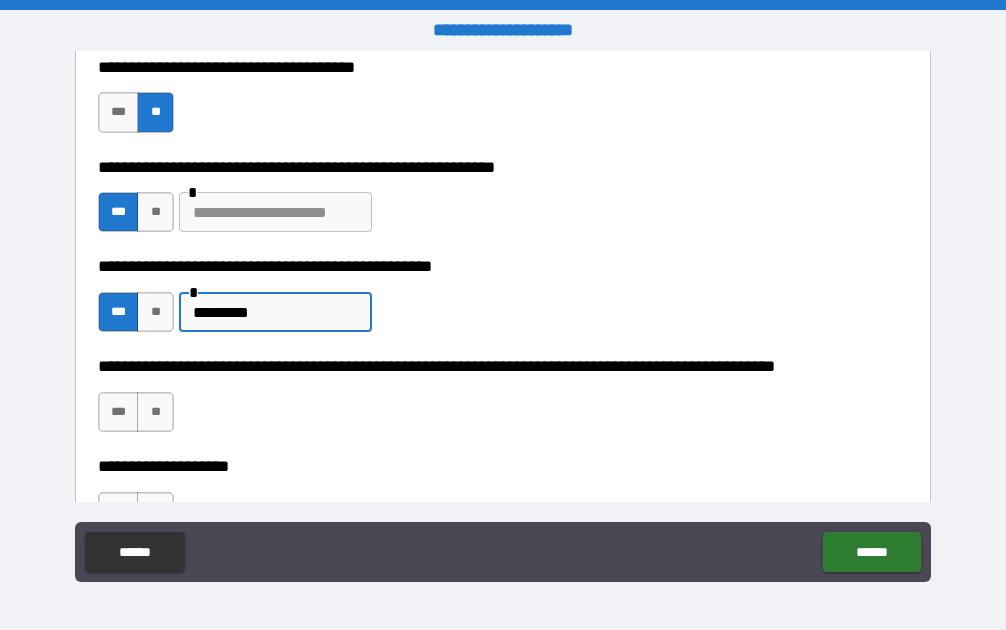 click on "**********" at bounding box center [503, 402] 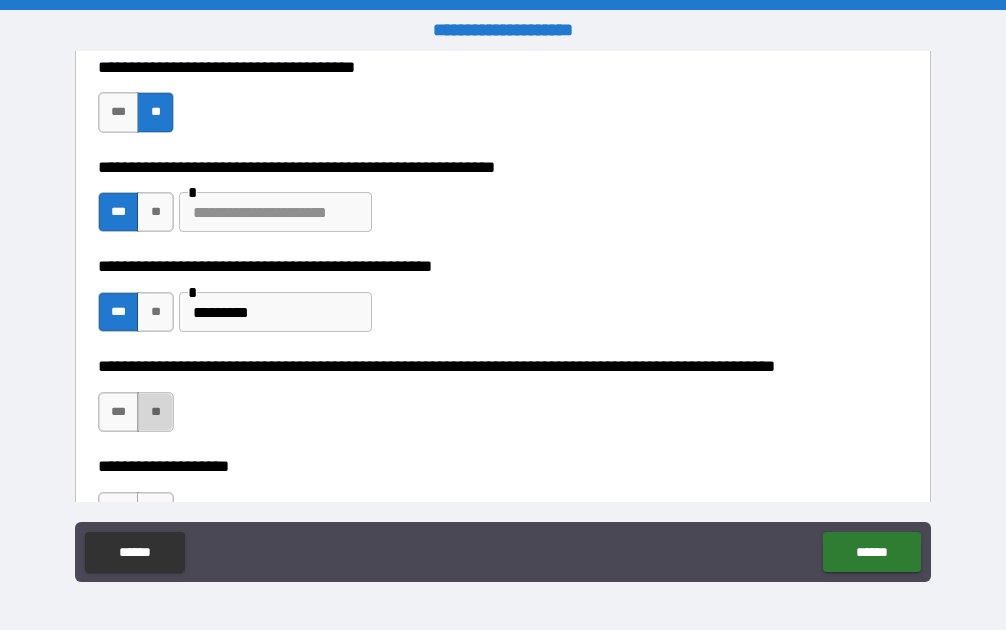 click on "**" at bounding box center [155, 412] 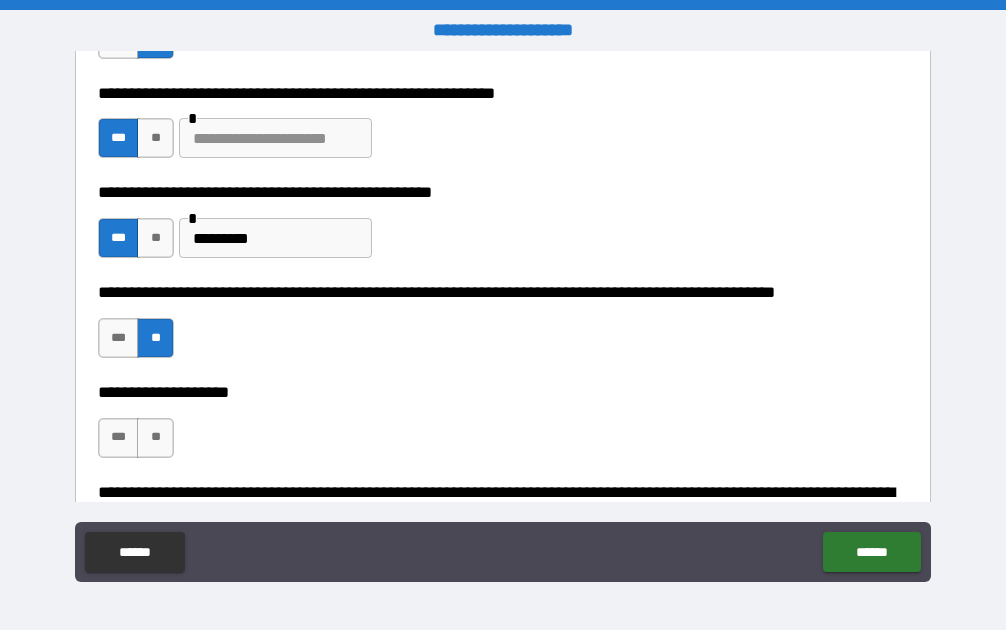 scroll, scrollTop: 4900, scrollLeft: 0, axis: vertical 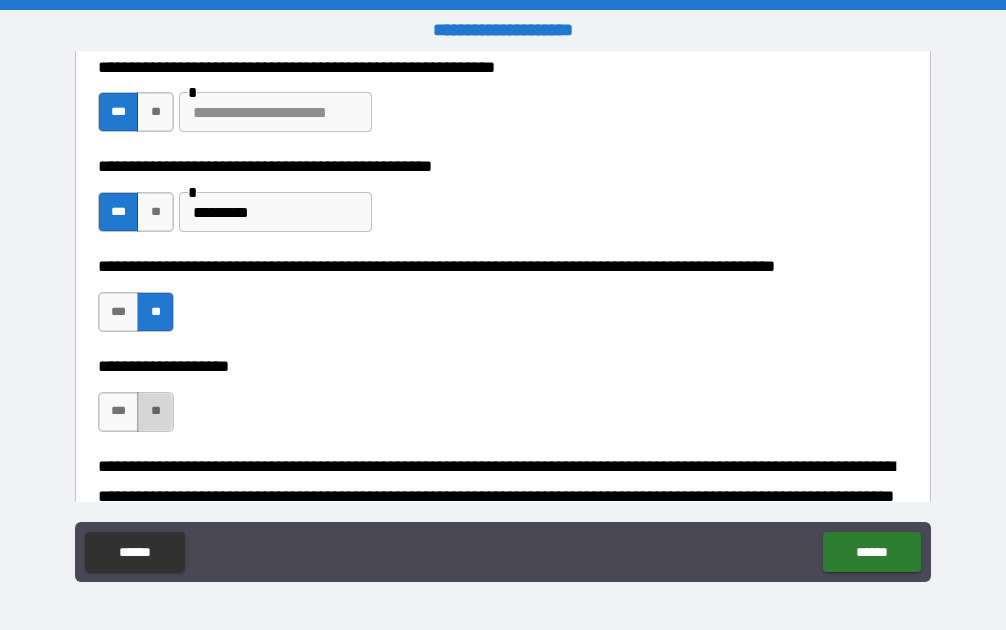click on "**" at bounding box center [155, 412] 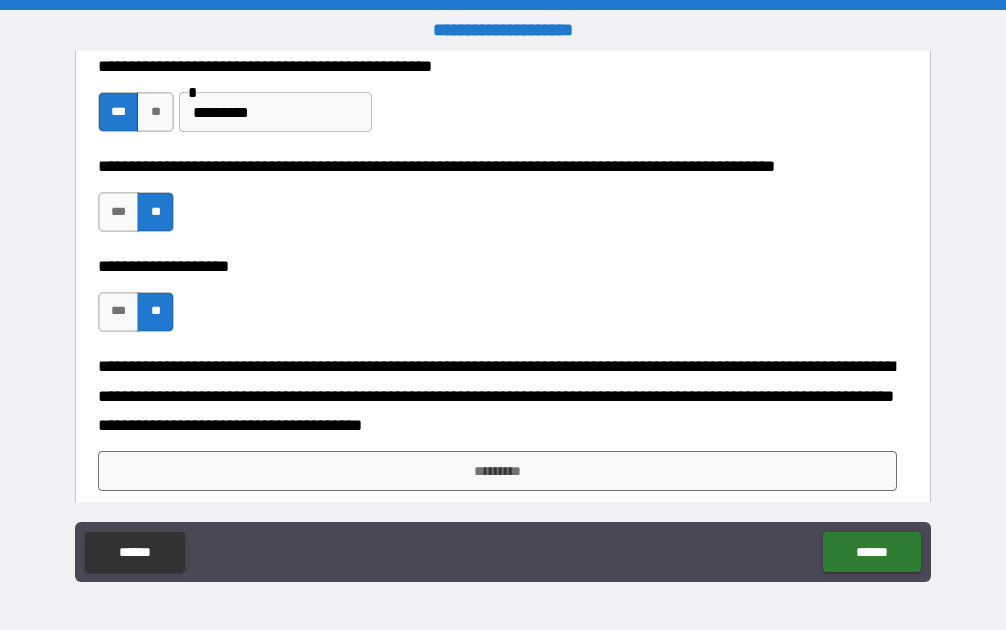 scroll, scrollTop: 5100, scrollLeft: 0, axis: vertical 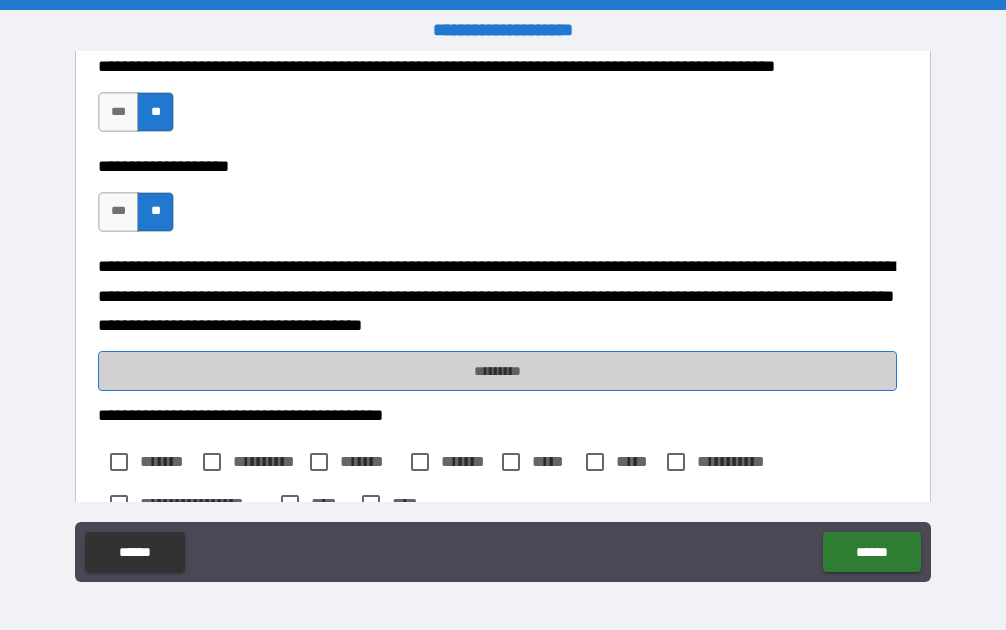 click on "*********" at bounding box center (497, 371) 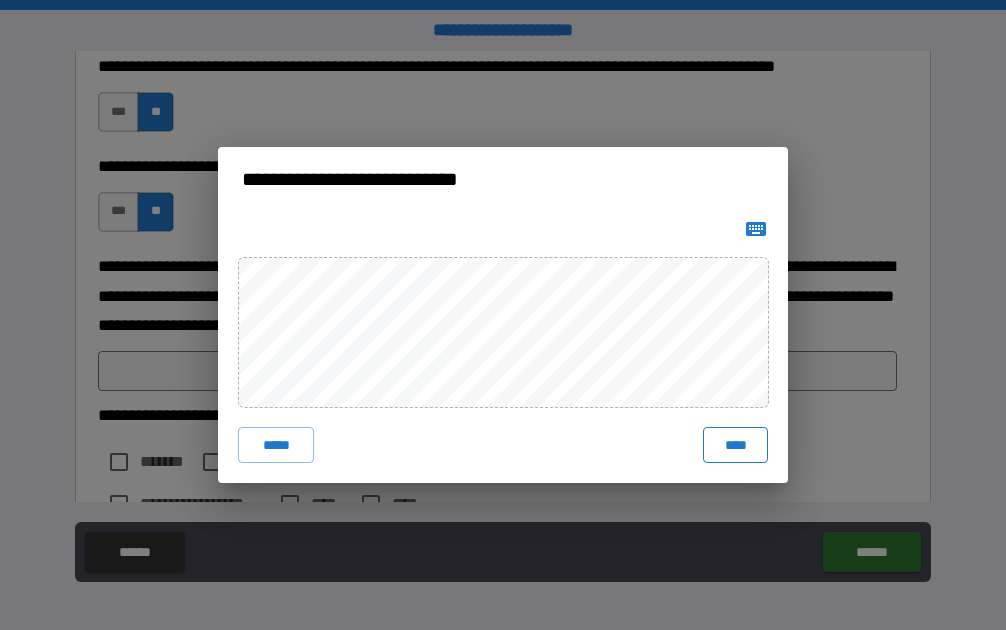 click on "****" at bounding box center (735, 445) 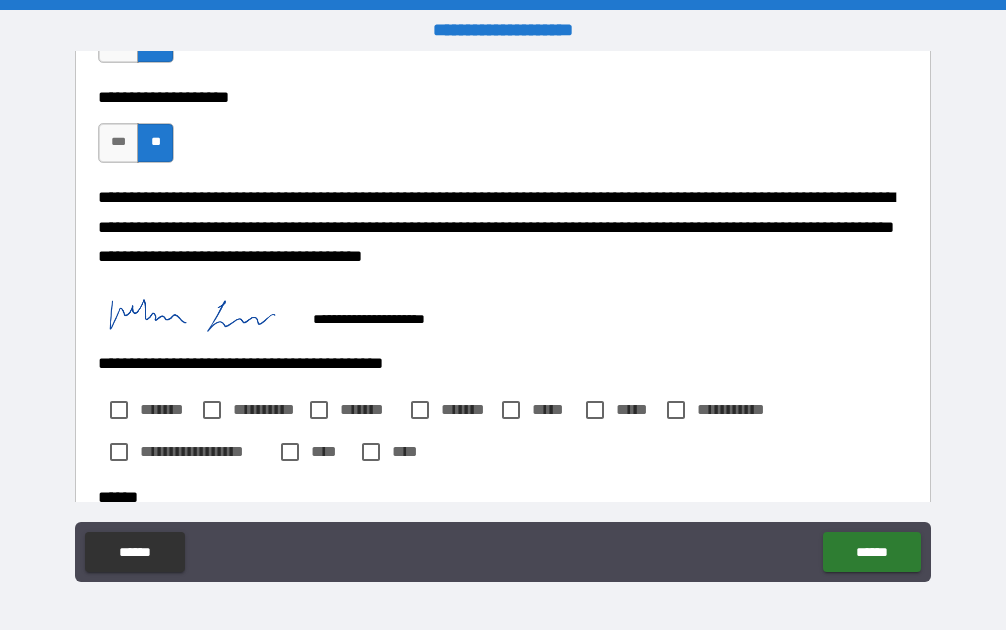 scroll, scrollTop: 5200, scrollLeft: 0, axis: vertical 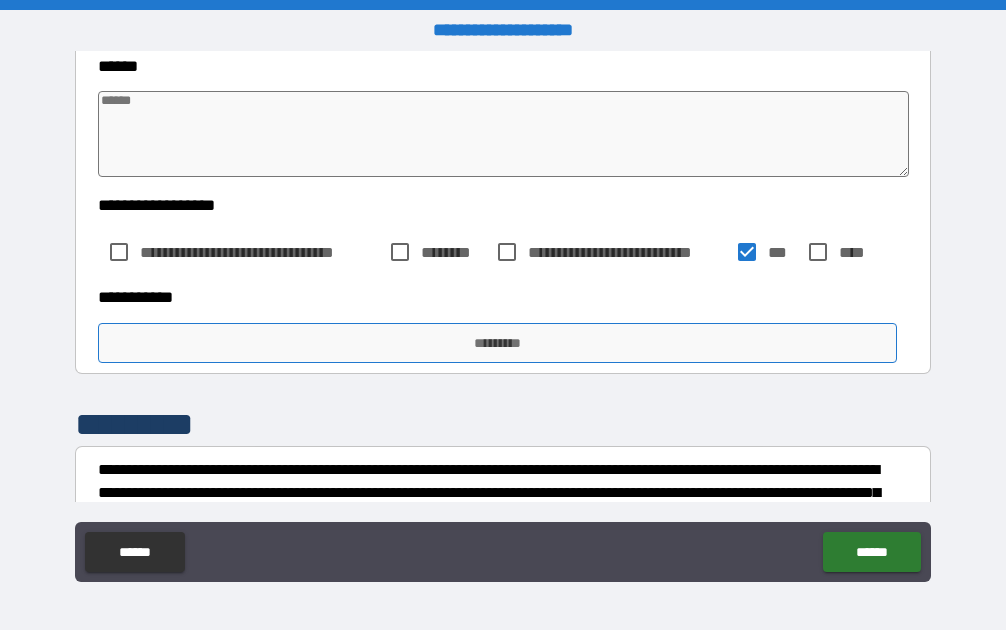click on "*********" at bounding box center (497, 343) 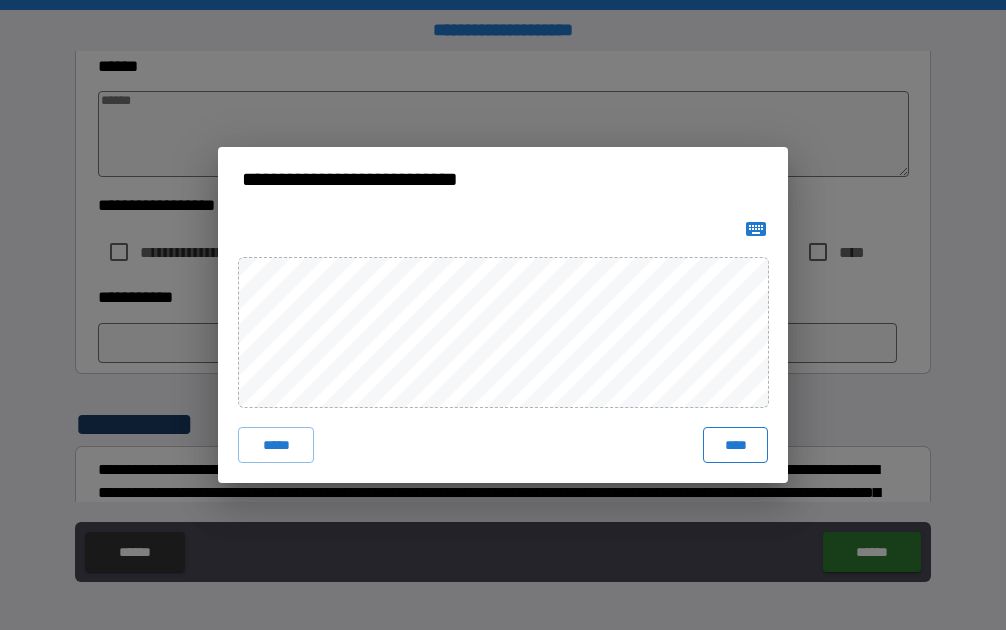 click on "****" at bounding box center (735, 445) 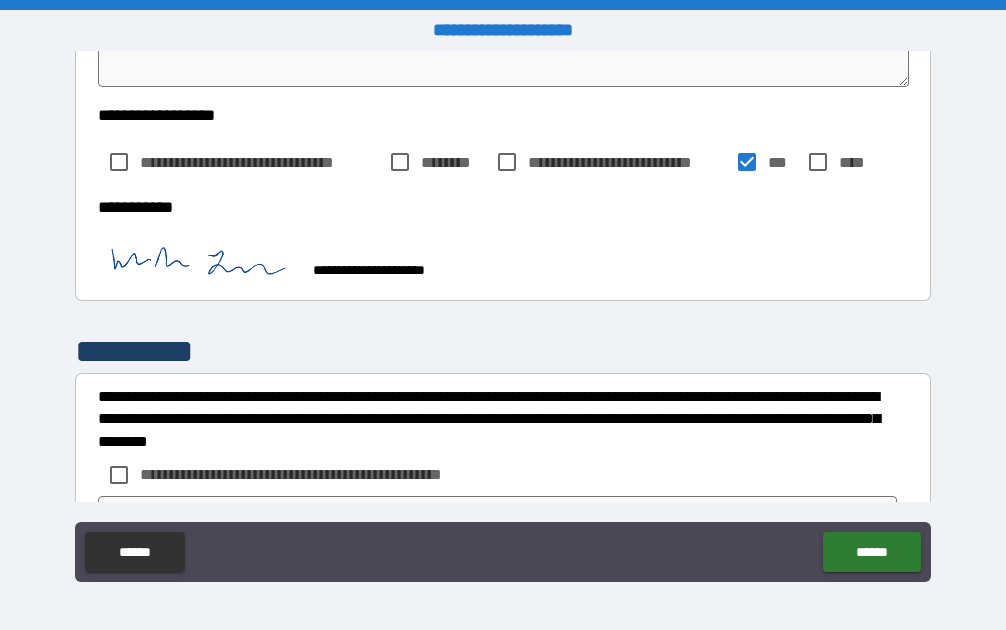scroll, scrollTop: 5800, scrollLeft: 0, axis: vertical 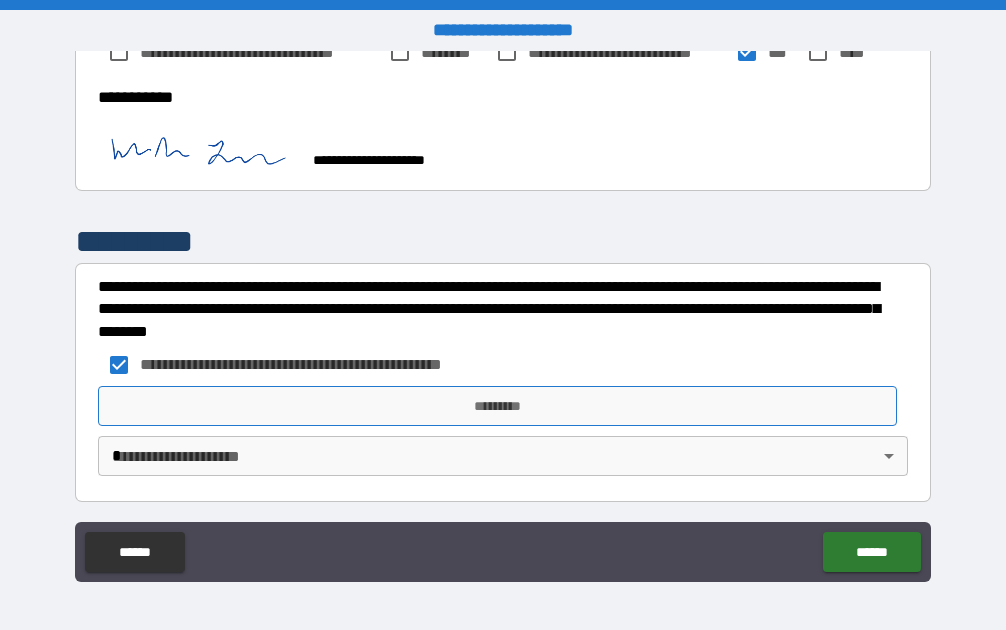 click on "*********" at bounding box center [497, 406] 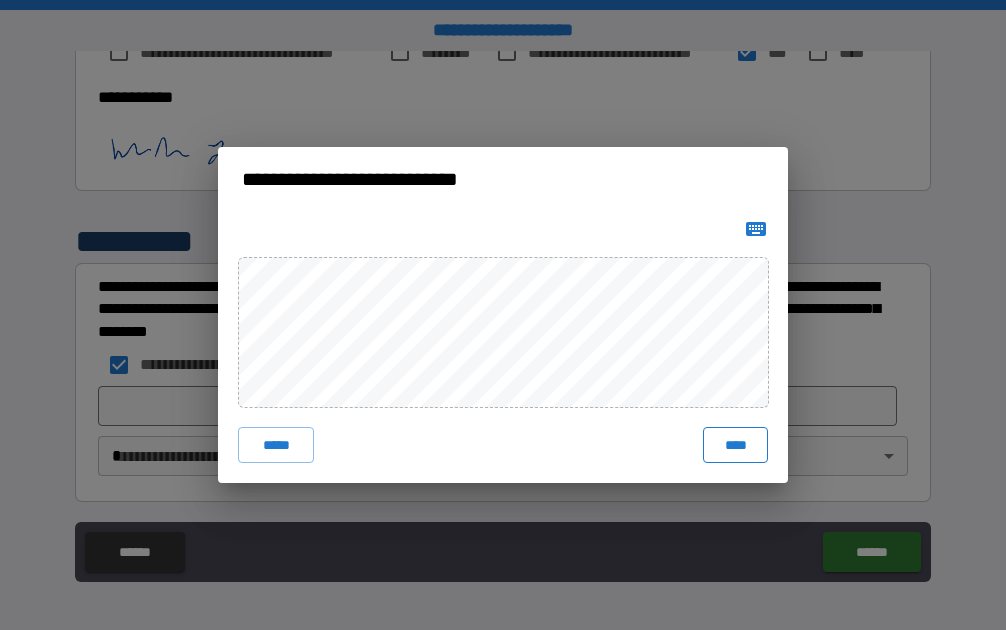 click on "****" at bounding box center [735, 445] 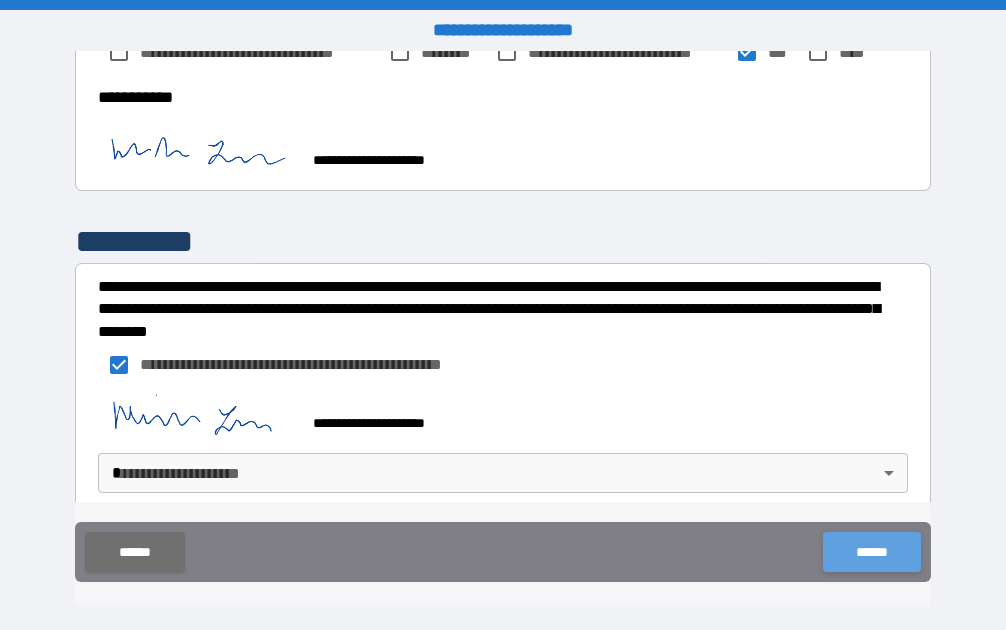 click on "******" at bounding box center [871, 552] 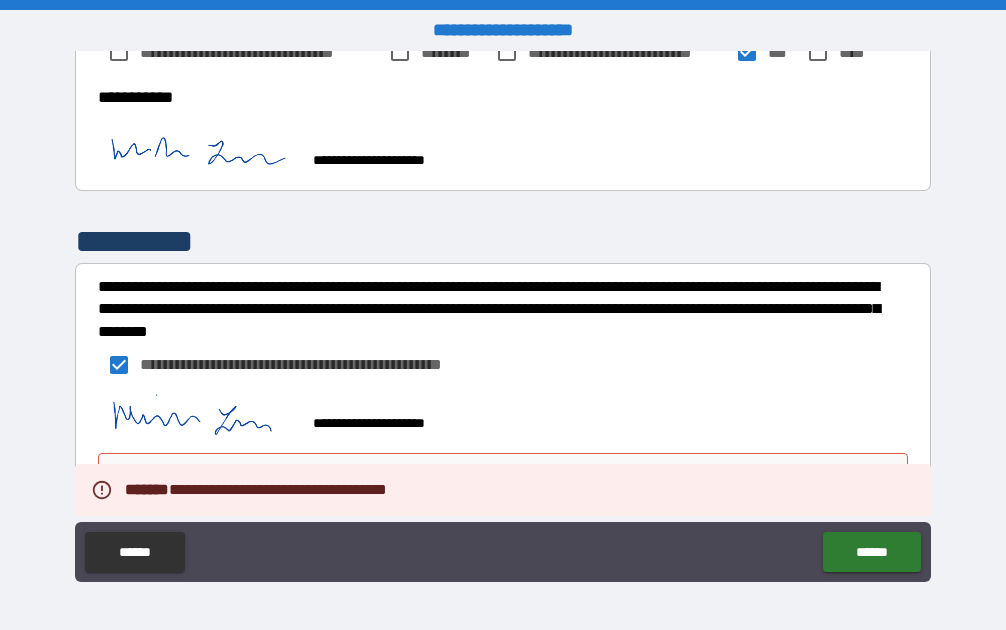 scroll, scrollTop: 5818, scrollLeft: 0, axis: vertical 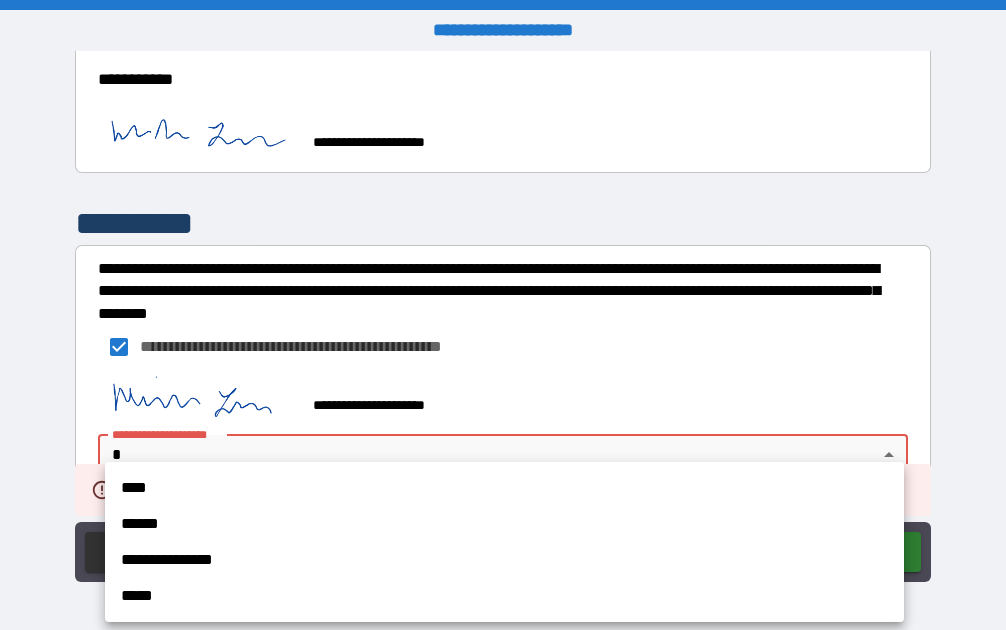 click on "**********" at bounding box center [503, 315] 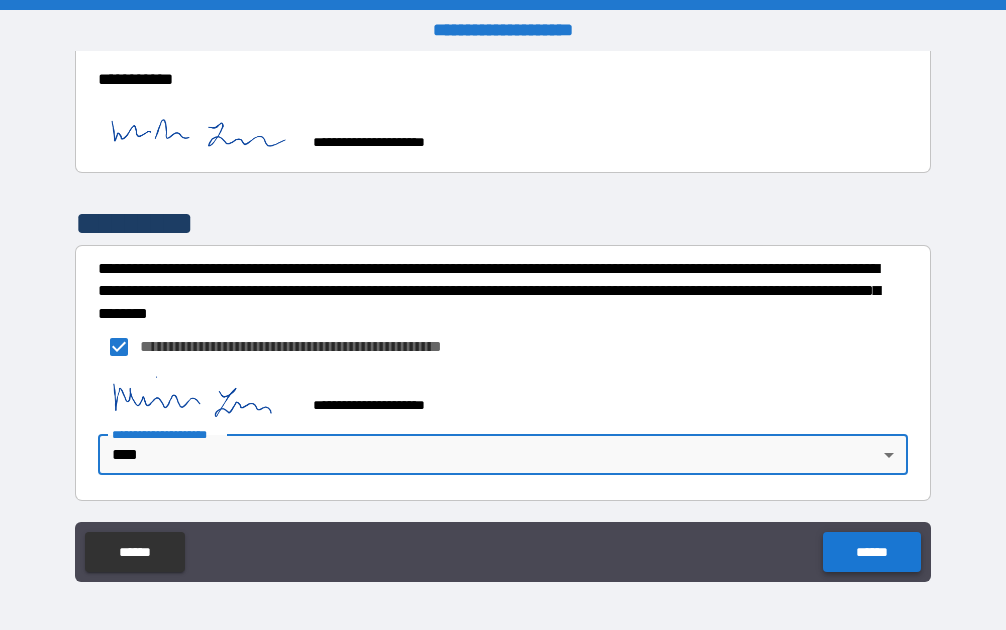 click on "******" at bounding box center [871, 552] 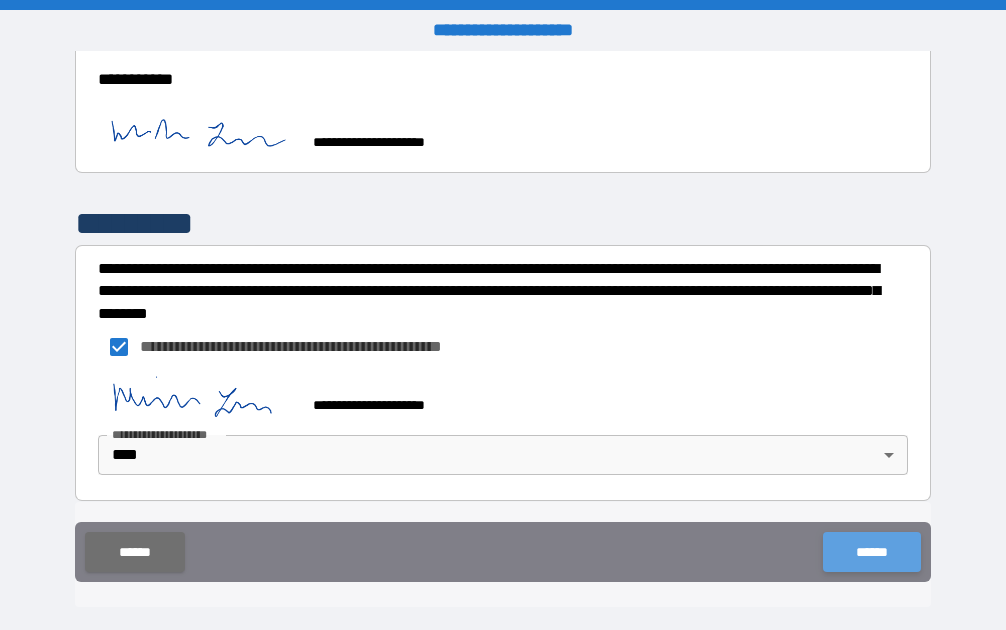 click on "******" at bounding box center [871, 552] 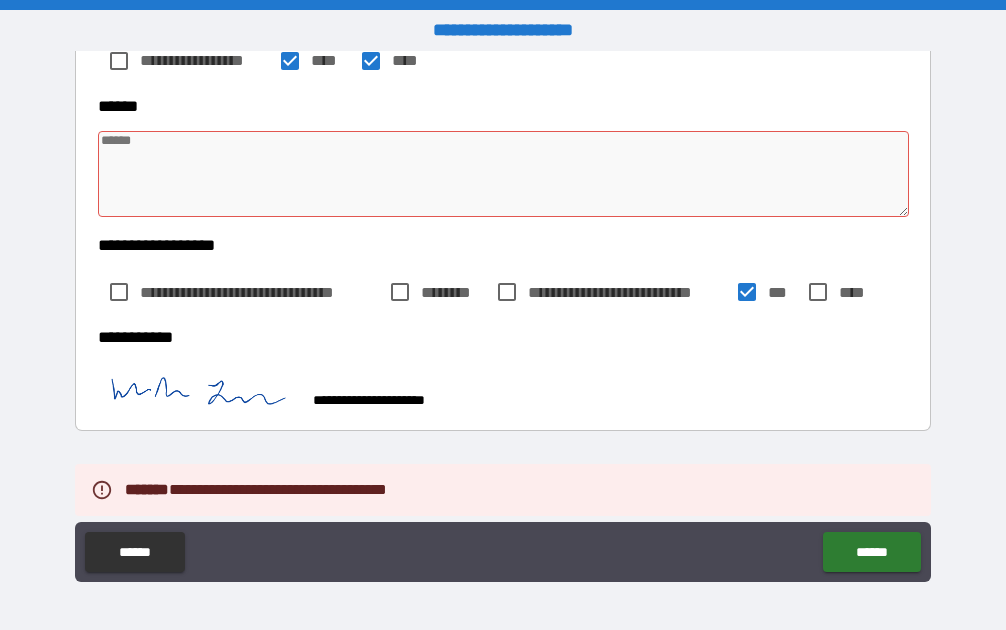 scroll, scrollTop: 5518, scrollLeft: 0, axis: vertical 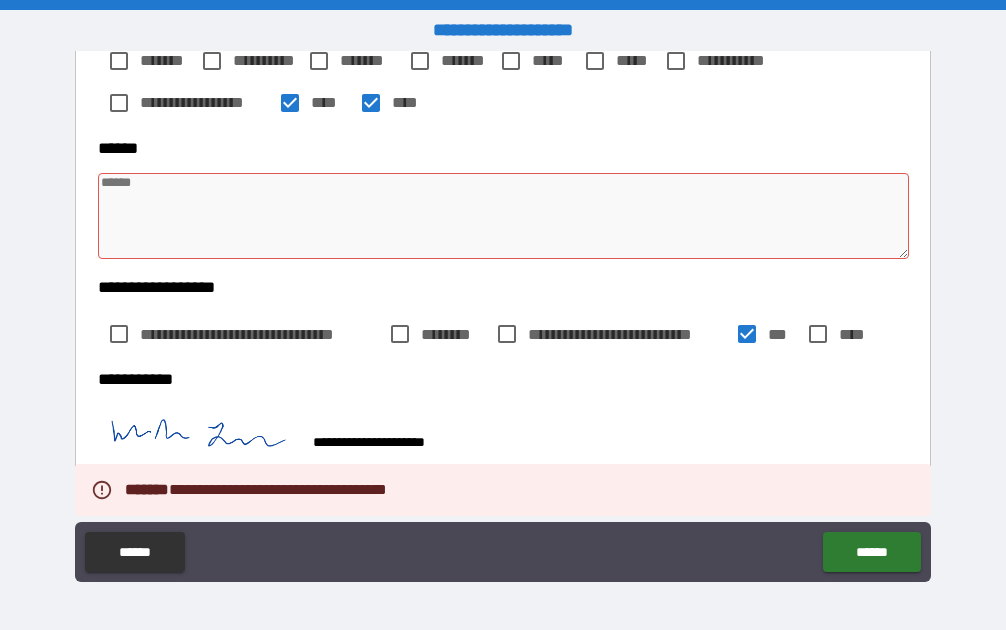 click at bounding box center (503, 216) 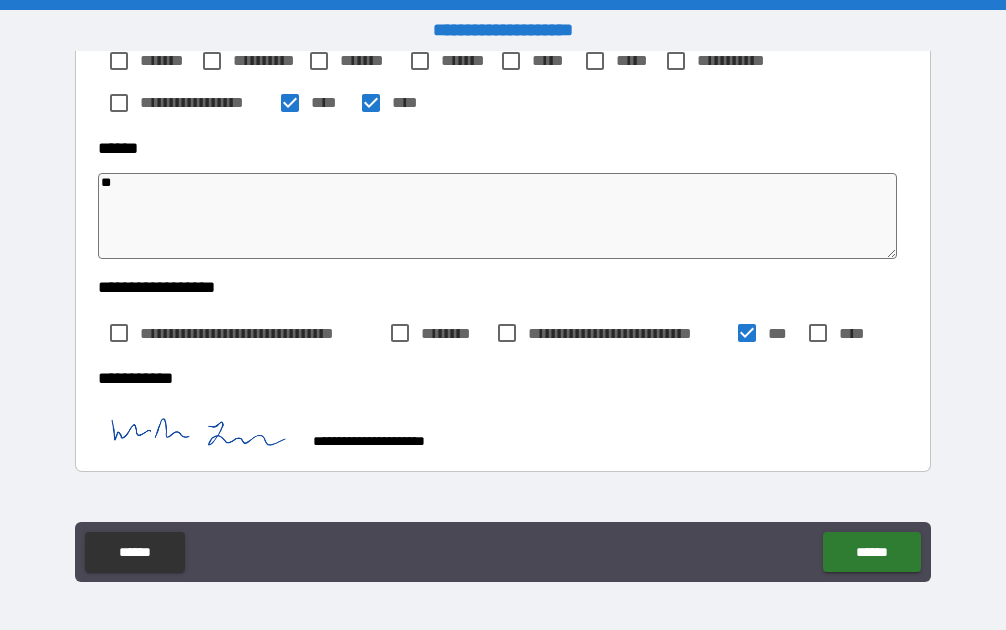 click on "**********" at bounding box center [497, 432] 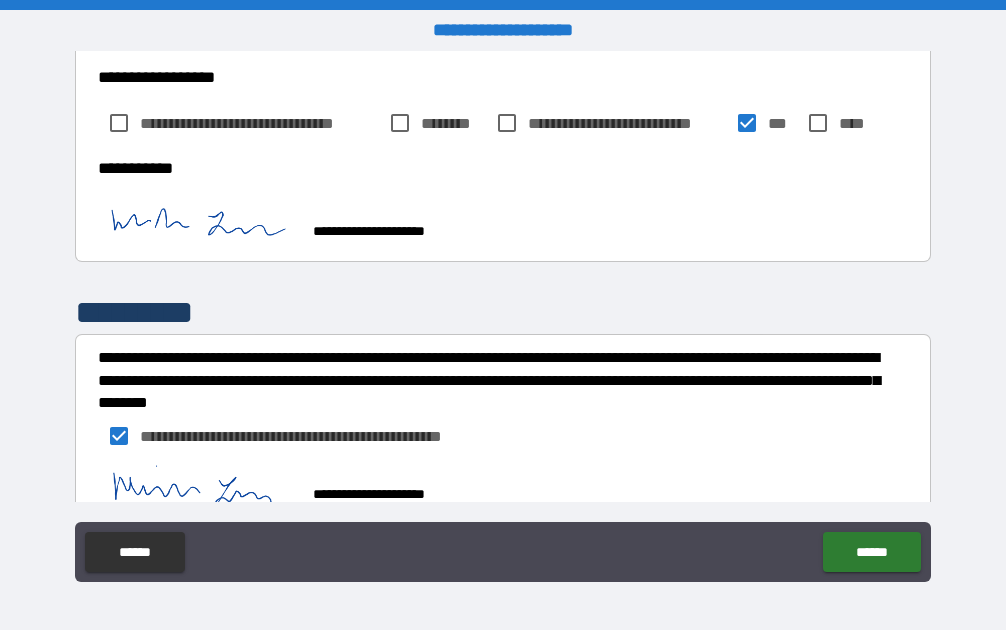 scroll, scrollTop: 5818, scrollLeft: 0, axis: vertical 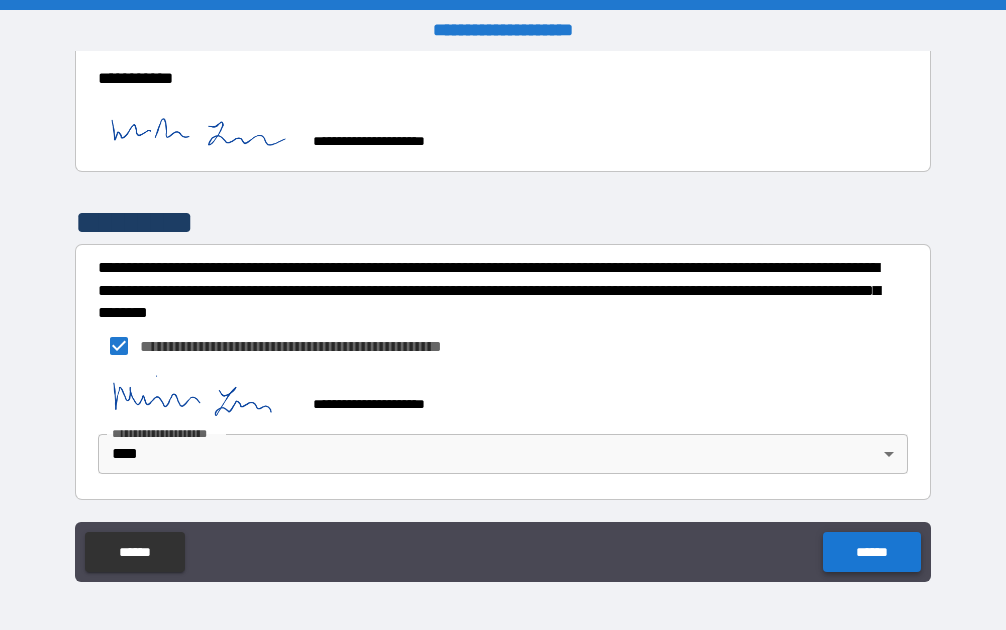 click on "******" at bounding box center (871, 552) 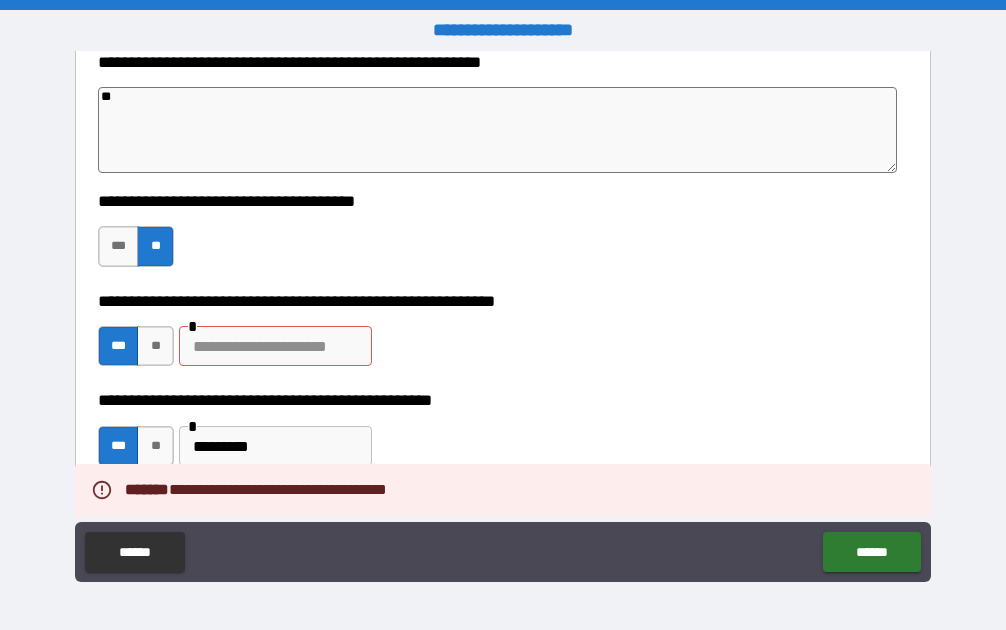 scroll, scrollTop: 4618, scrollLeft: 0, axis: vertical 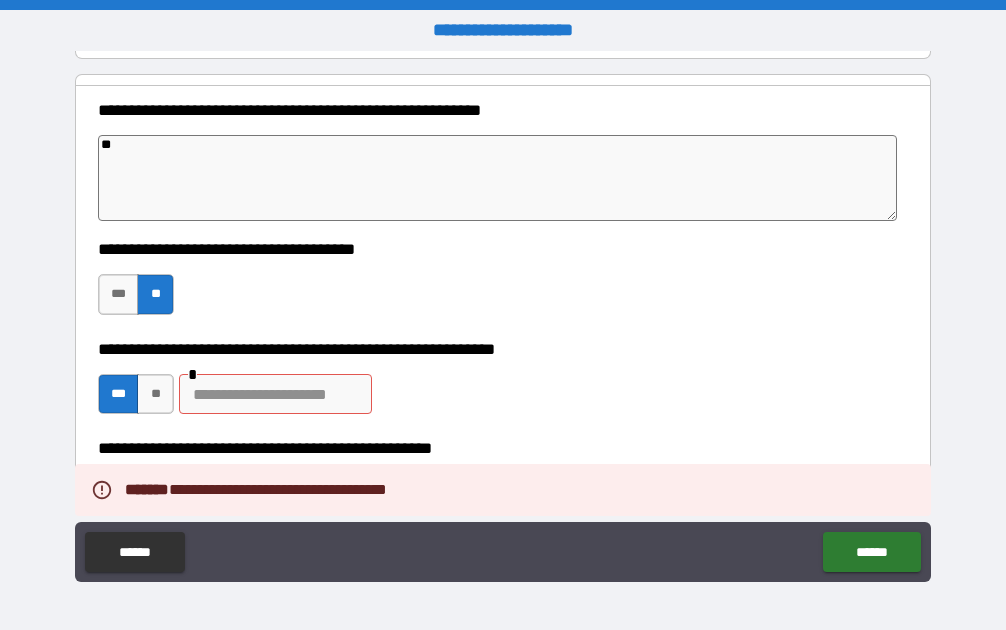 click at bounding box center (275, 394) 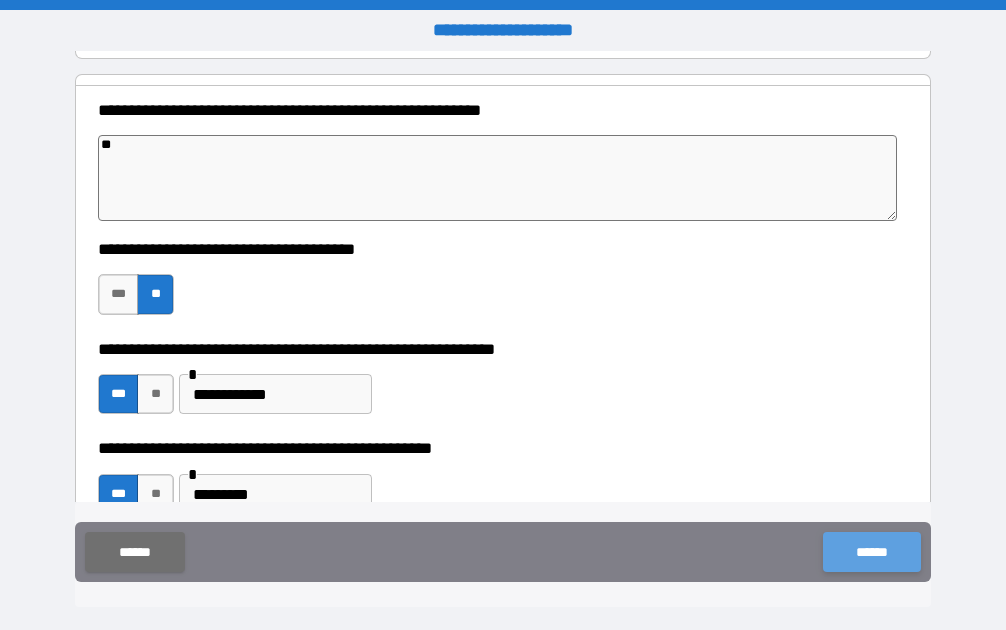 click on "******" at bounding box center (871, 552) 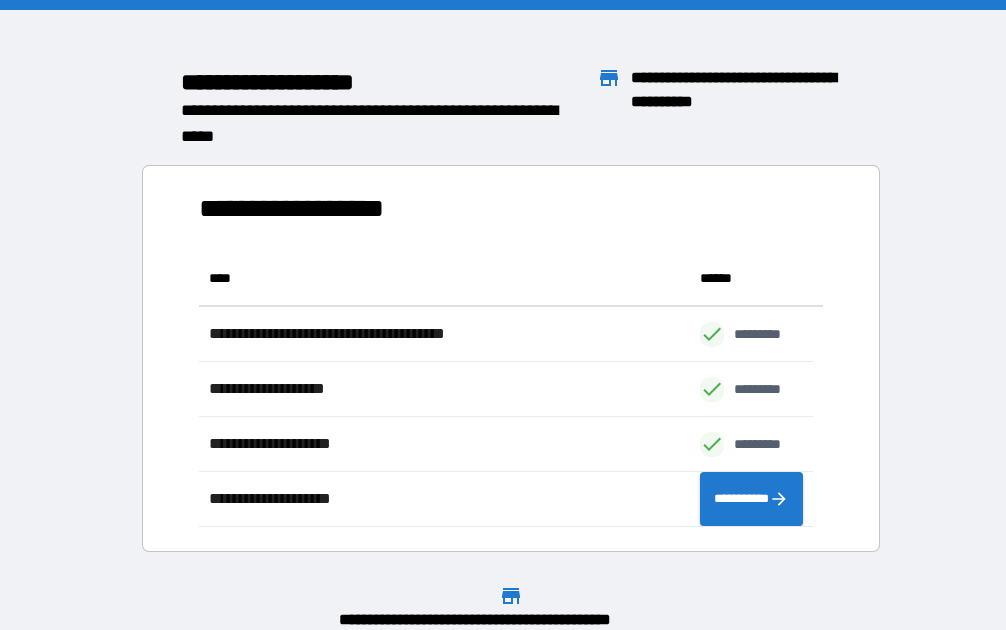 scroll, scrollTop: 16, scrollLeft: 16, axis: both 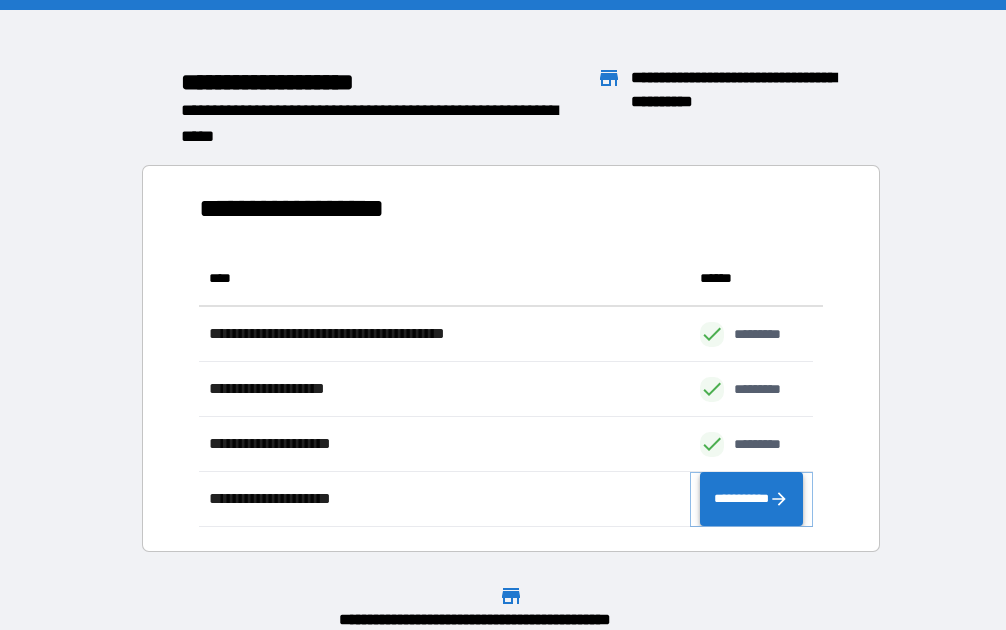 click on "**********" at bounding box center [751, 499] 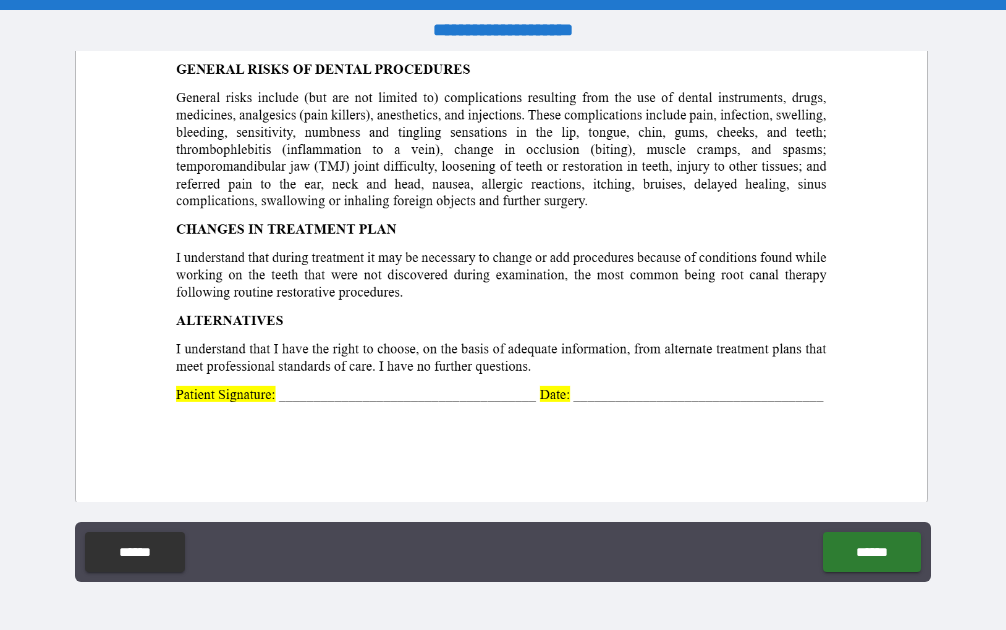 scroll, scrollTop: 700, scrollLeft: 0, axis: vertical 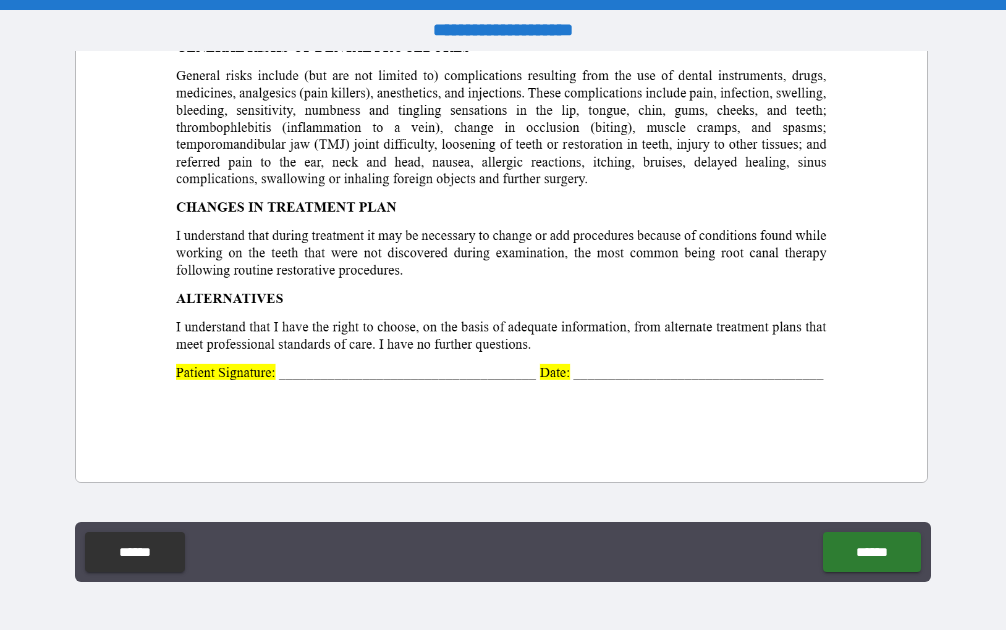 click at bounding box center [501, -68] 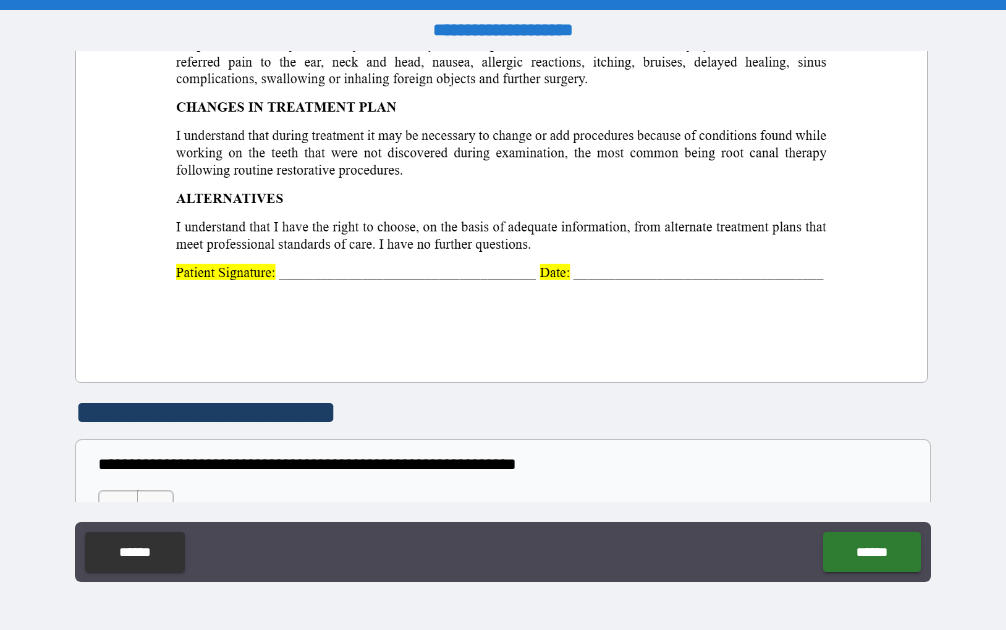 scroll, scrollTop: 900, scrollLeft: 0, axis: vertical 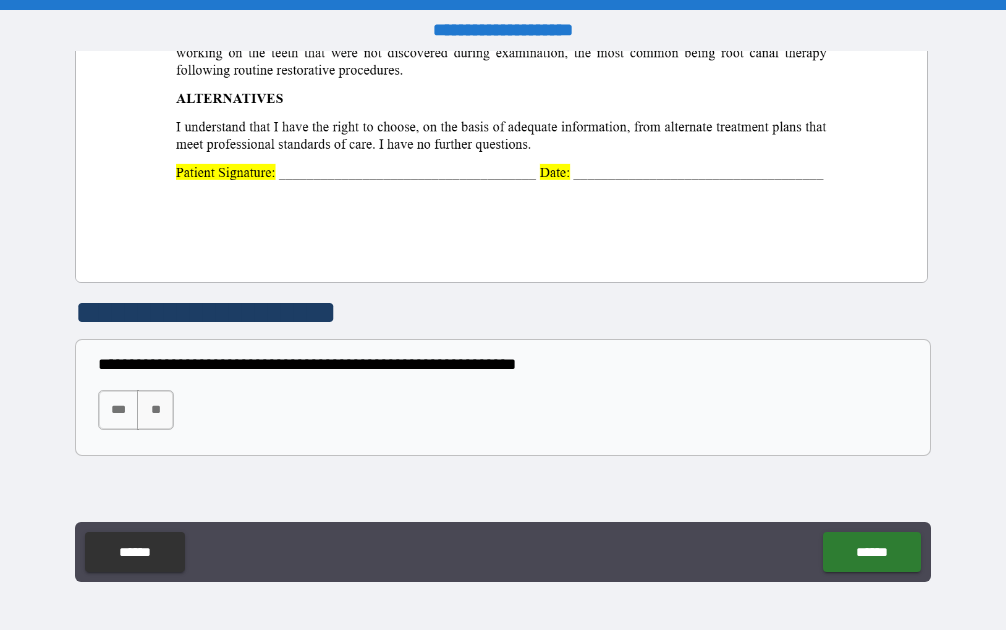 click on "***" at bounding box center (119, 410) 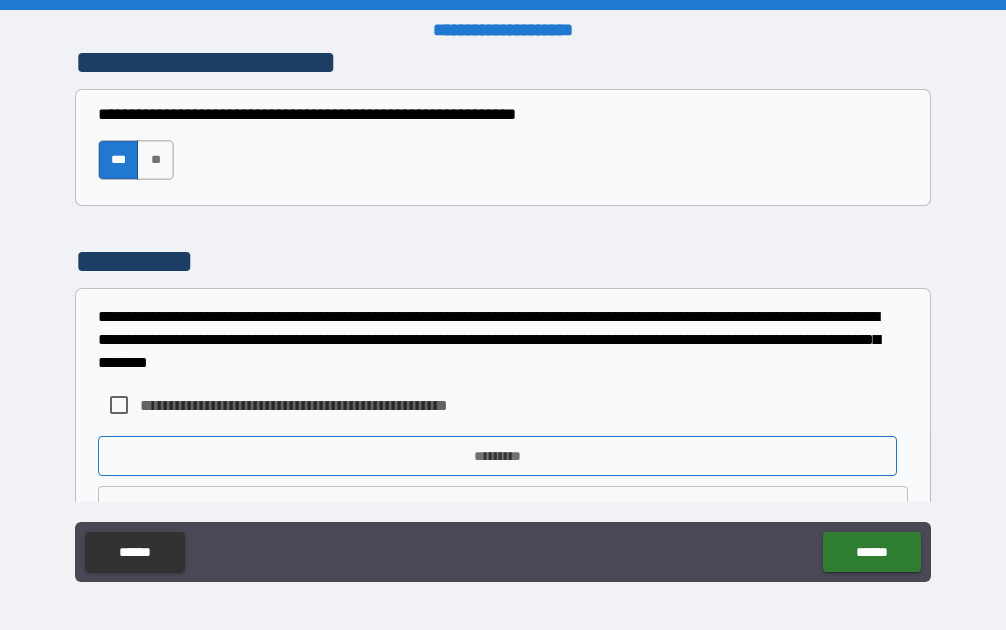 scroll, scrollTop: 1192, scrollLeft: 0, axis: vertical 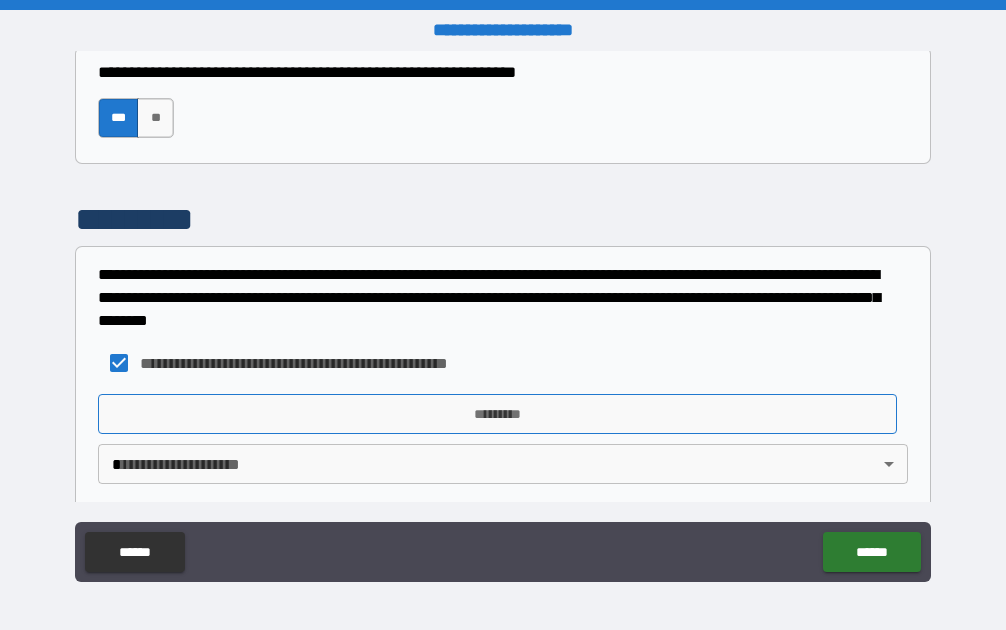click on "*********" at bounding box center [497, 414] 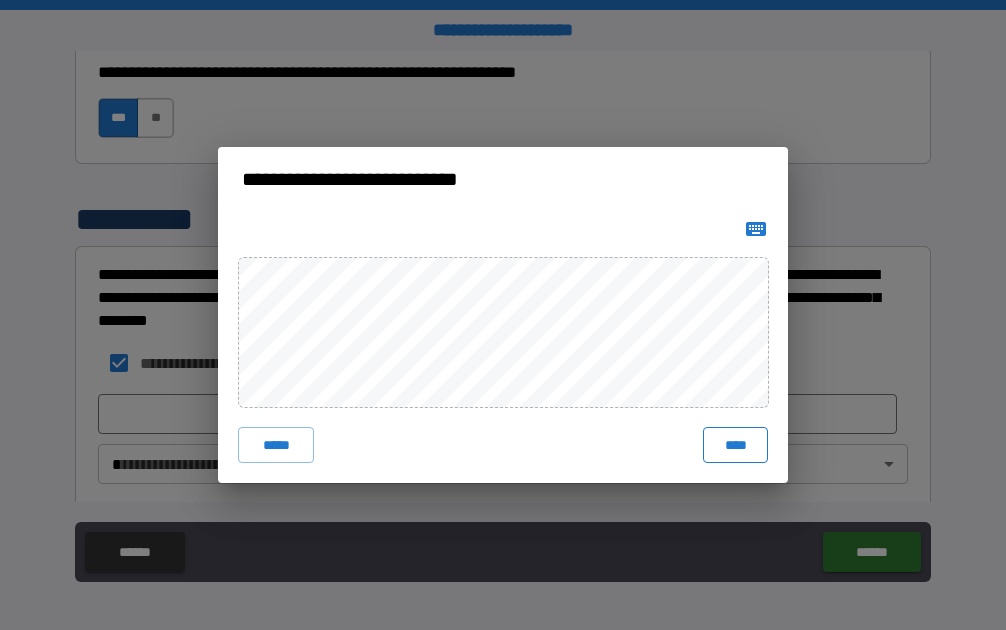click on "****" at bounding box center (735, 445) 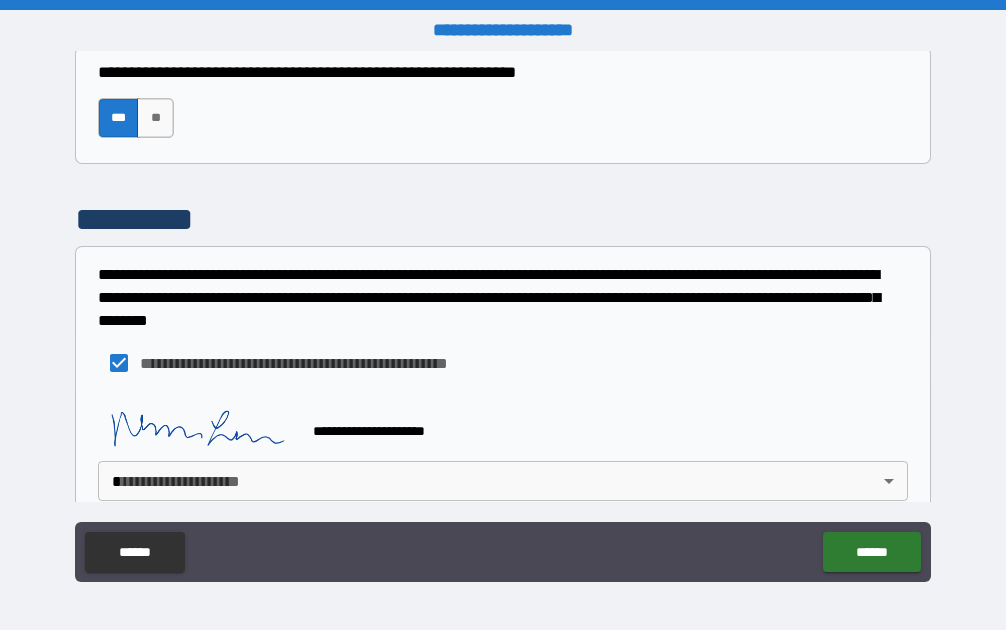 click on "**********" at bounding box center [503, 315] 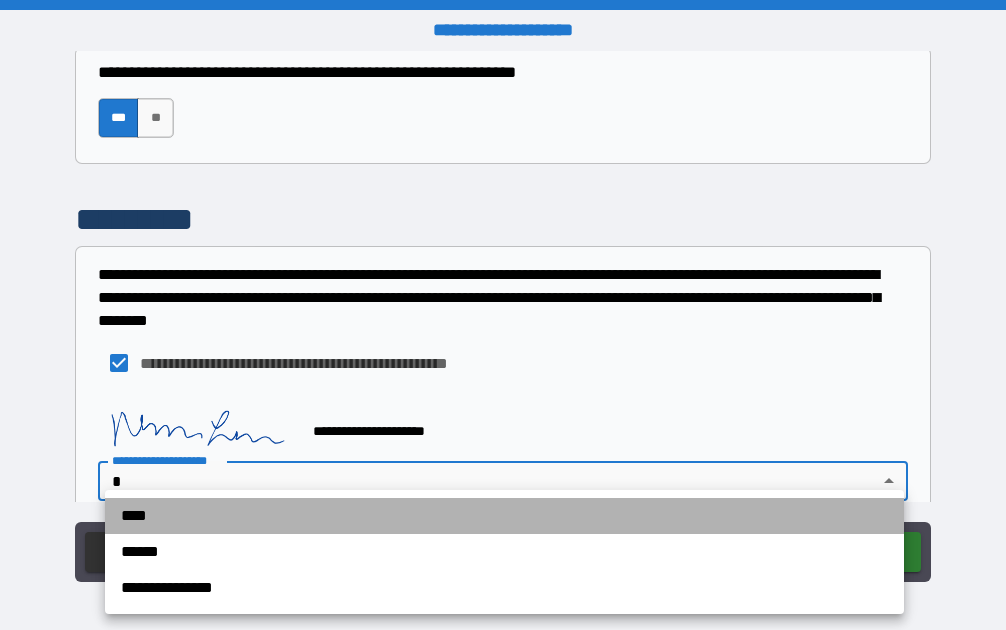click on "****" at bounding box center [504, 516] 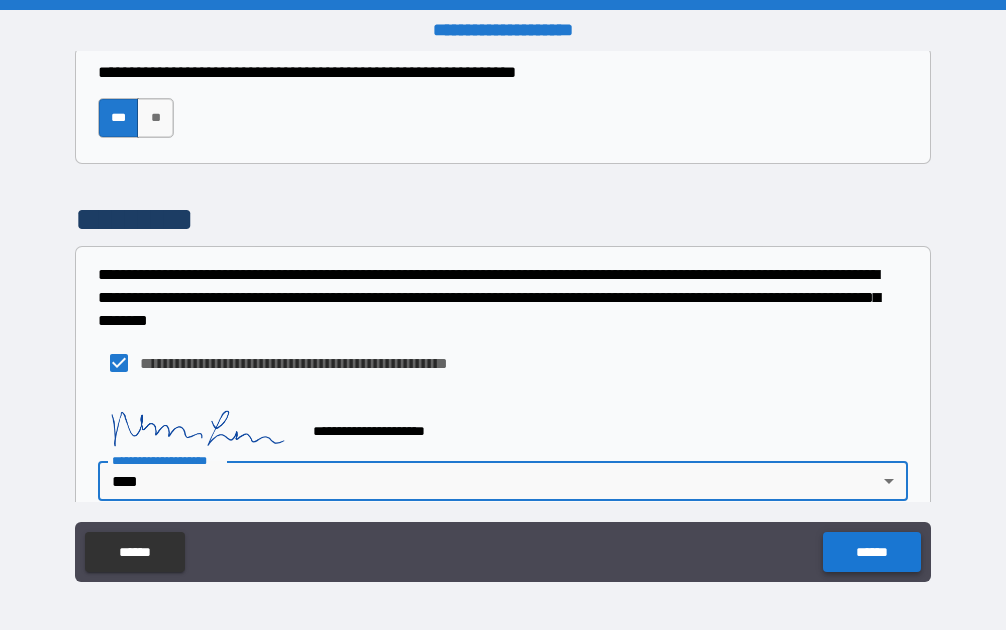 click on "******" at bounding box center (871, 552) 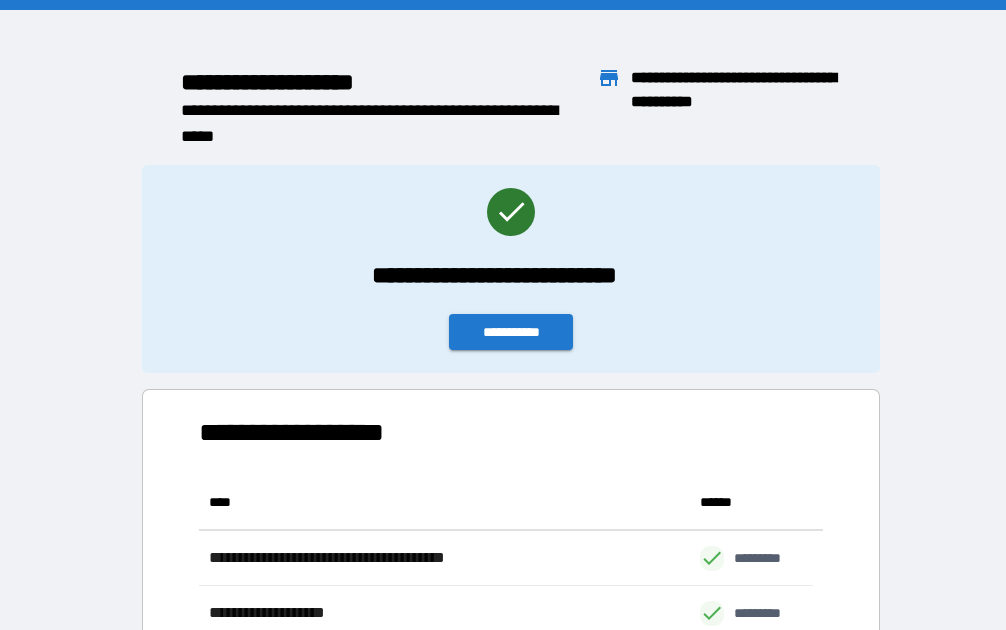 scroll, scrollTop: 16, scrollLeft: 16, axis: both 